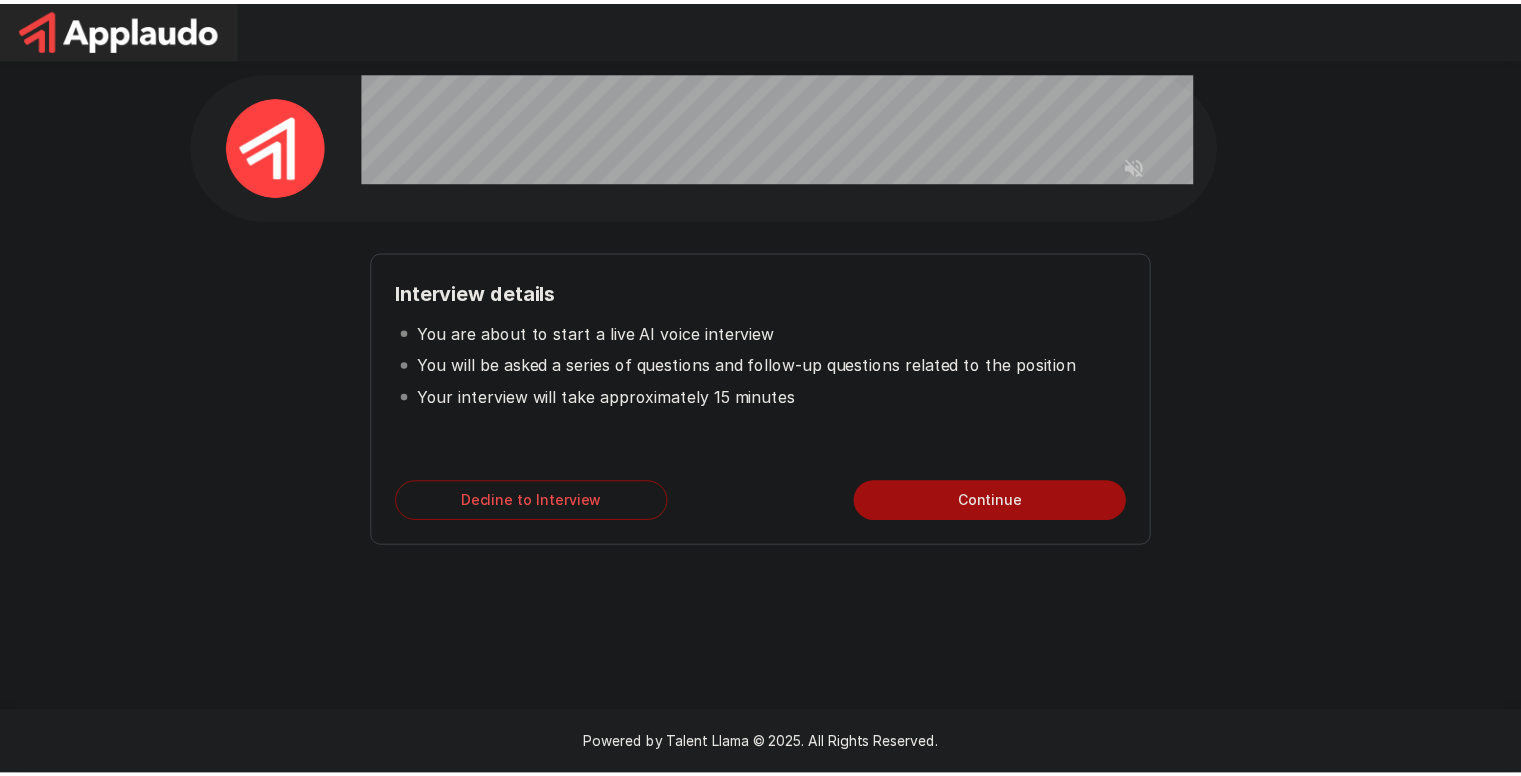 scroll, scrollTop: 0, scrollLeft: 0, axis: both 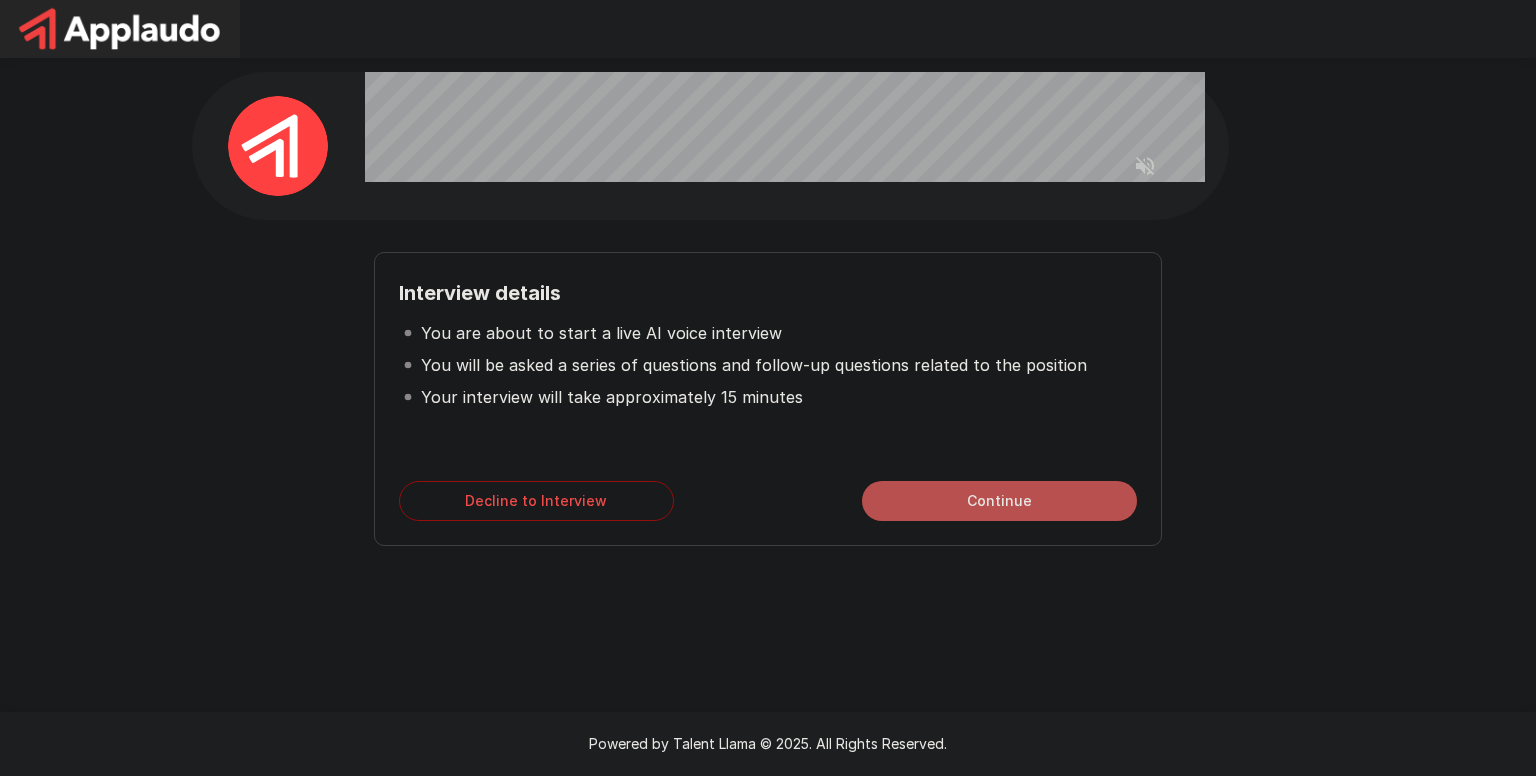 click on "Continue" at bounding box center (999, 501) 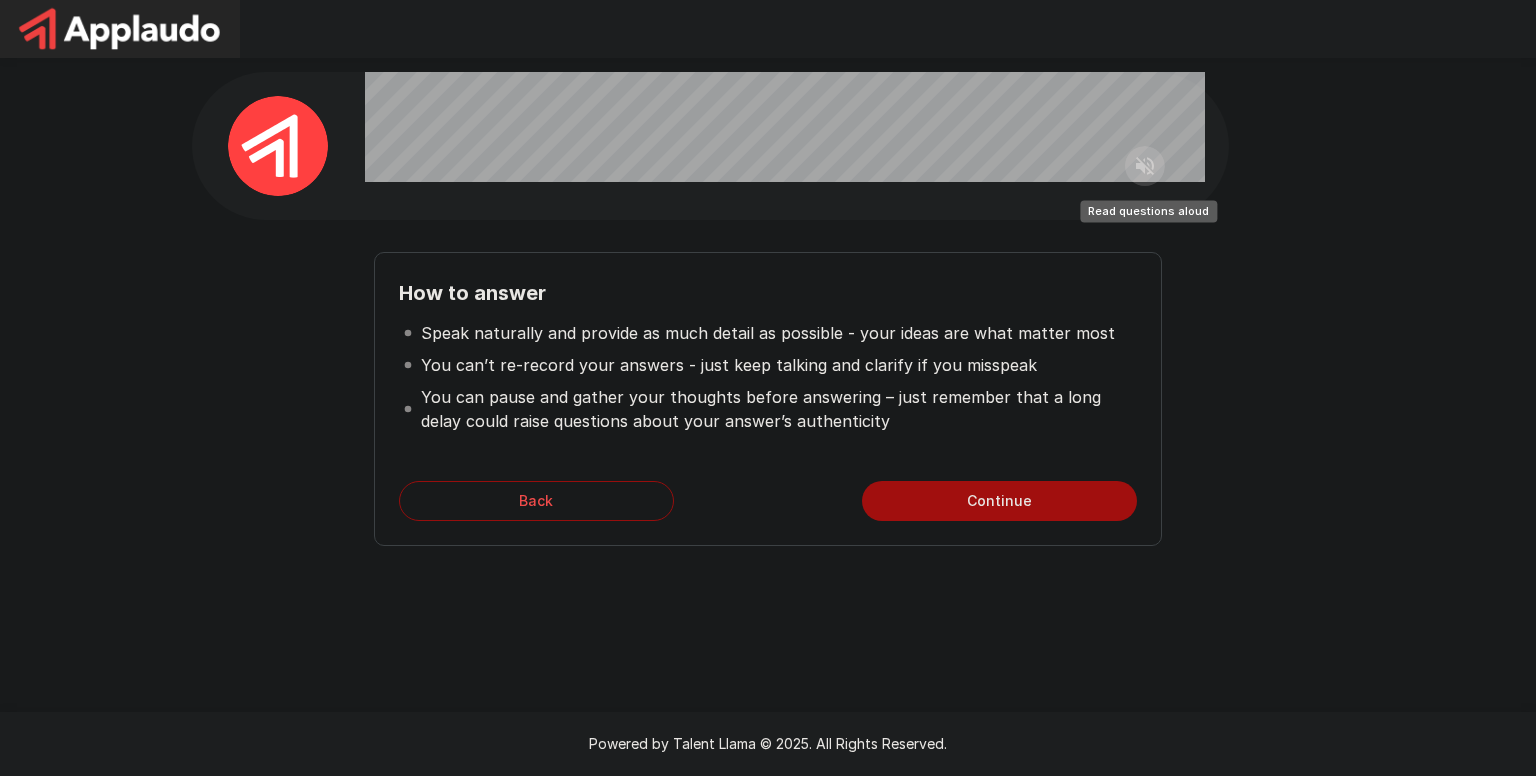 click 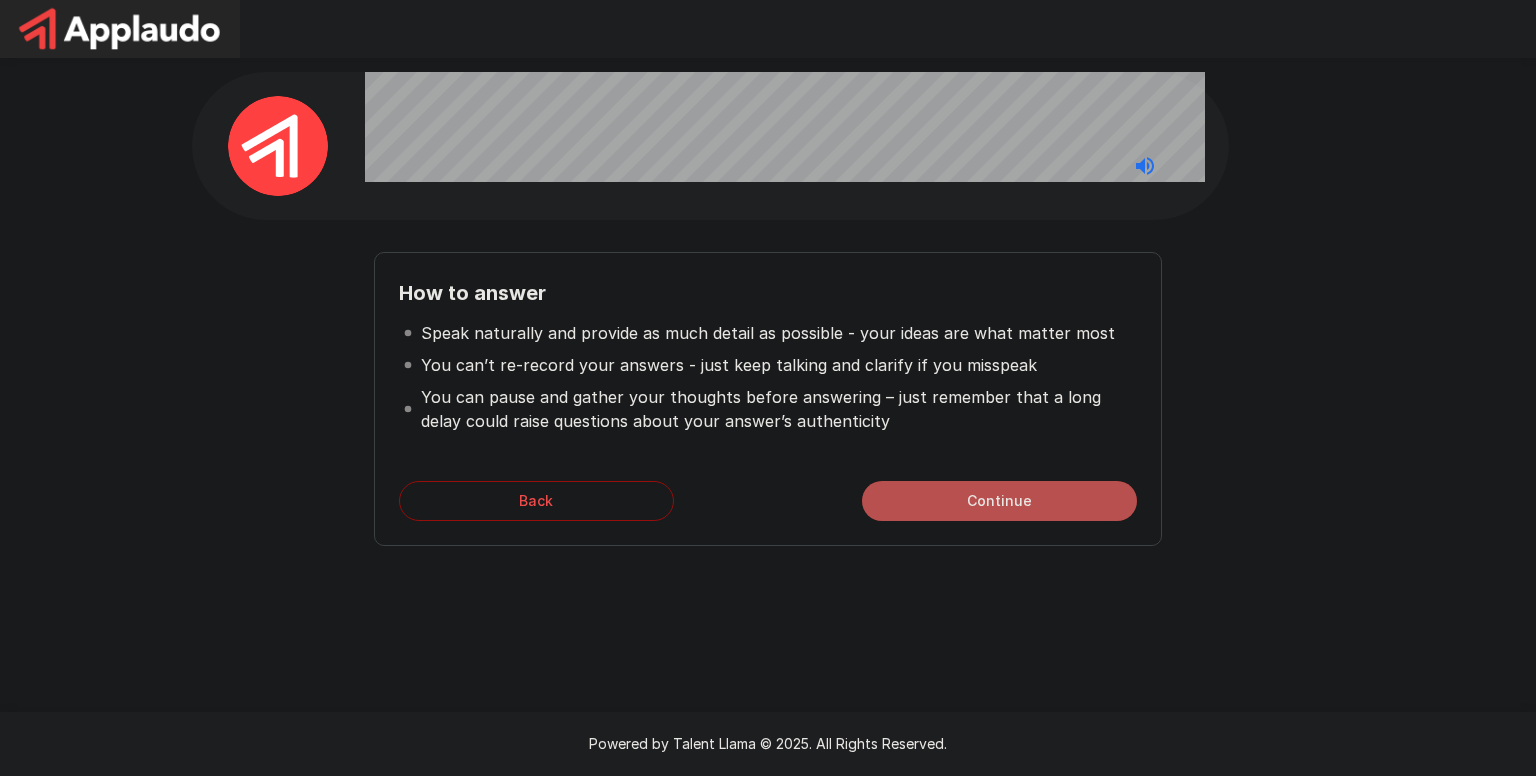 click on "Continue" at bounding box center [999, 501] 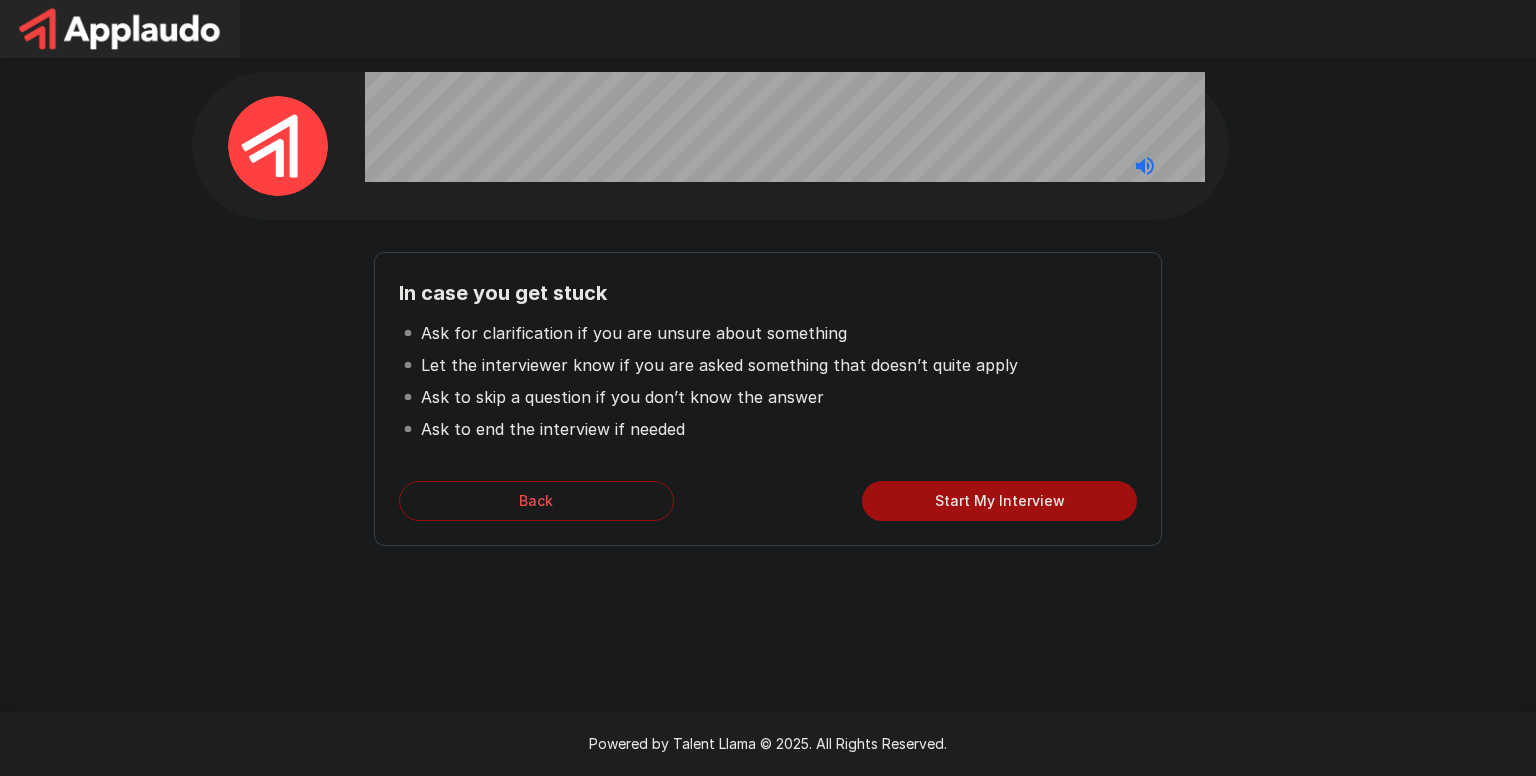click on "Start My Interview" at bounding box center [999, 501] 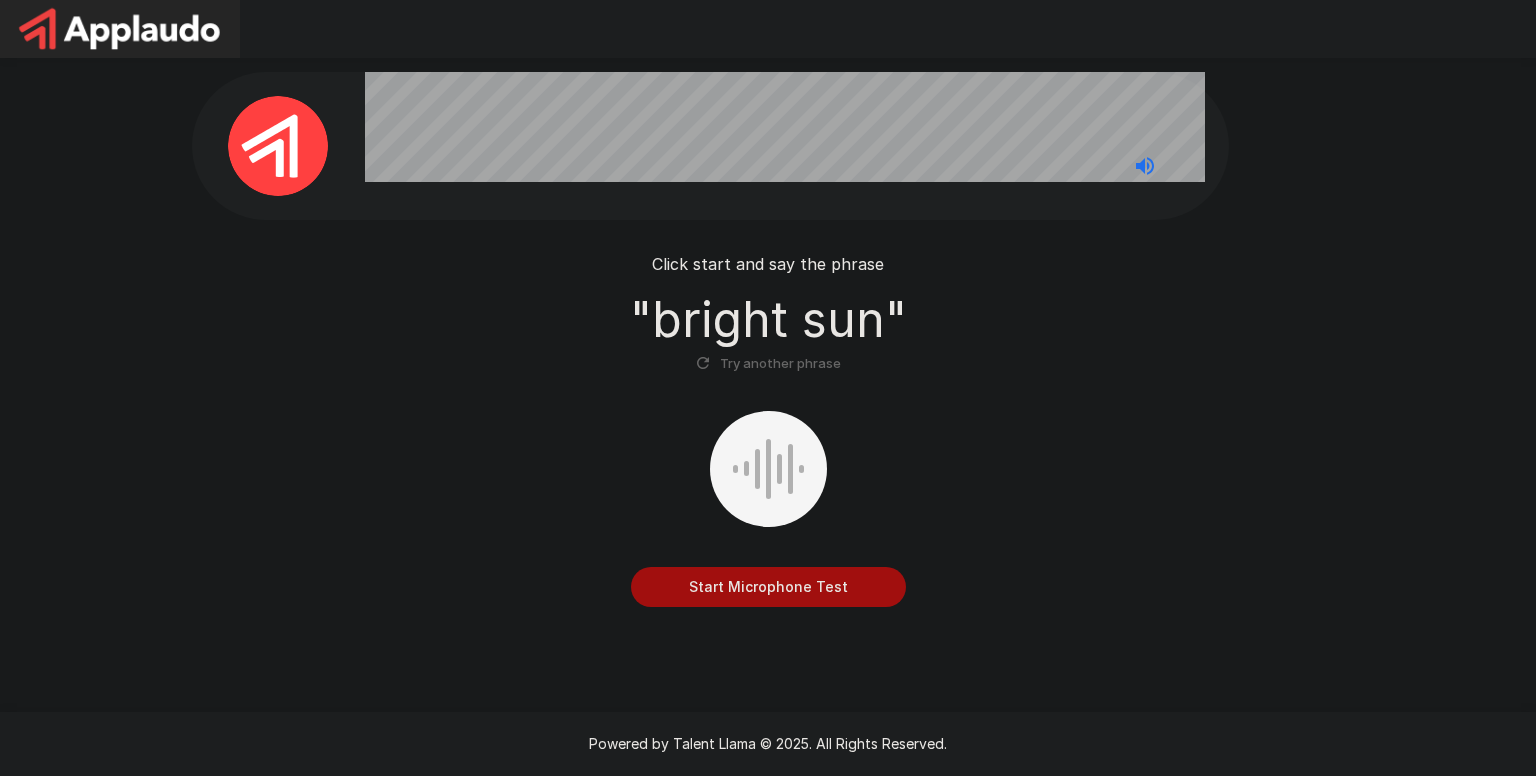 click on "Start Microphone Test" at bounding box center (768, 587) 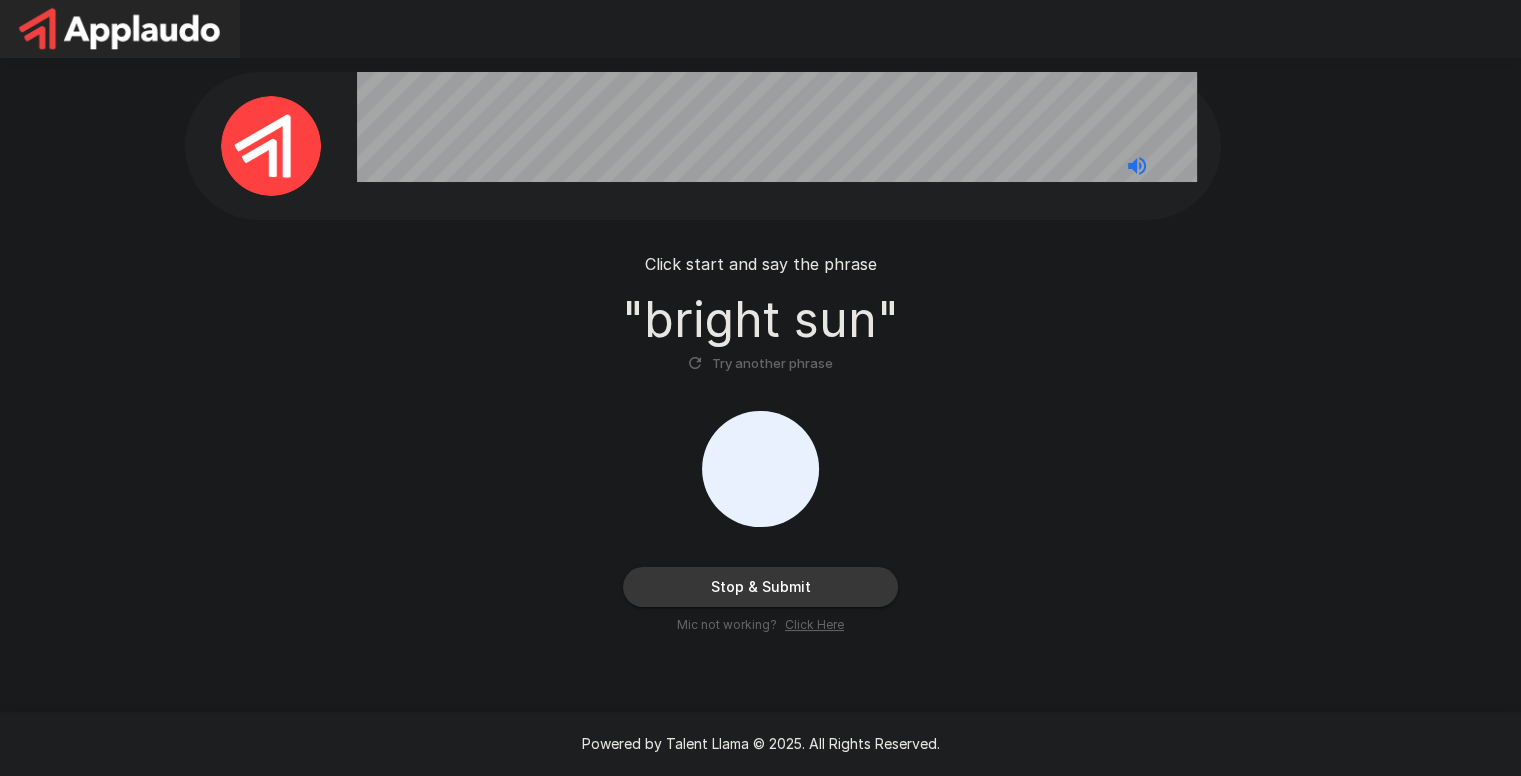 click on "Stop & Submit" at bounding box center (760, 587) 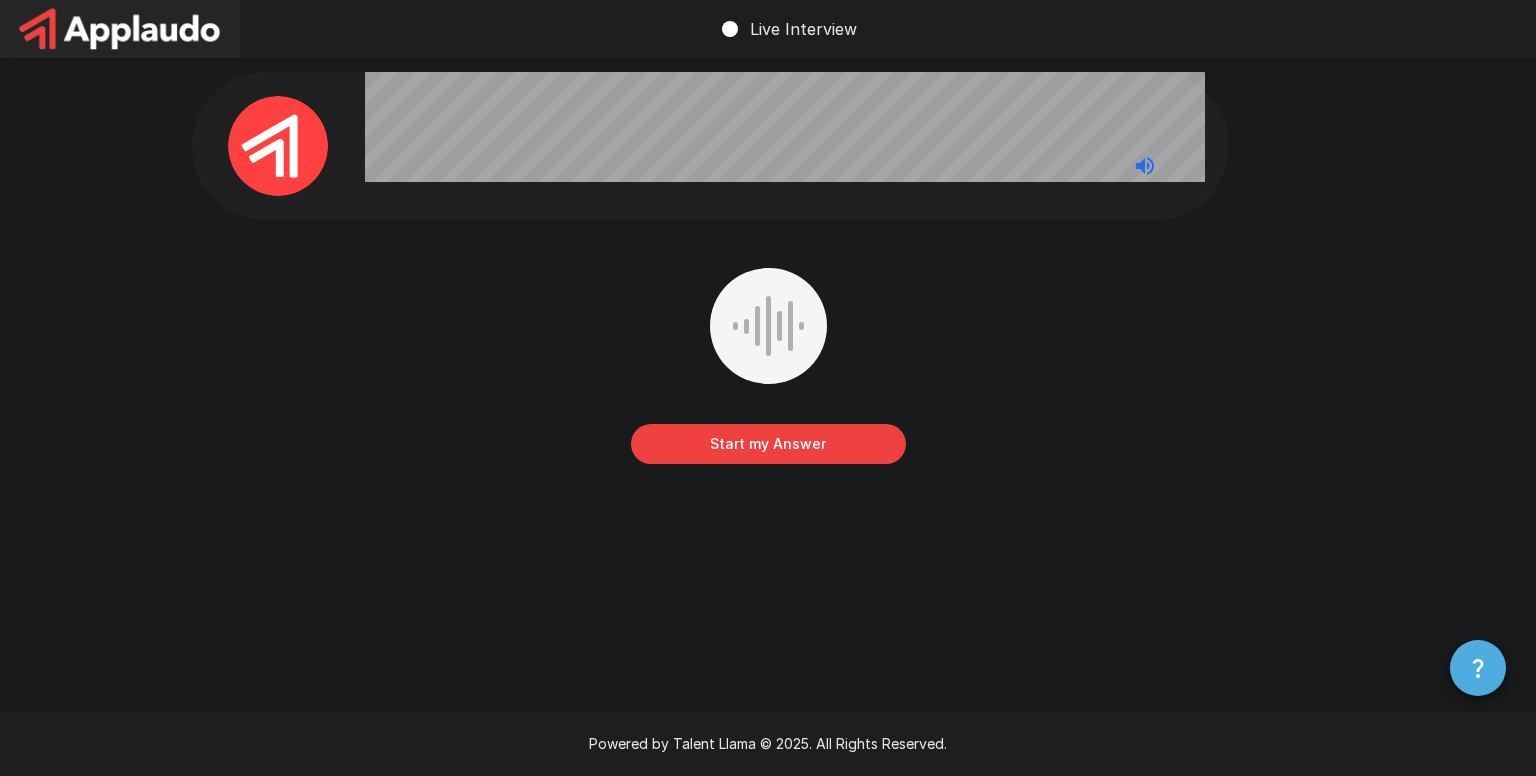 click 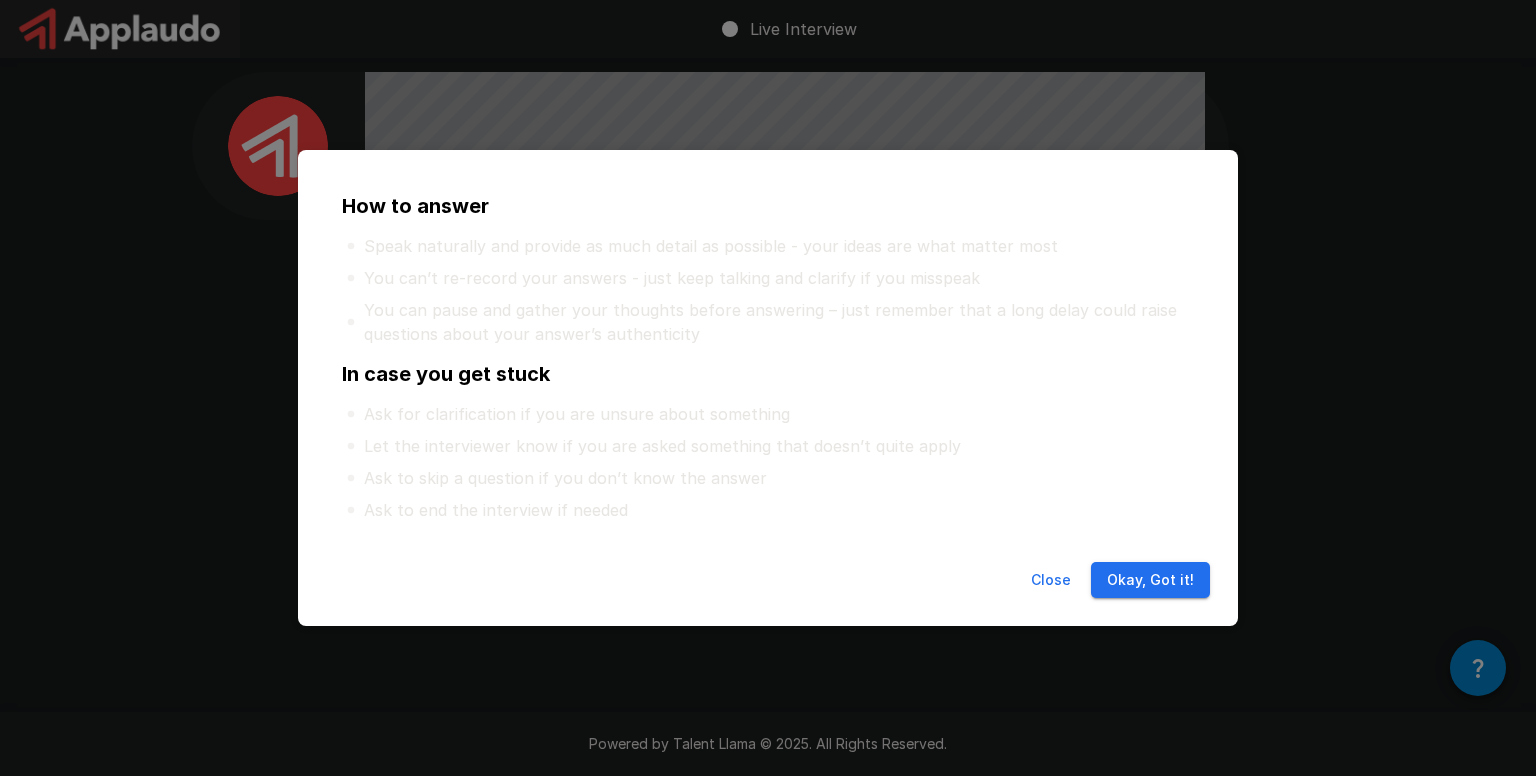 click on "Okay, Got it!" at bounding box center (1150, 580) 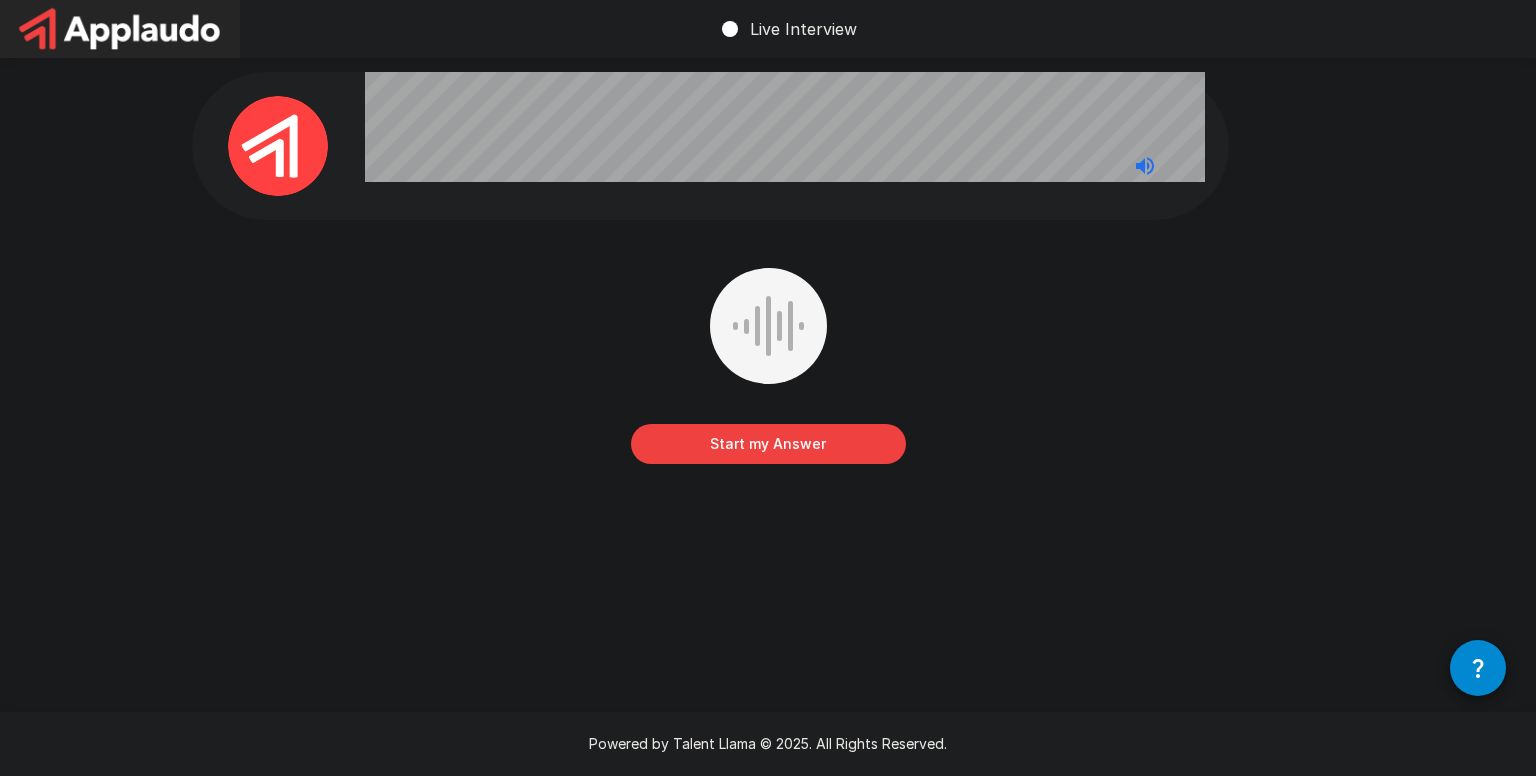click at bounding box center (768, 326) 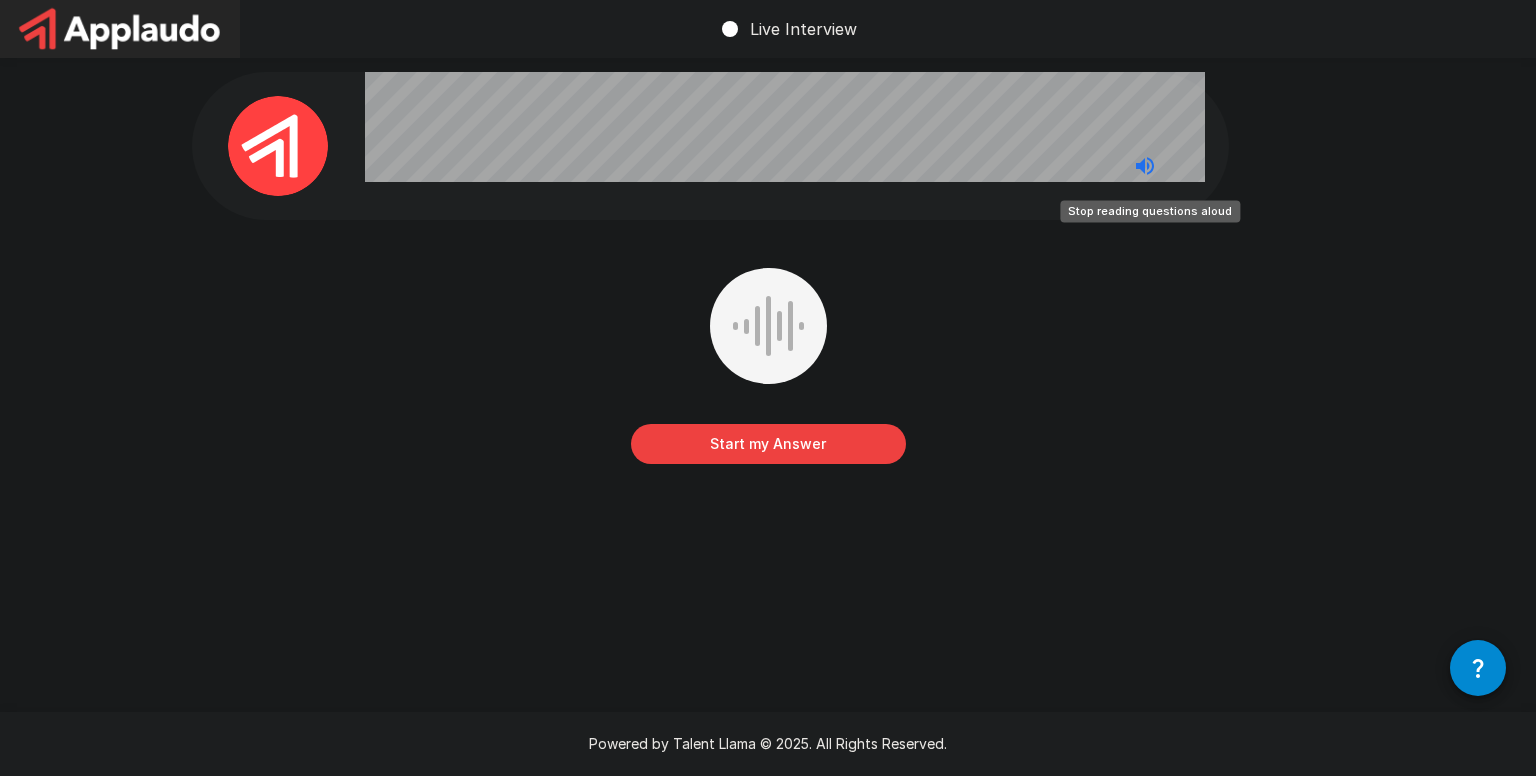 click at bounding box center [1145, 166] 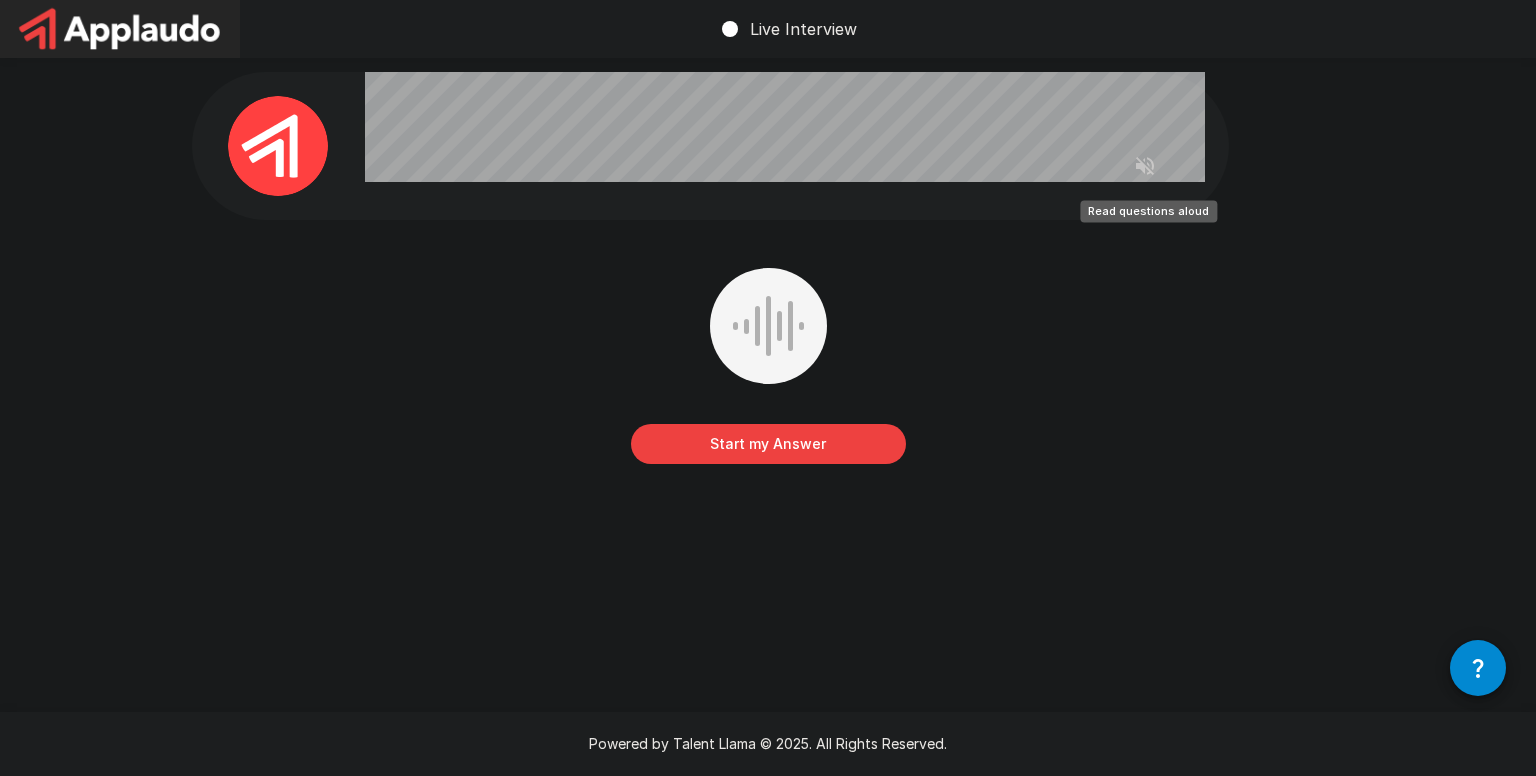 click at bounding box center [1145, 166] 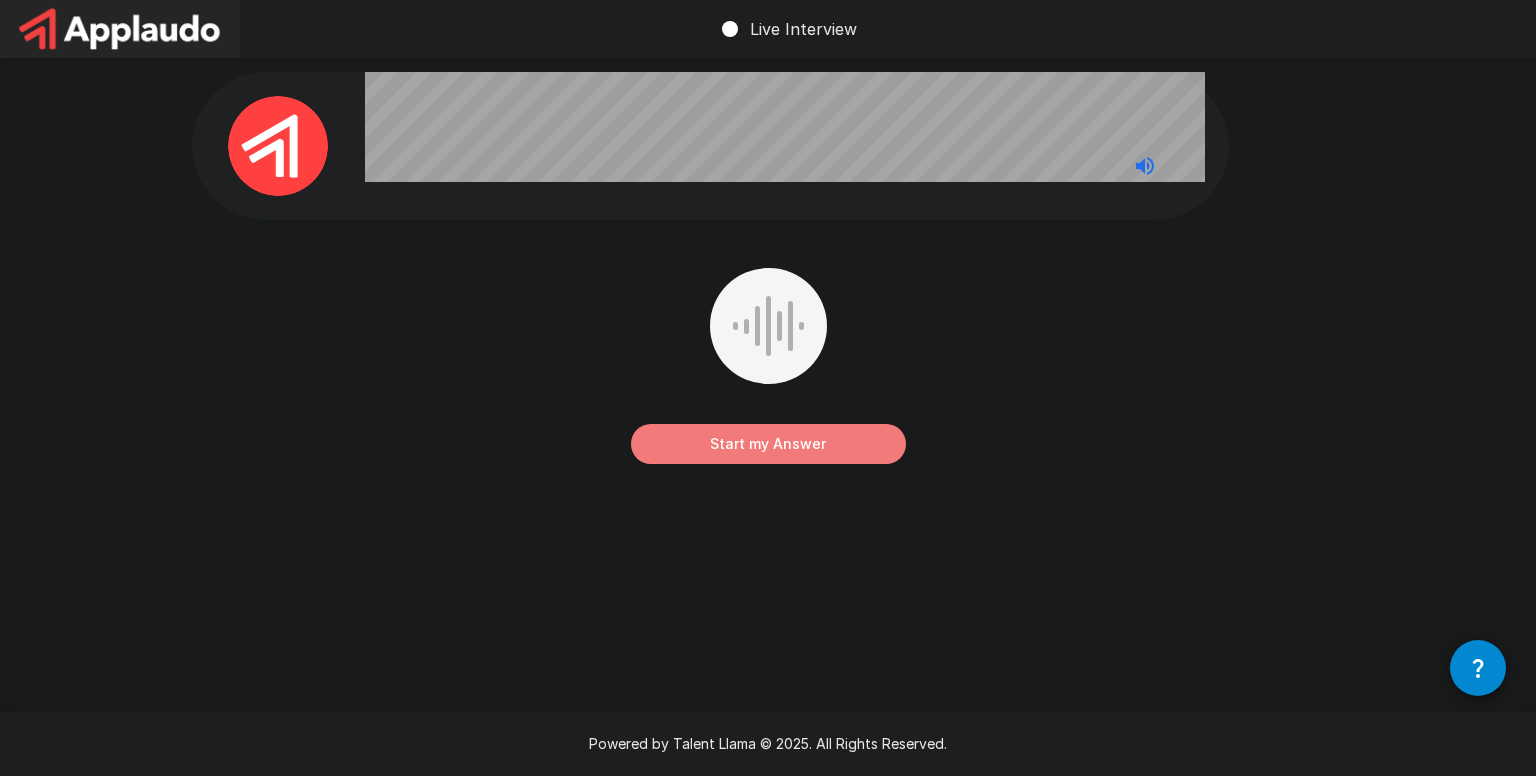 click on "Start my Answer" at bounding box center (768, 444) 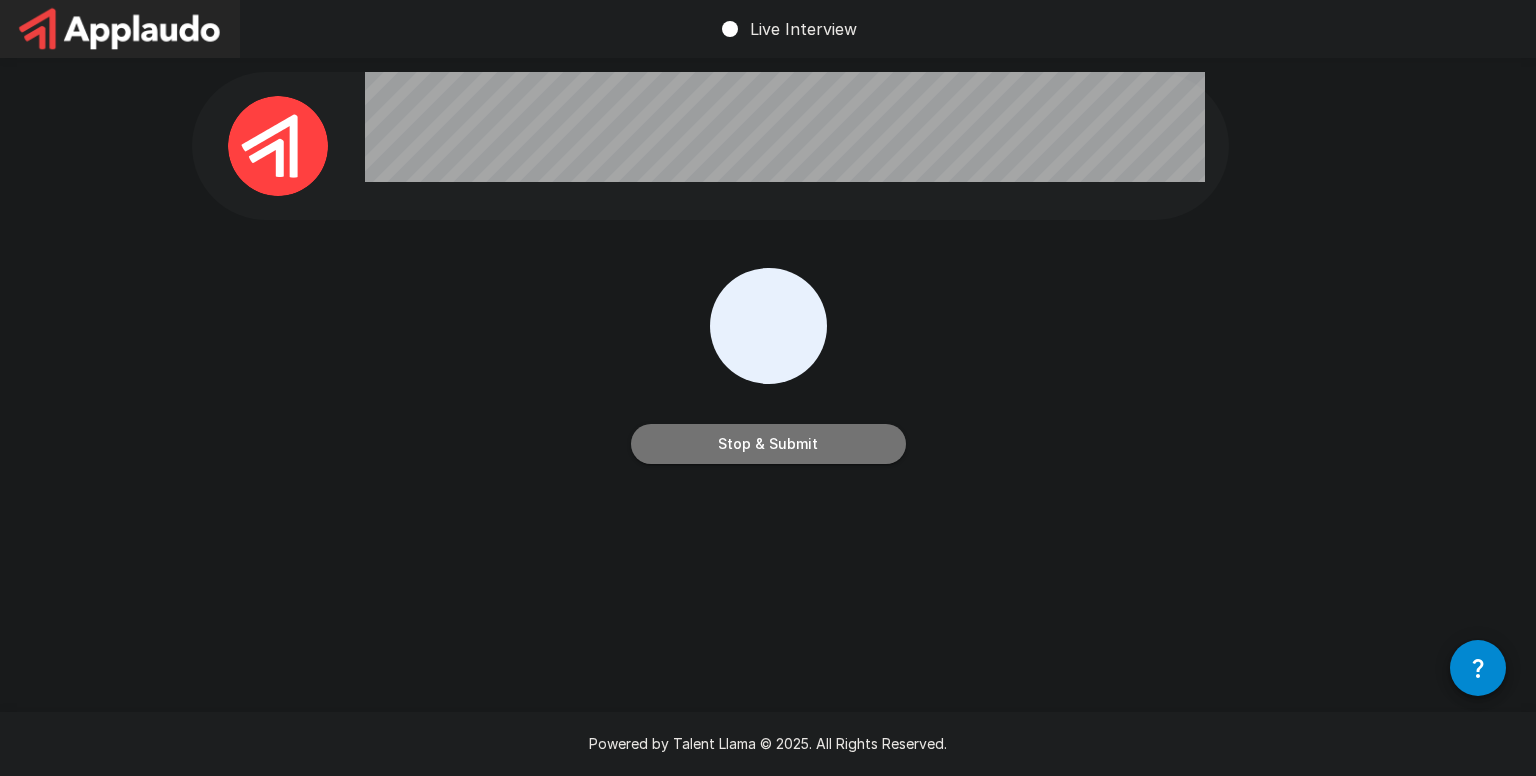 click on "Stop & Submit" at bounding box center [768, 444] 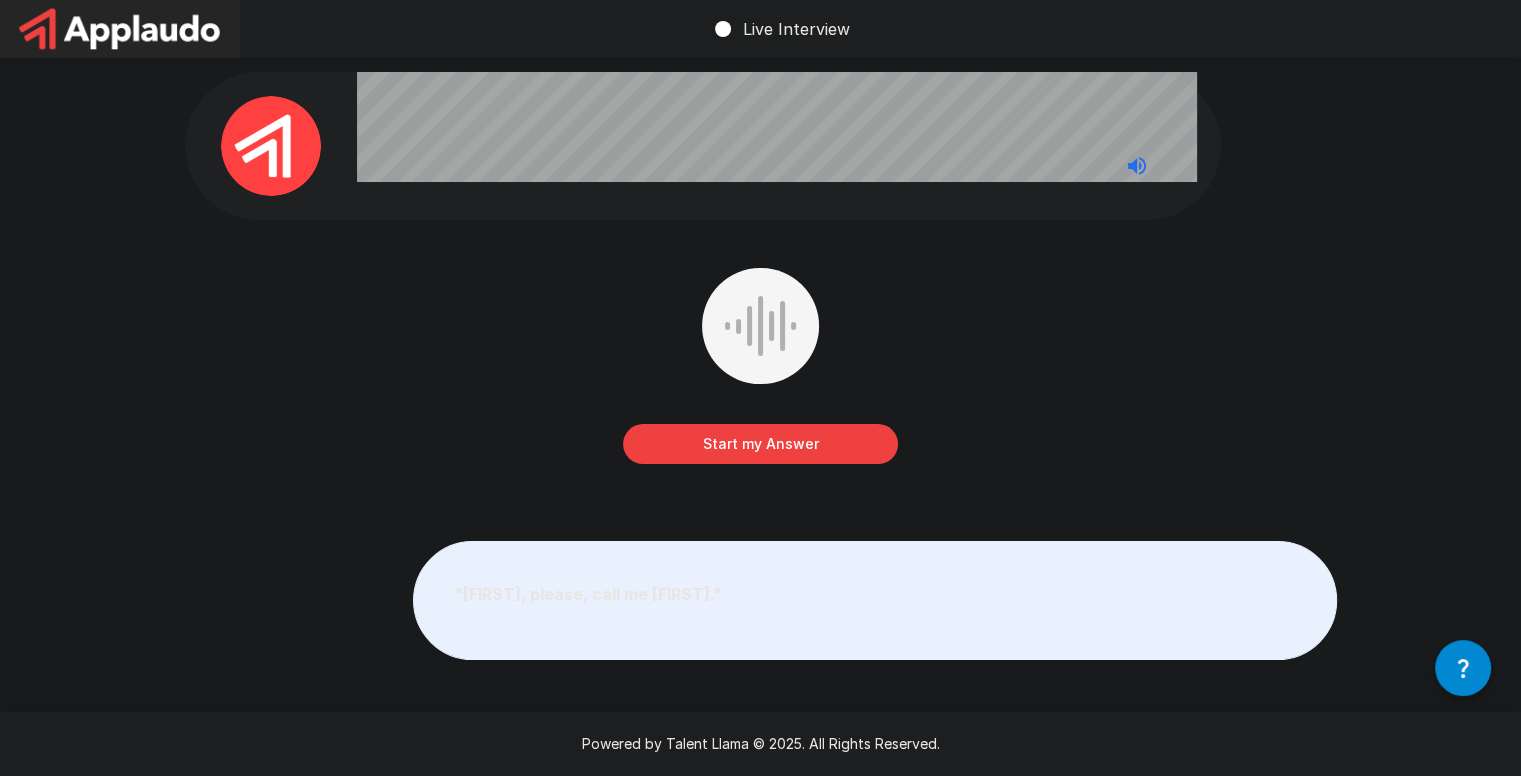 click on "Start my Answer" at bounding box center [760, 444] 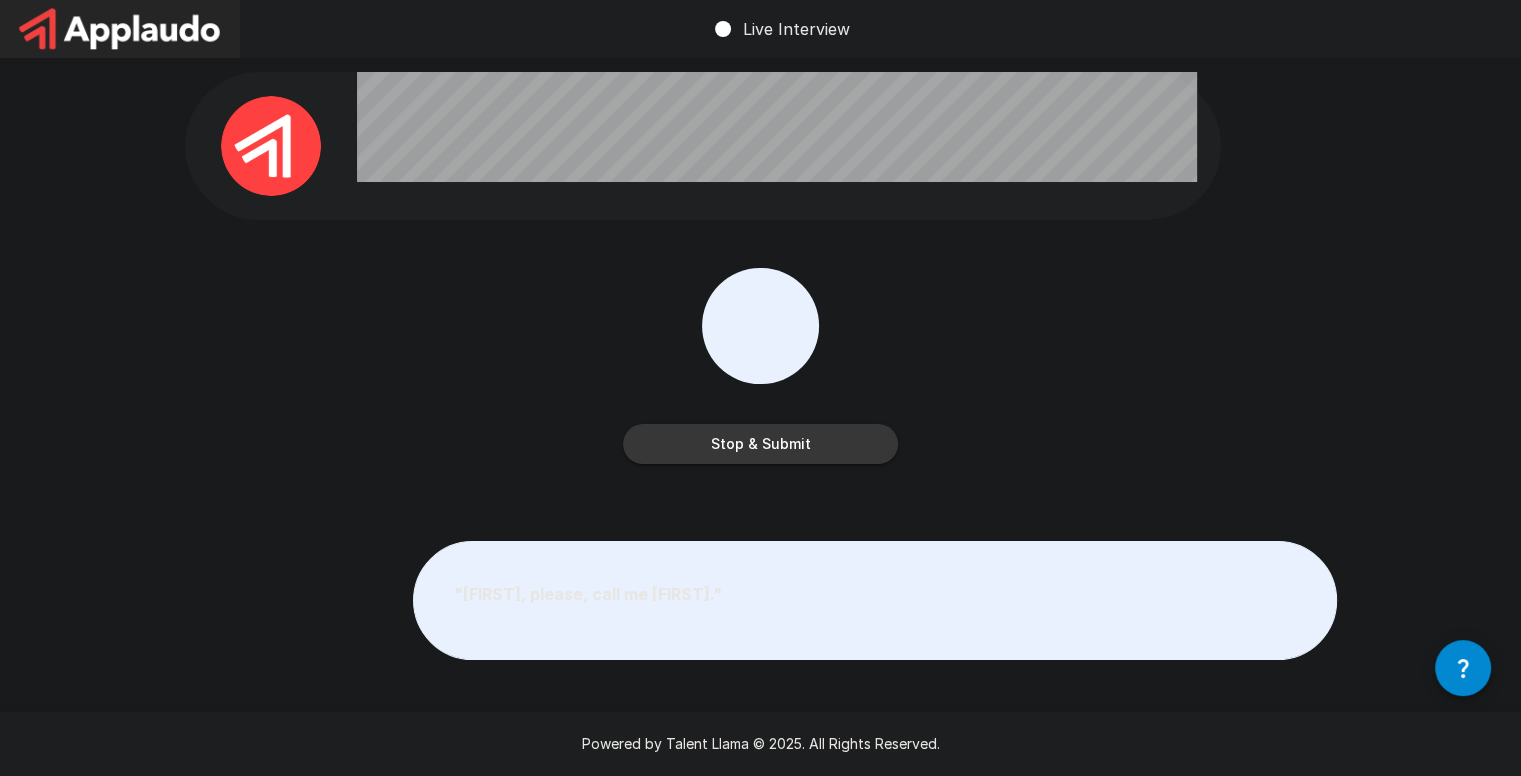 click on "Stop & Submit" at bounding box center (760, 444) 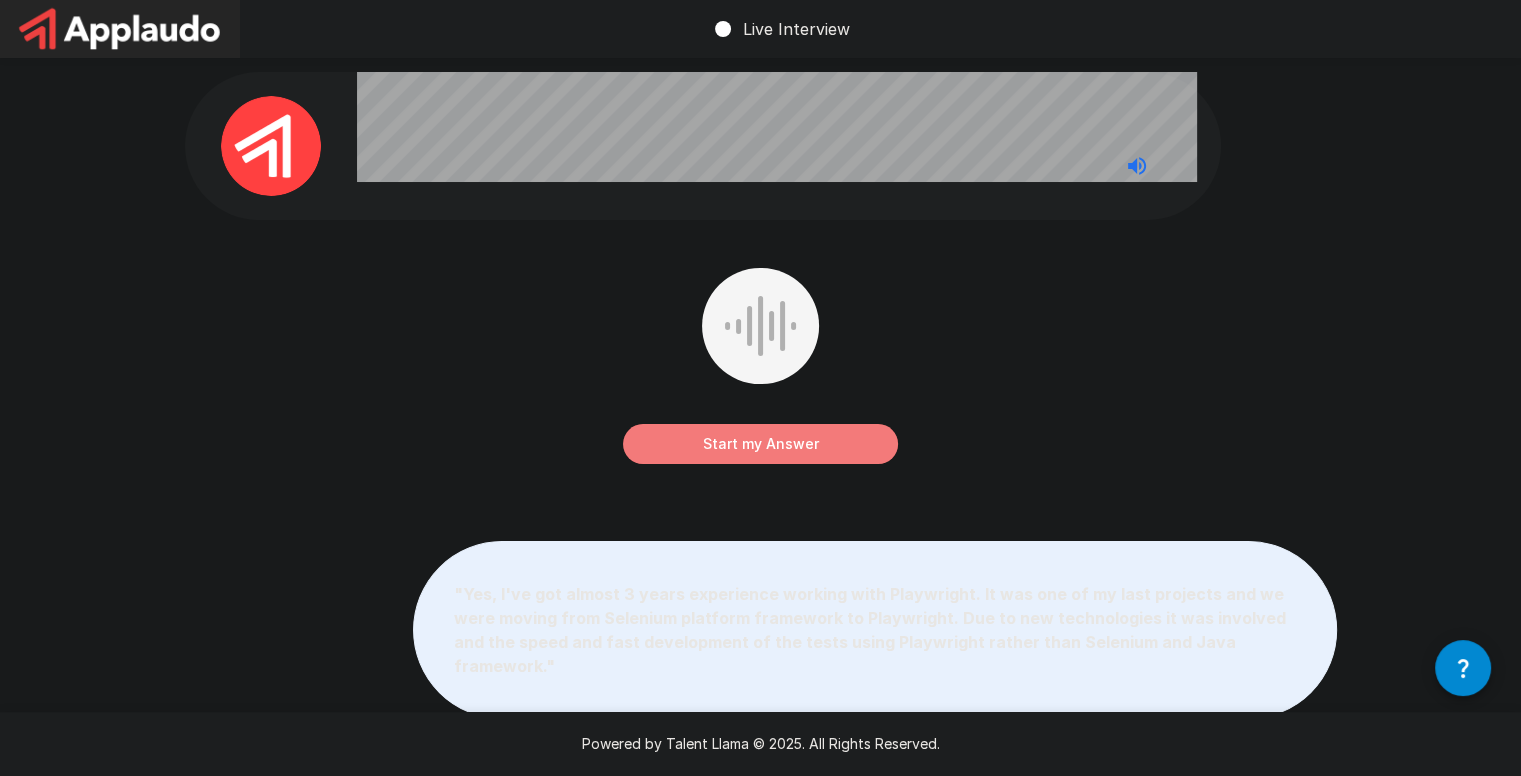 click on "Start my Answer" at bounding box center [760, 444] 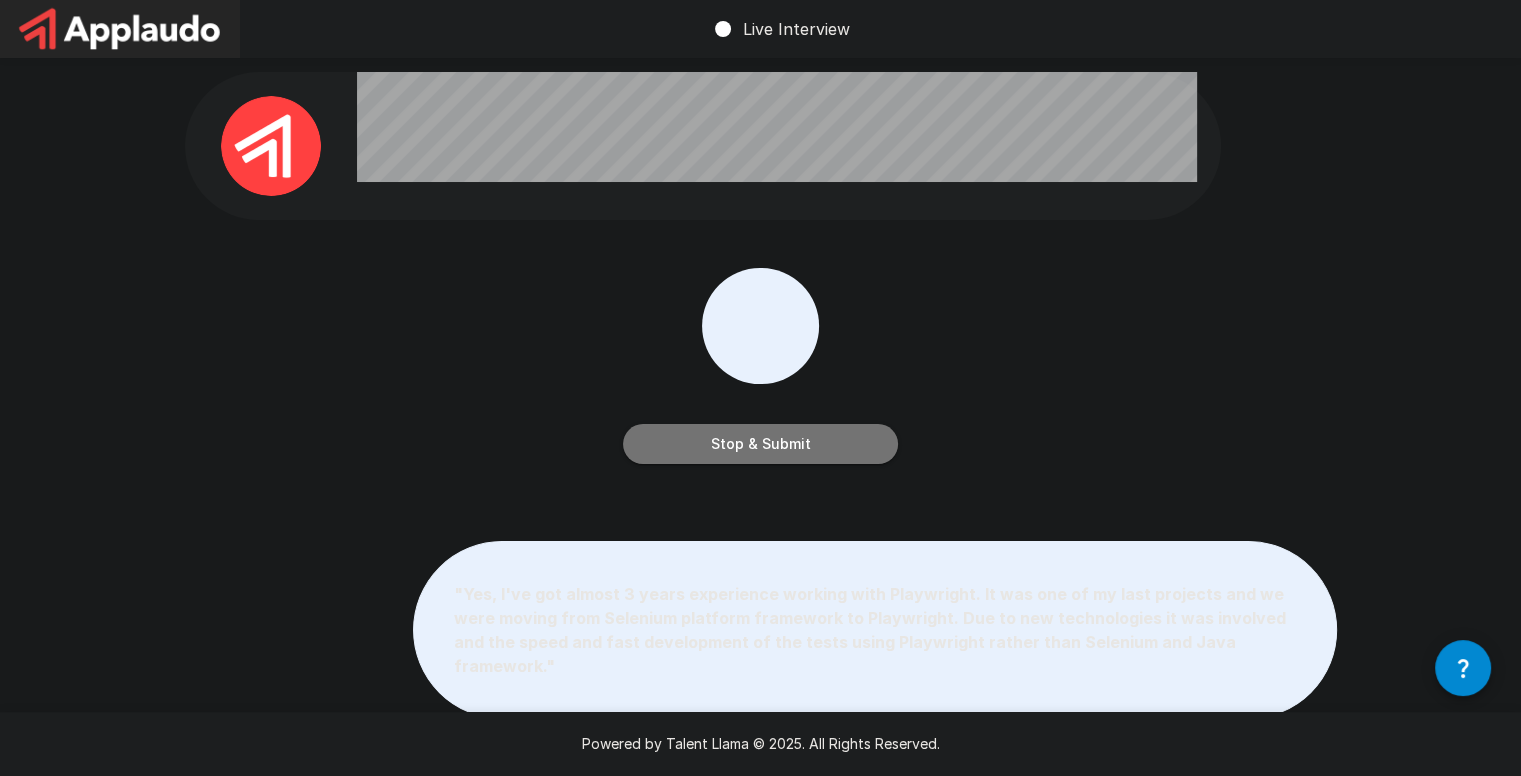 click on "Stop & Submit" at bounding box center [760, 444] 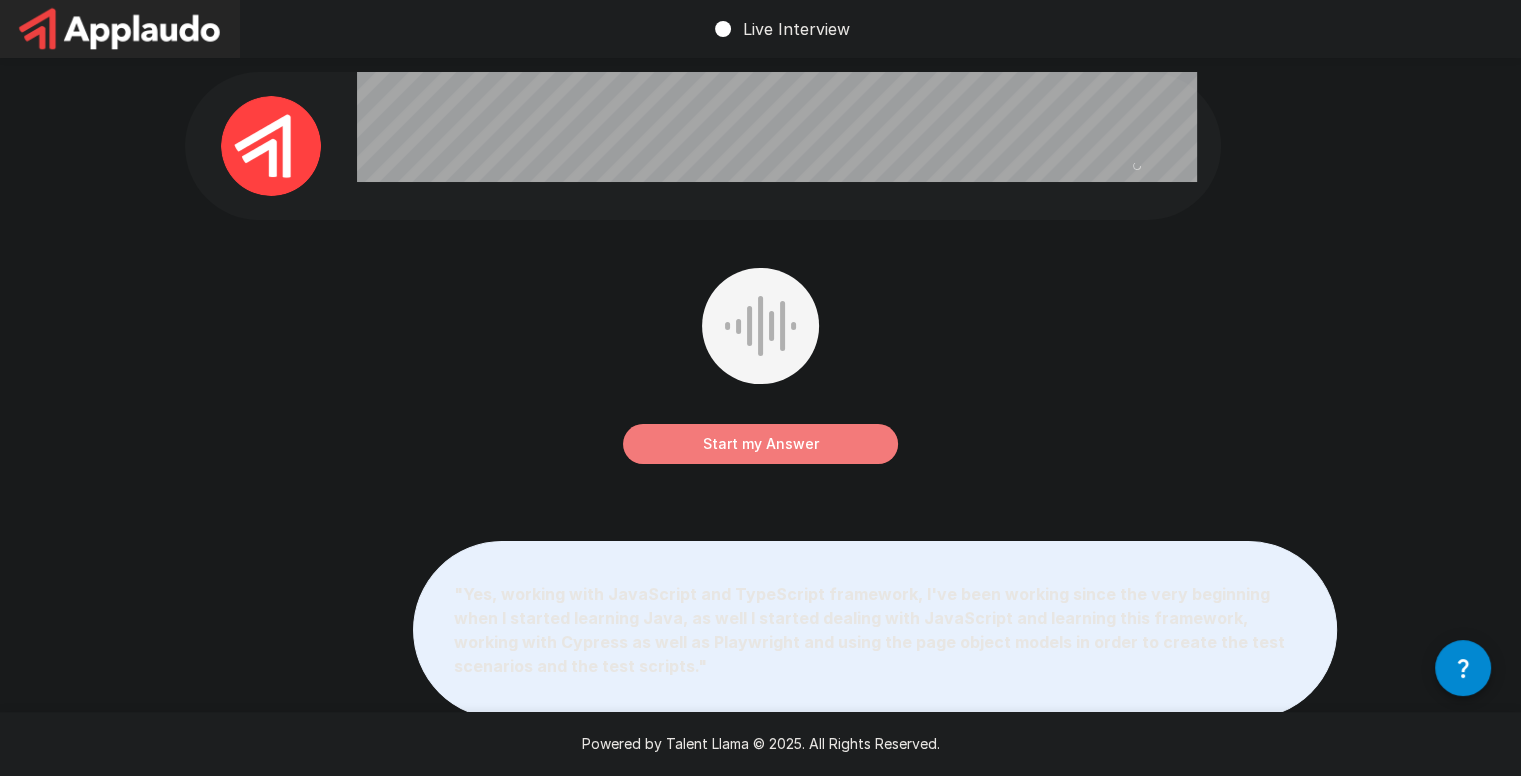click on "Start my Answer" at bounding box center (760, 444) 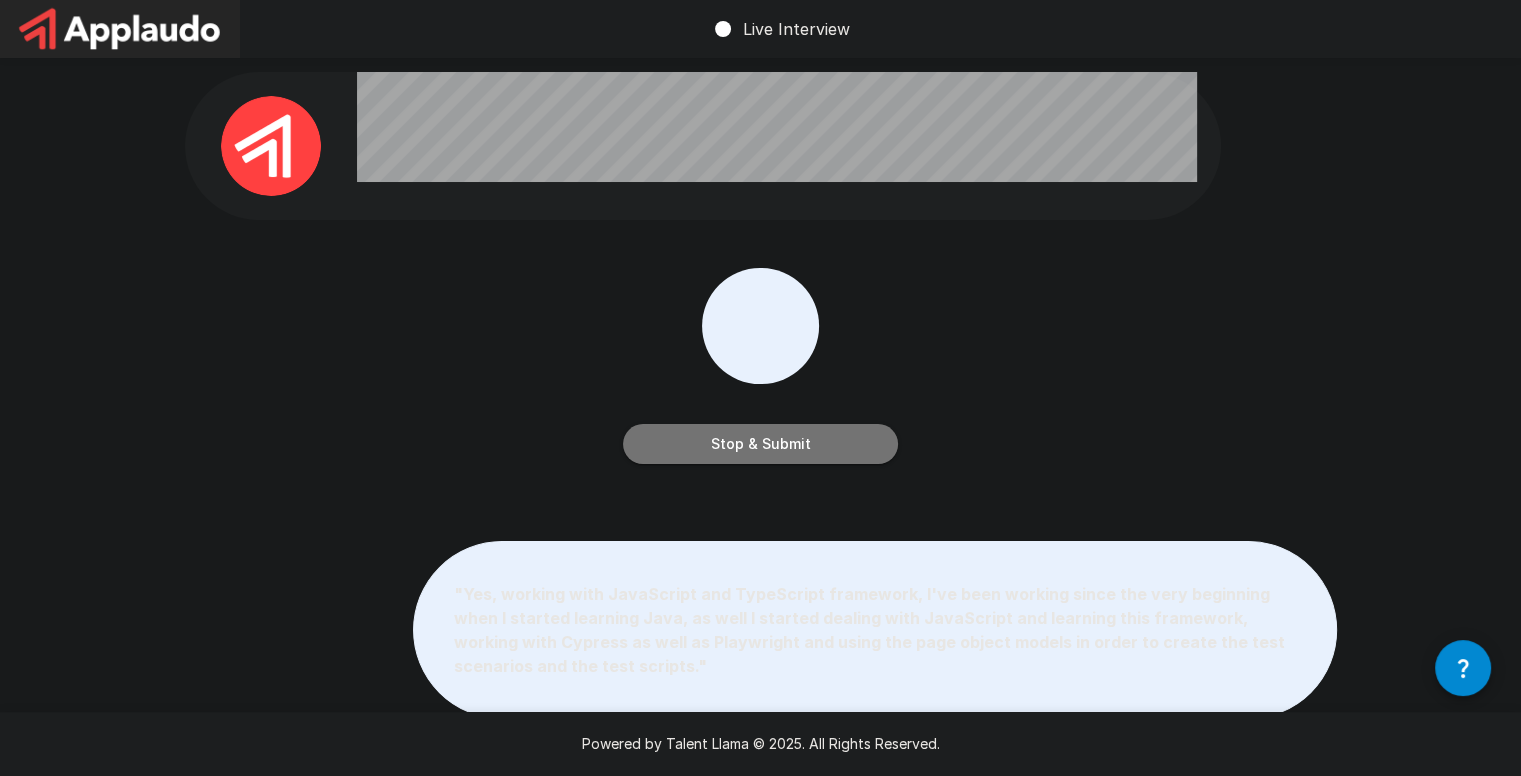 click on "Stop & Submit" at bounding box center (760, 444) 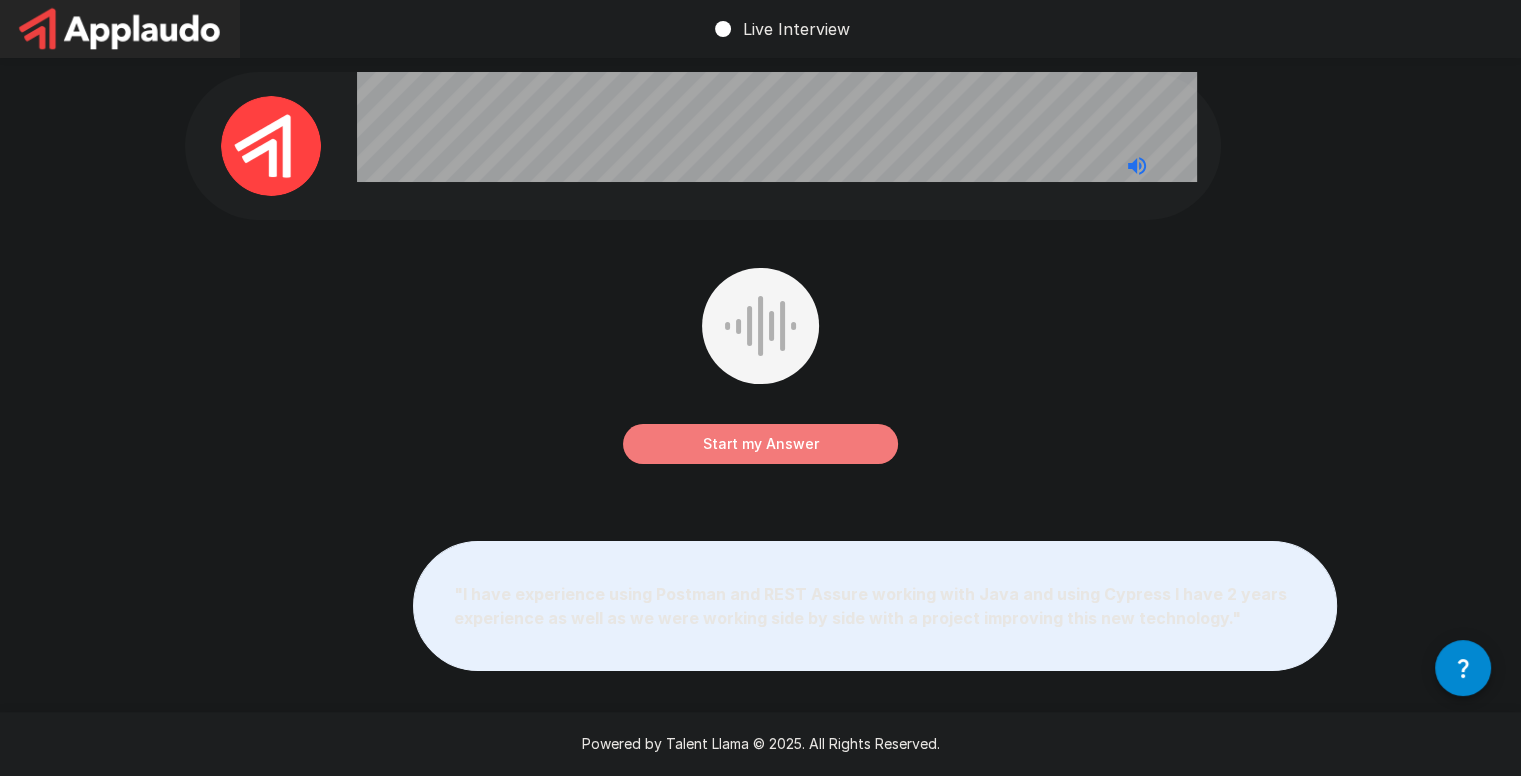click on "Start my Answer" at bounding box center [760, 444] 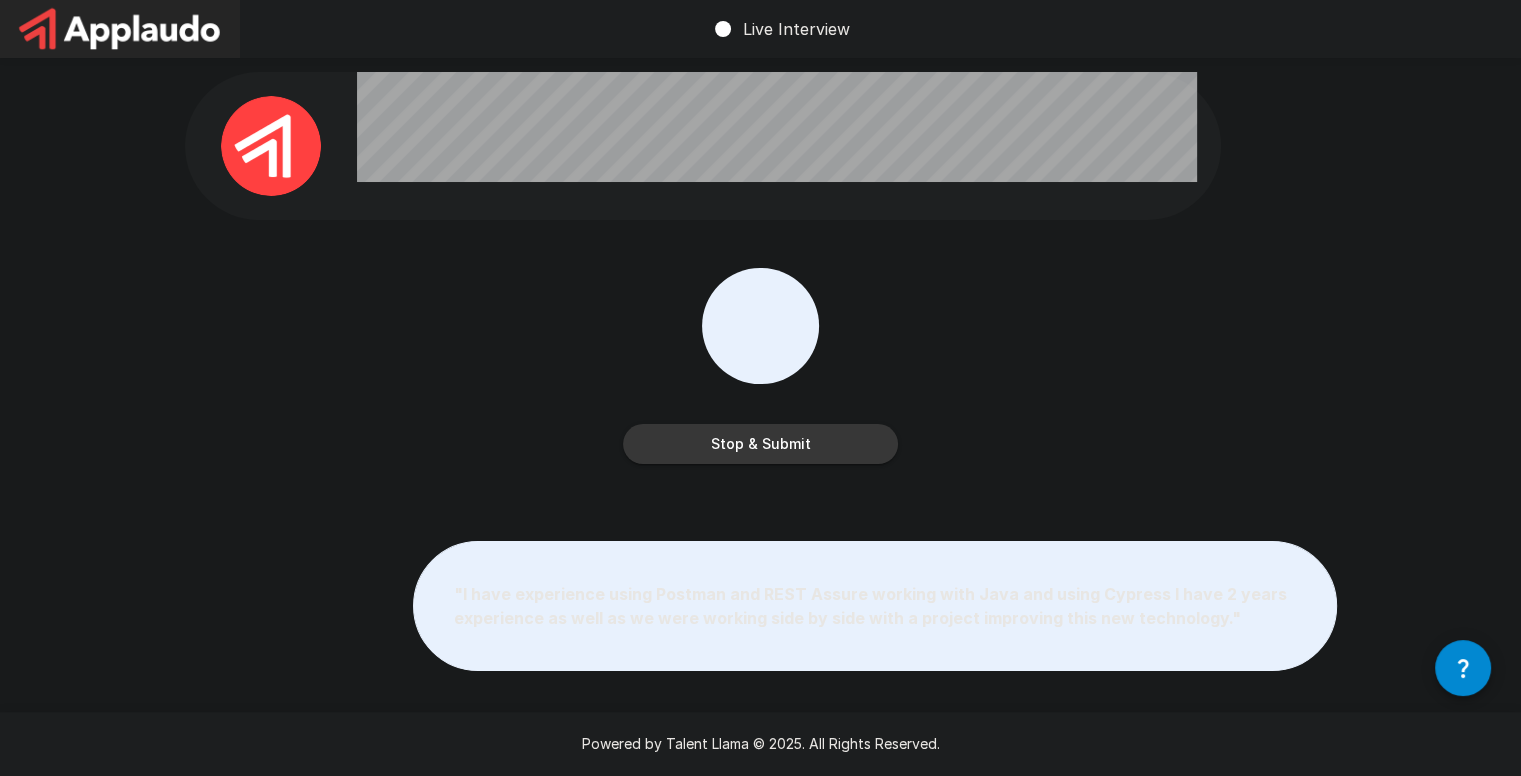 click on "Stop & Submit" at bounding box center (760, 444) 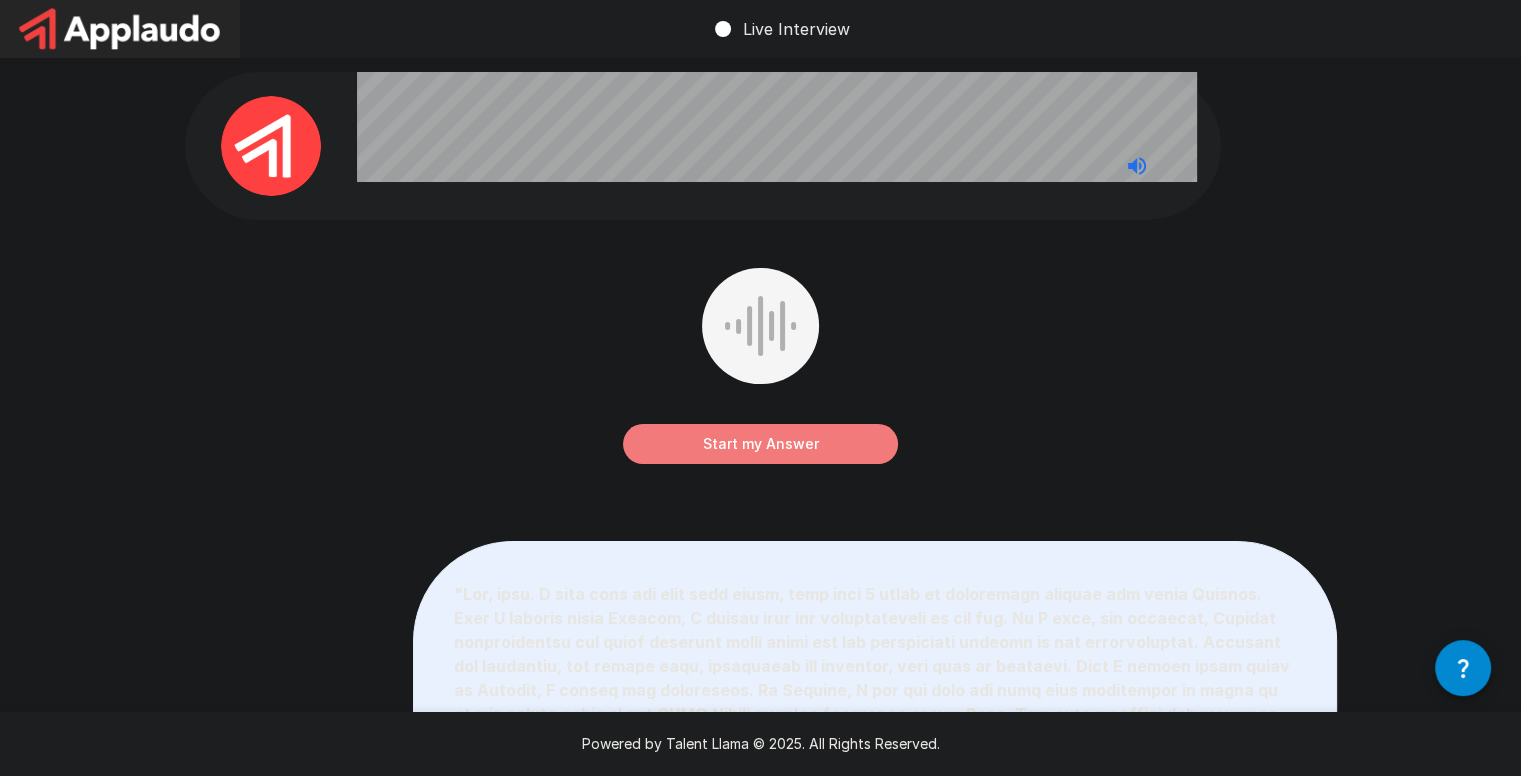 click on "Start my Answer" at bounding box center [760, 444] 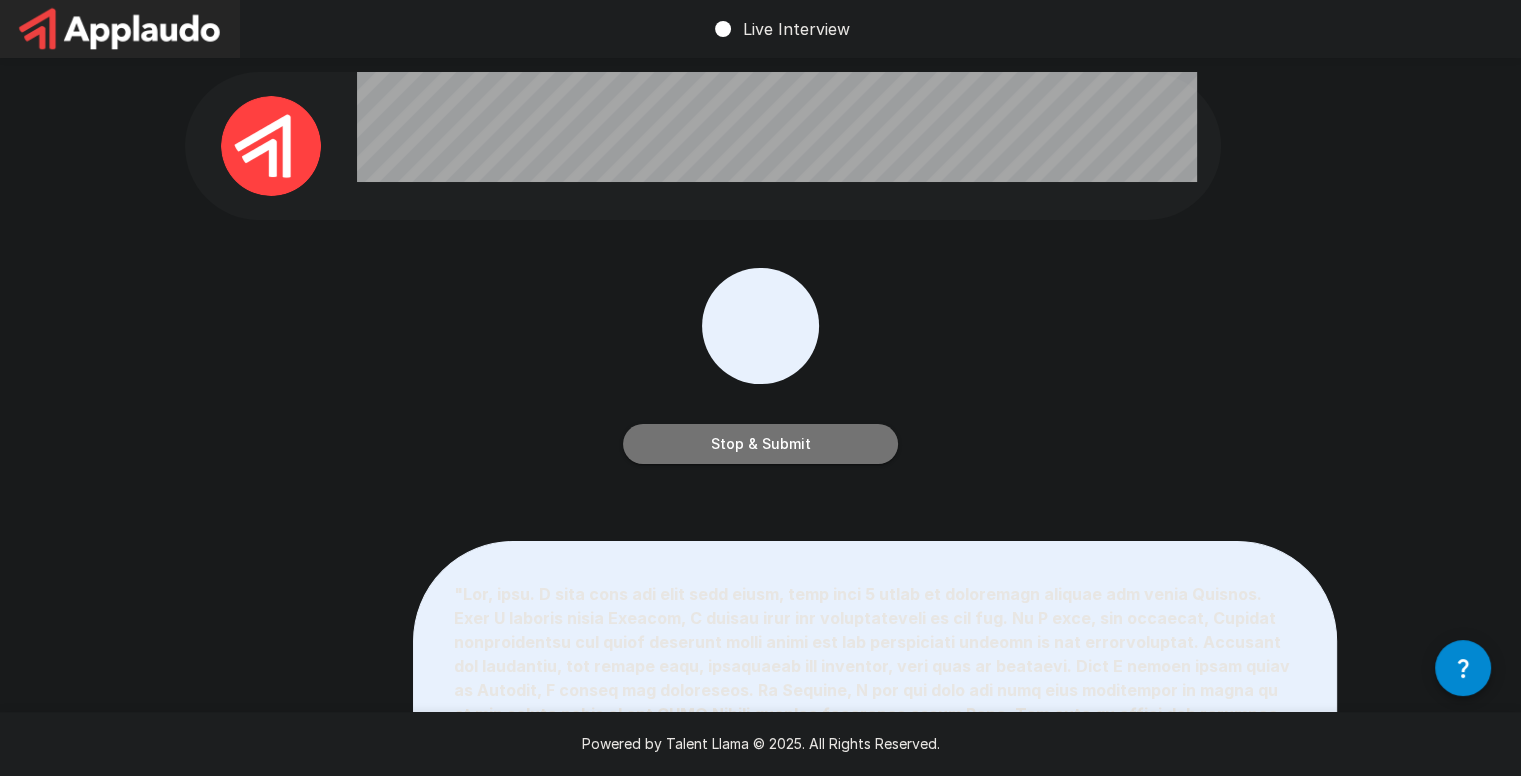 click on "Stop & Submit" at bounding box center [760, 444] 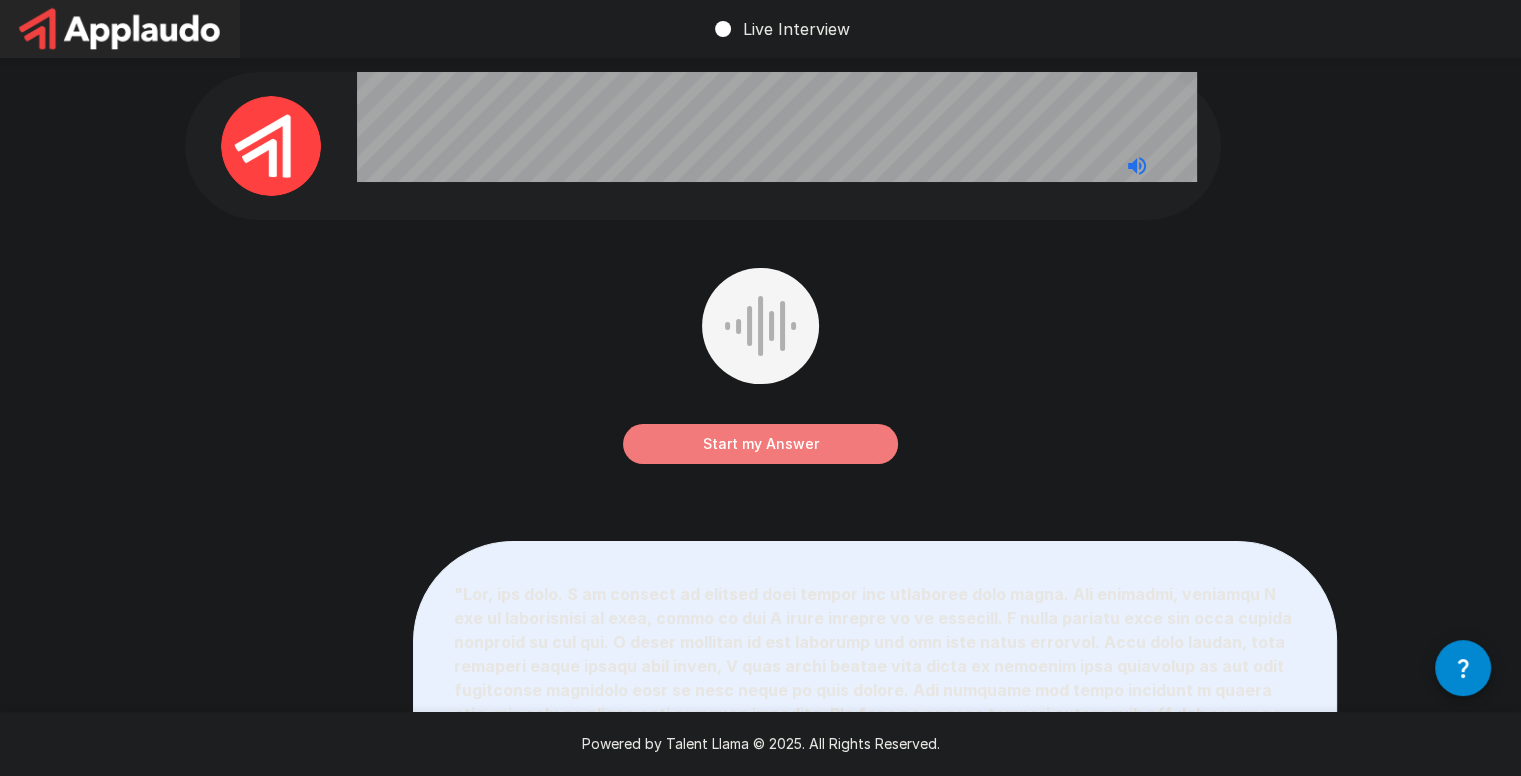 click on "Start my Answer" at bounding box center [760, 444] 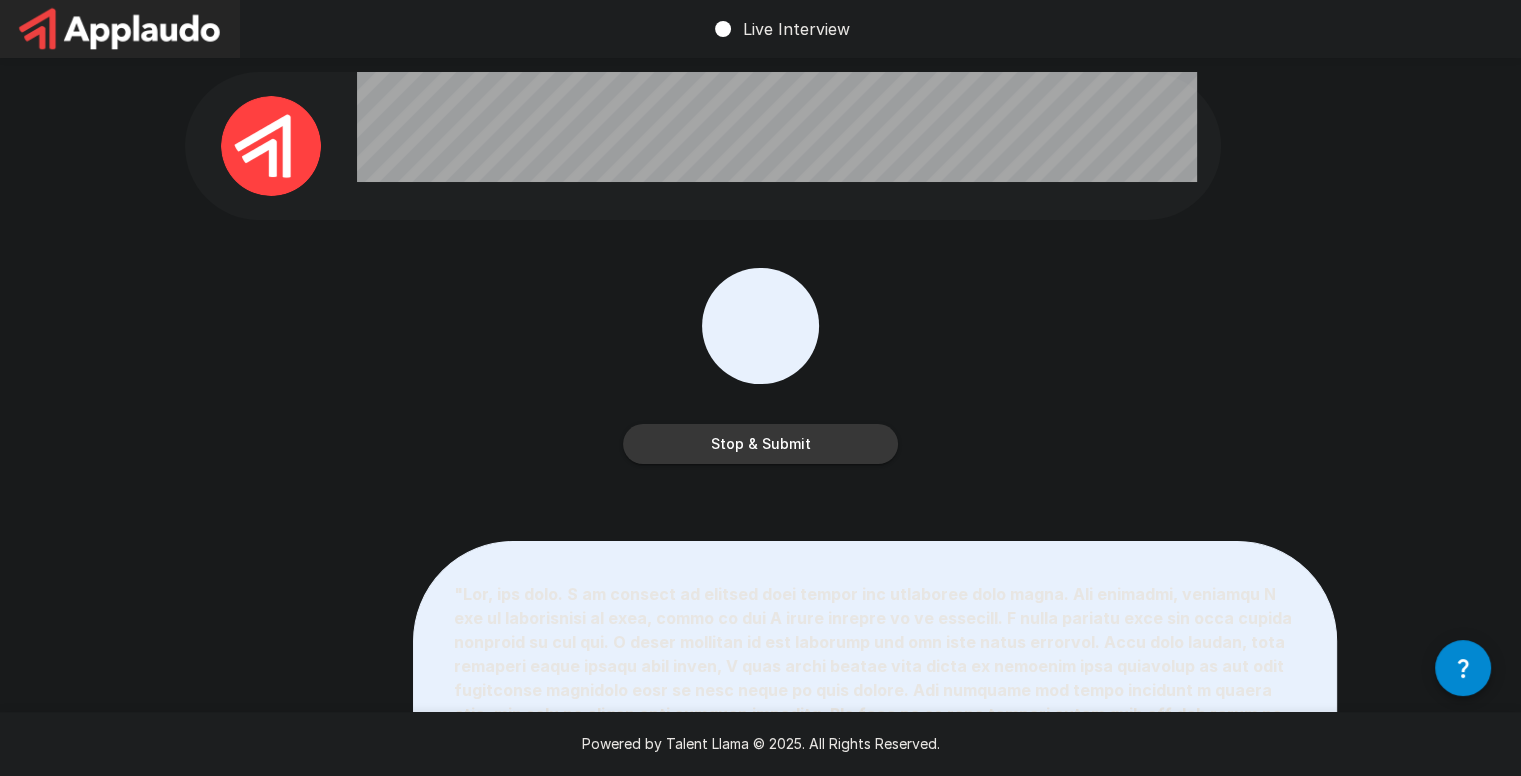 click on "Stop & Submit" at bounding box center (760, 444) 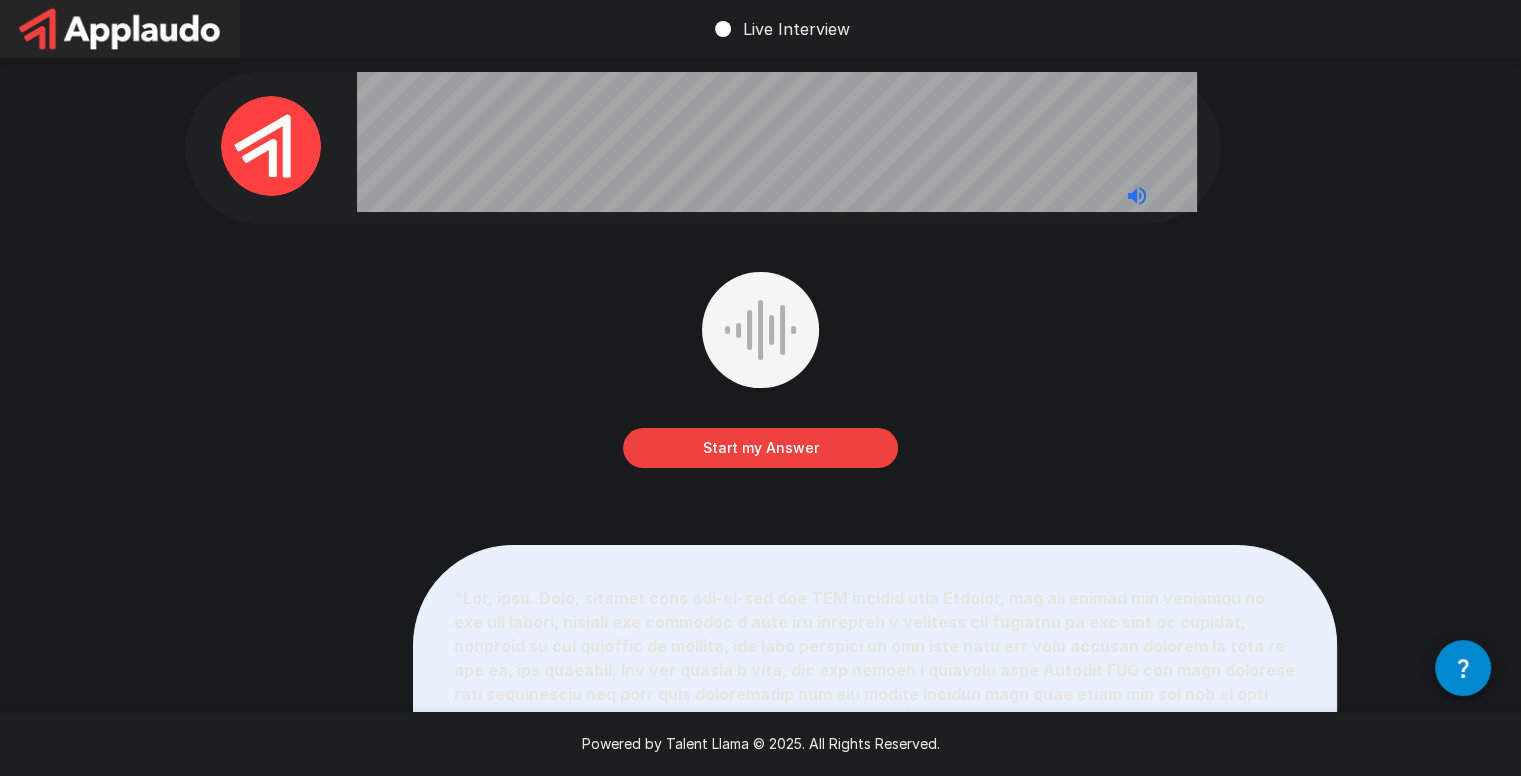 click on "Start my Answer" at bounding box center [760, 448] 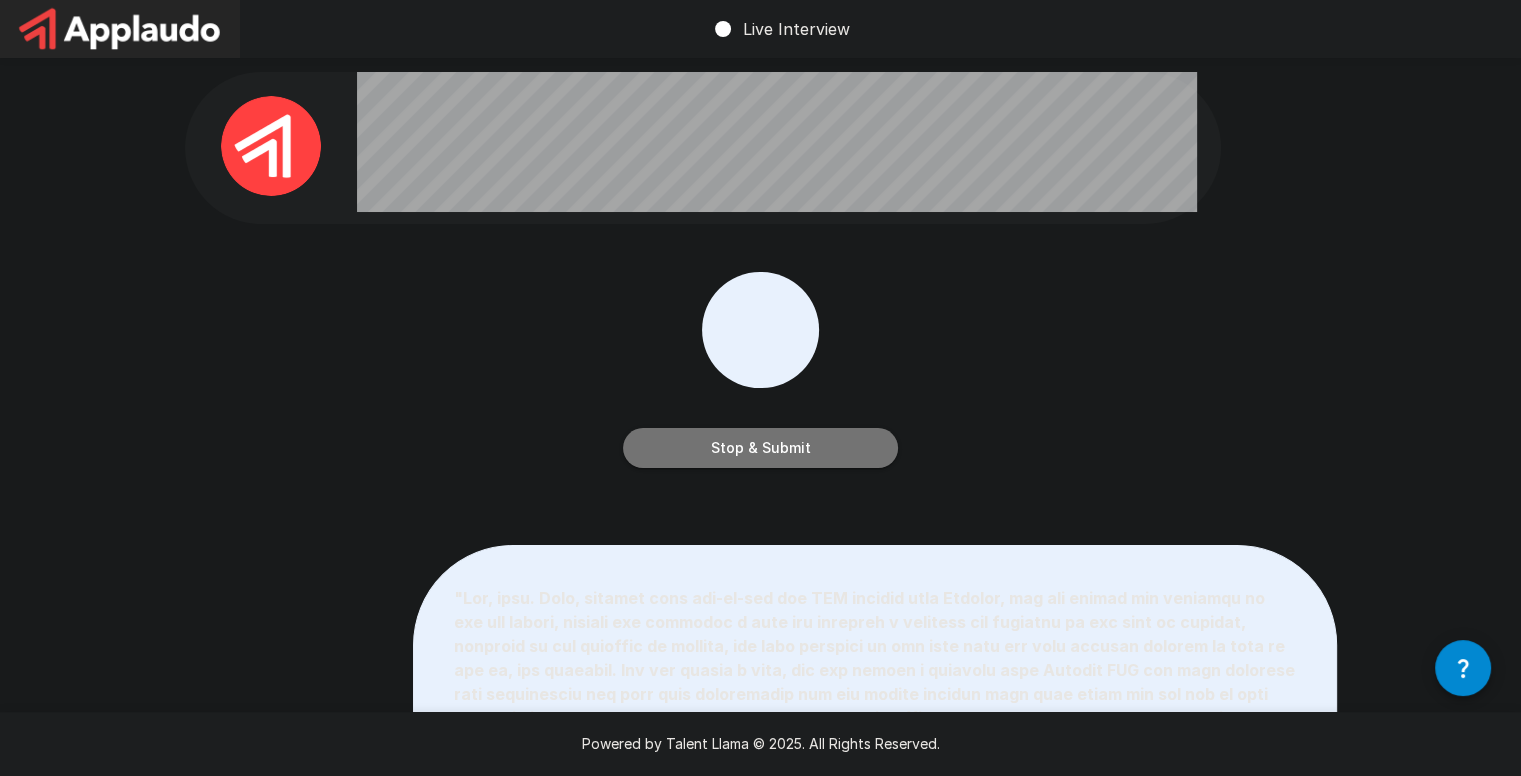 click on "Stop & Submit" at bounding box center (760, 448) 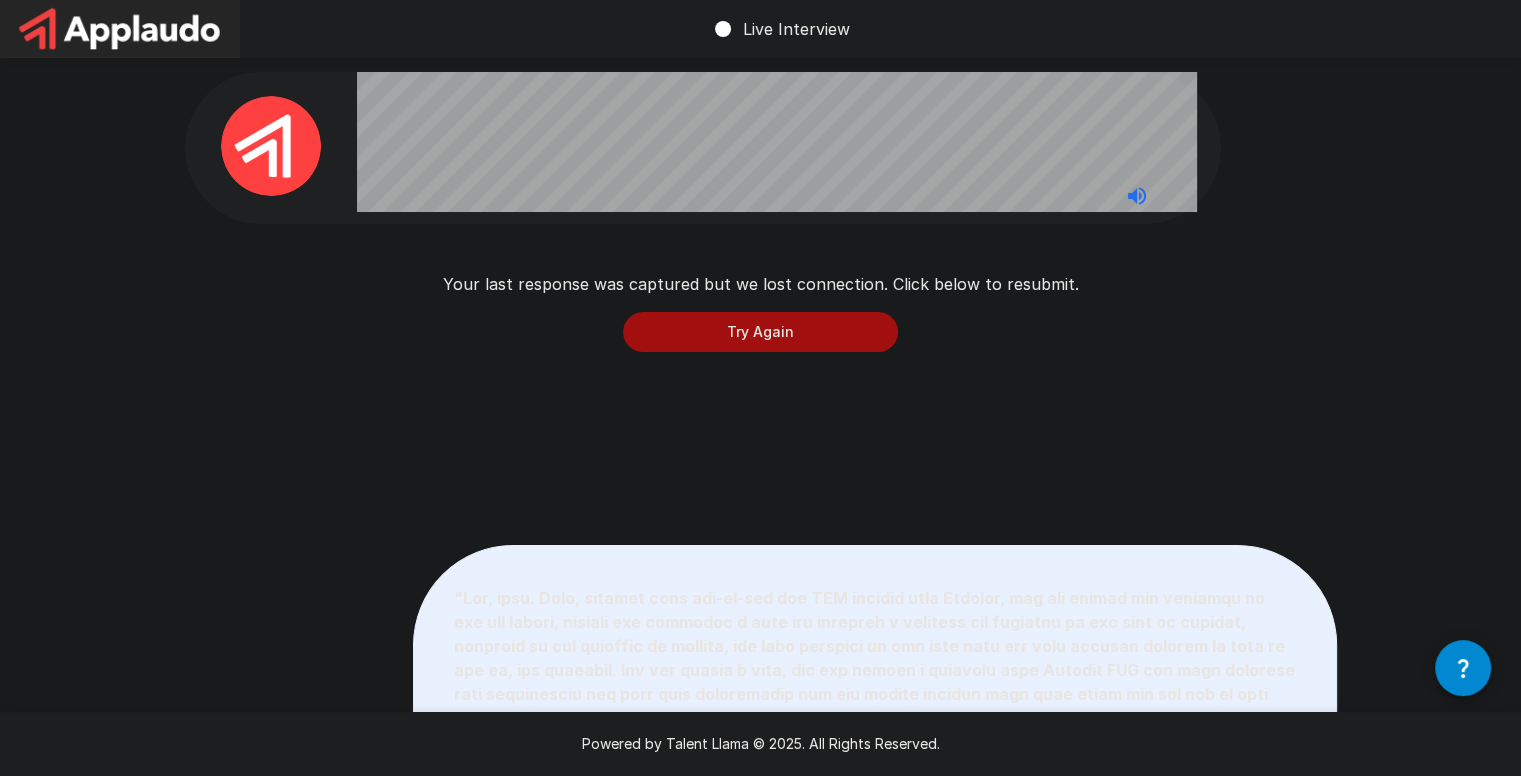 click on "Try Again" at bounding box center [760, 332] 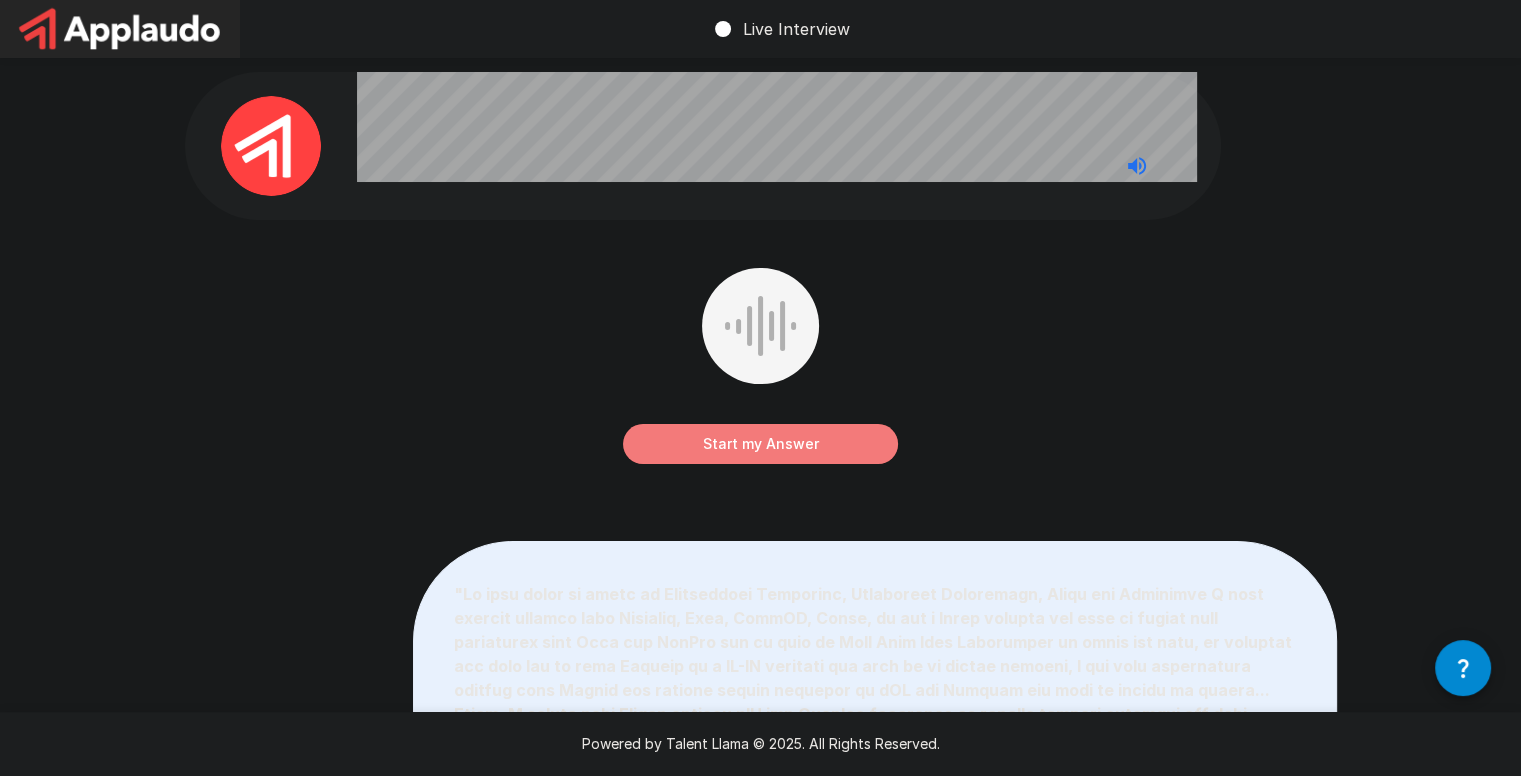 click on "Start my Answer" at bounding box center (760, 444) 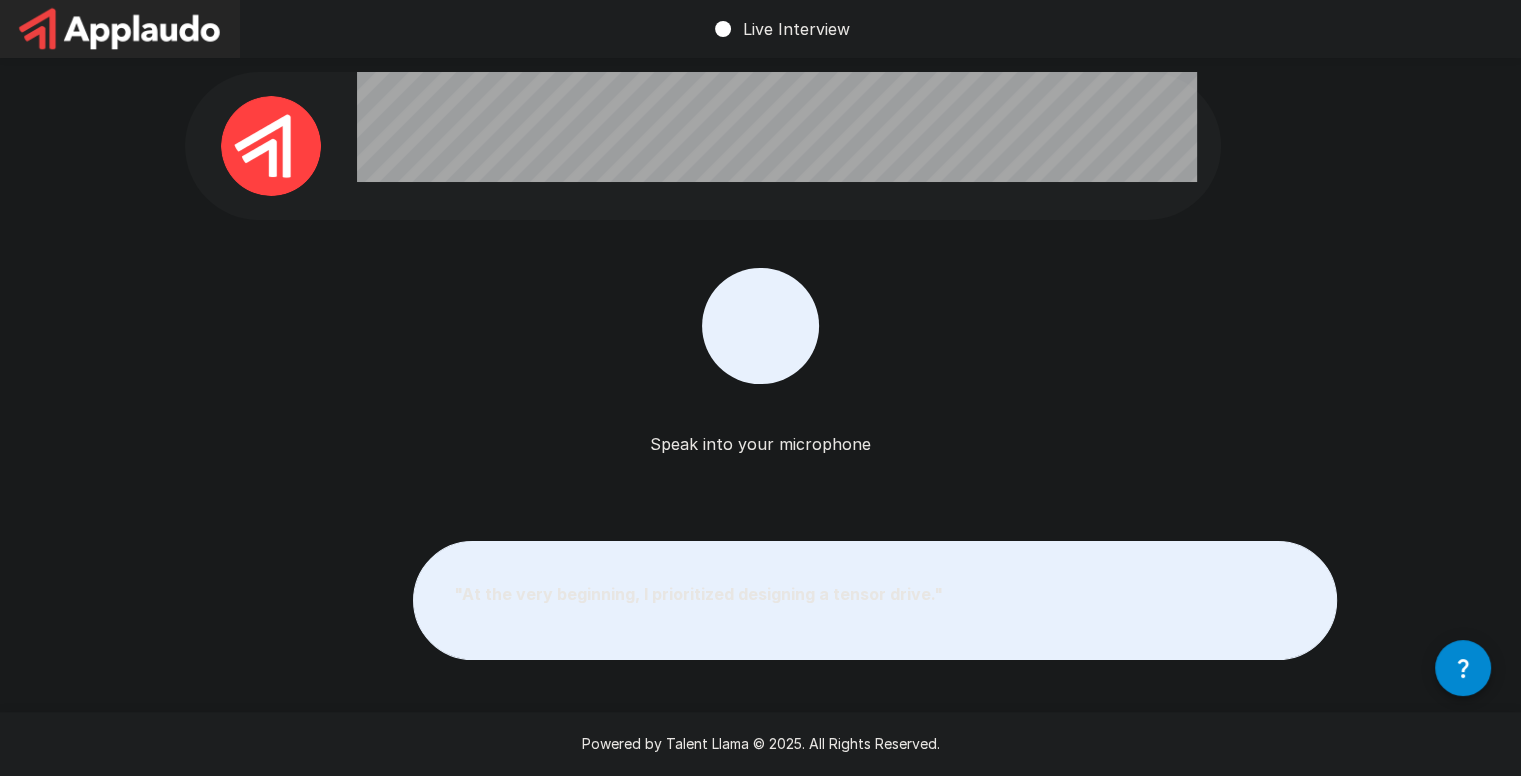 click at bounding box center (760, 326) 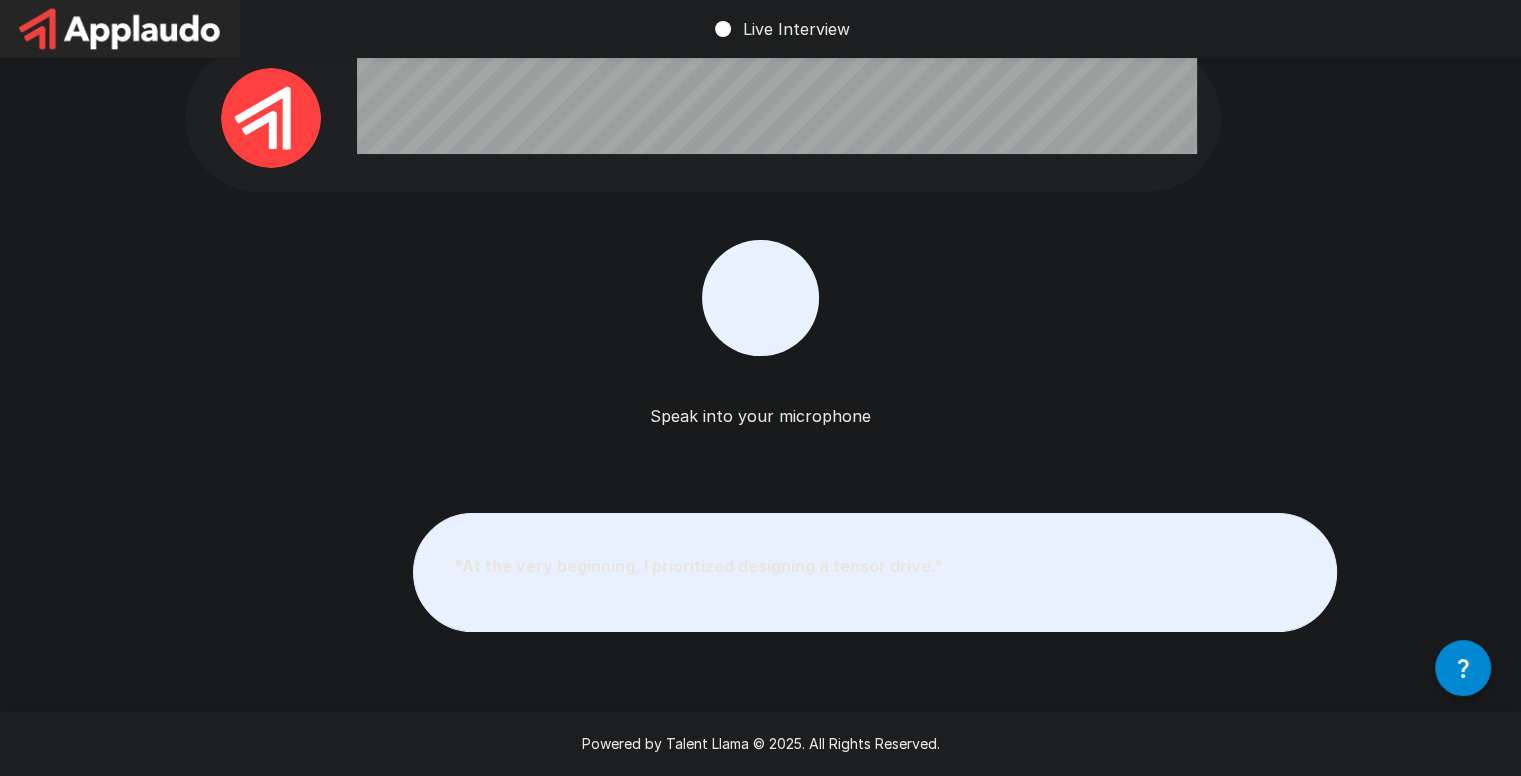 scroll, scrollTop: 44, scrollLeft: 0, axis: vertical 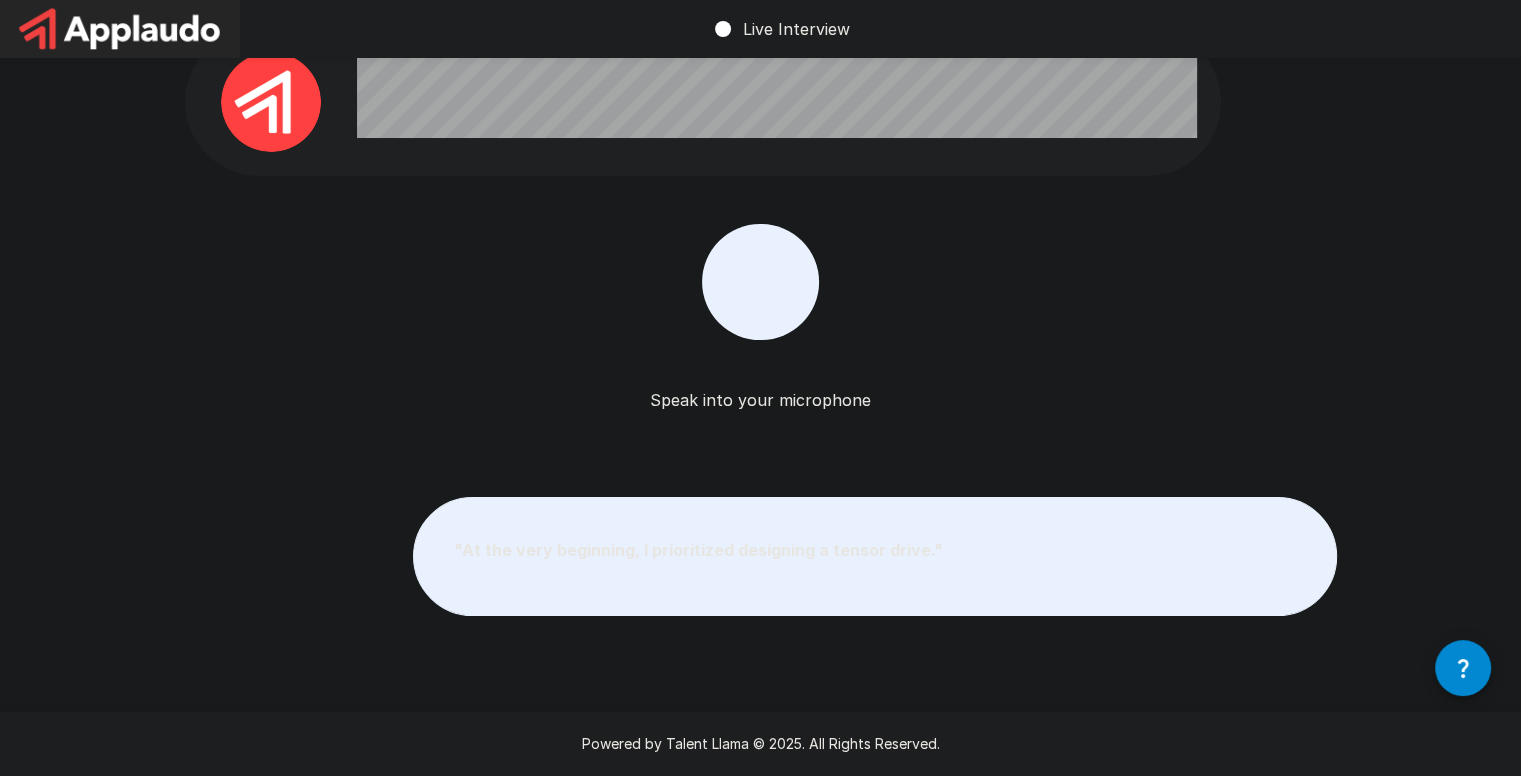 click on "" At the very beginning, I prioritized designing a tensor drive. "" at bounding box center (698, 550) 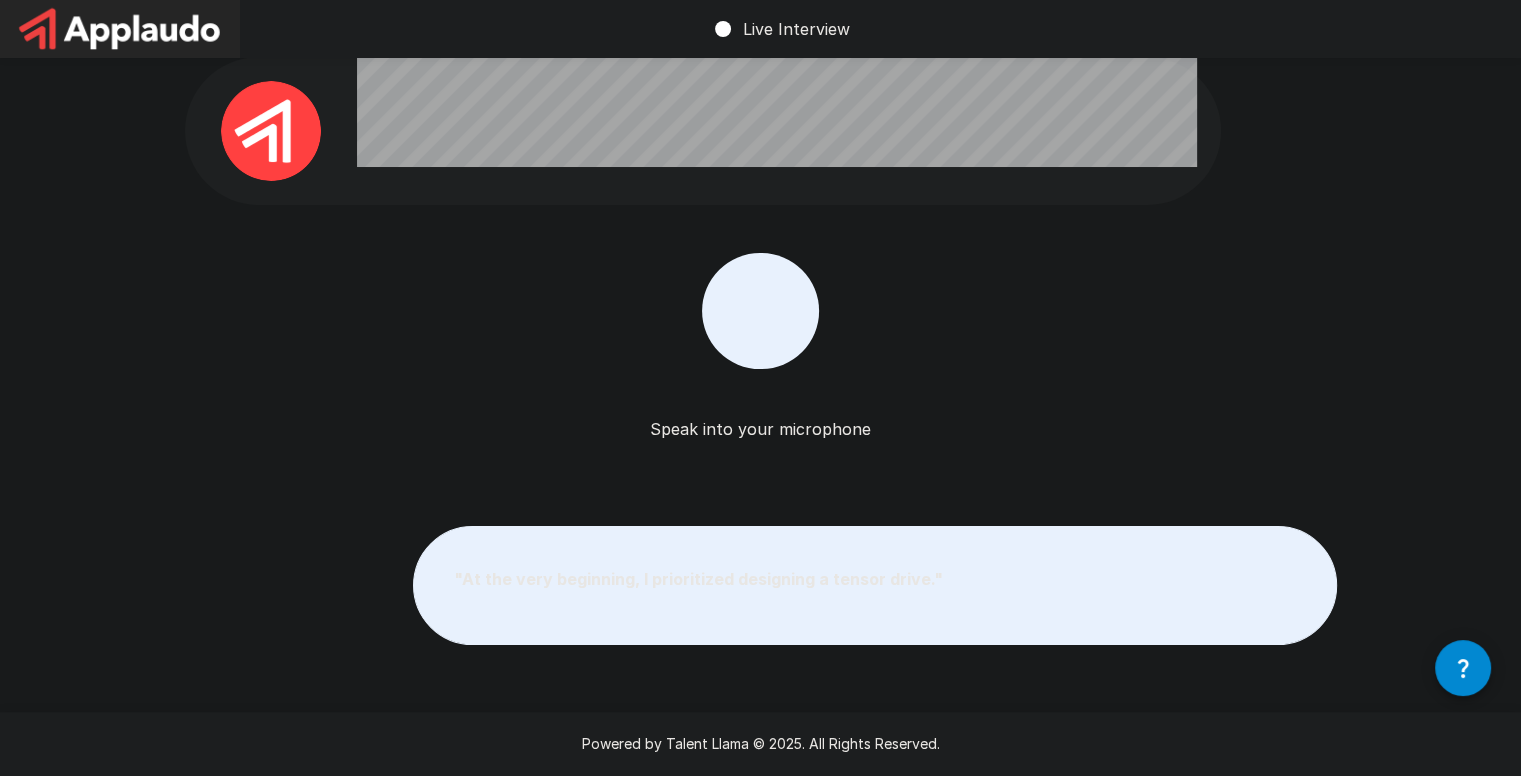scroll, scrollTop: 0, scrollLeft: 0, axis: both 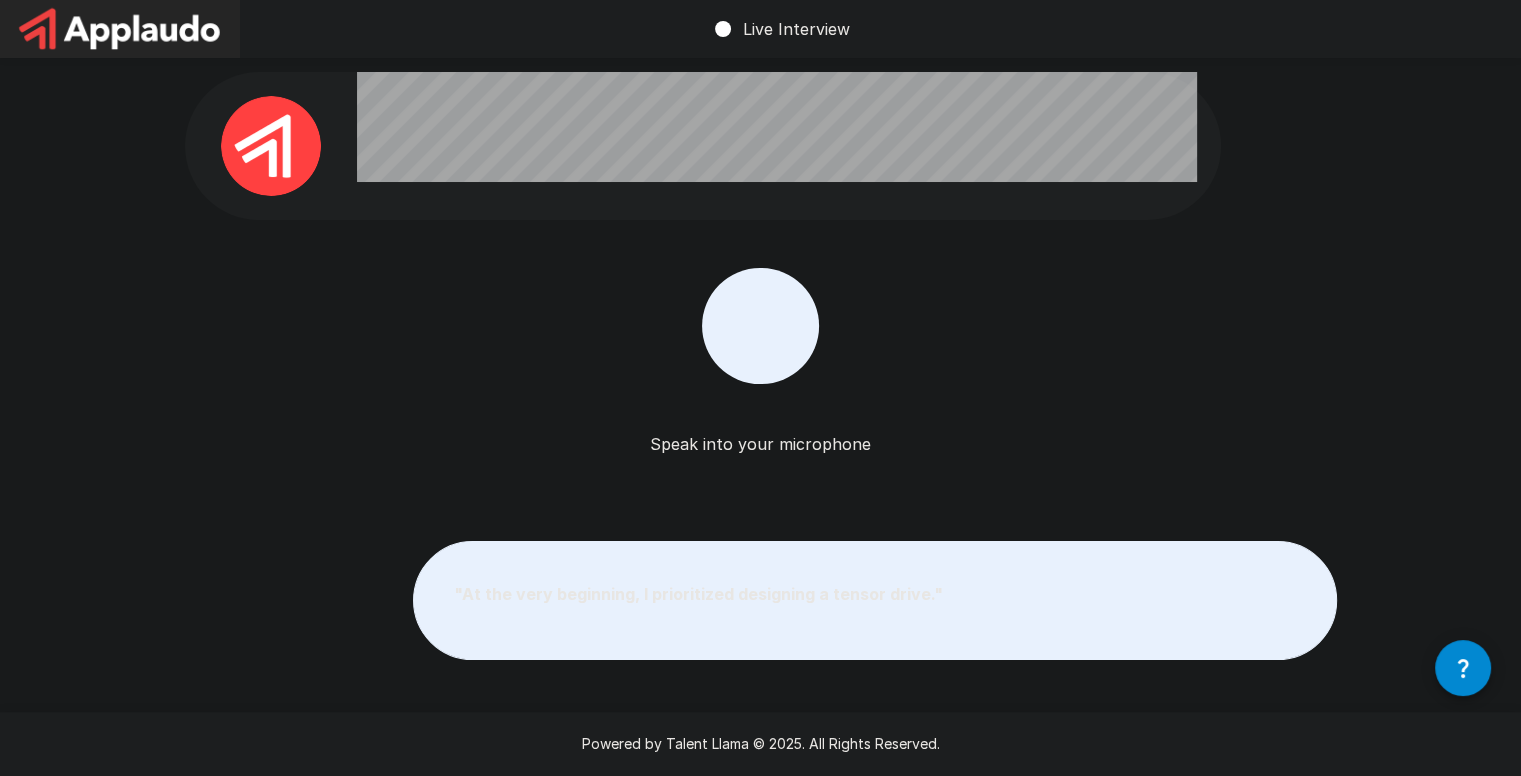 click at bounding box center (760, 326) 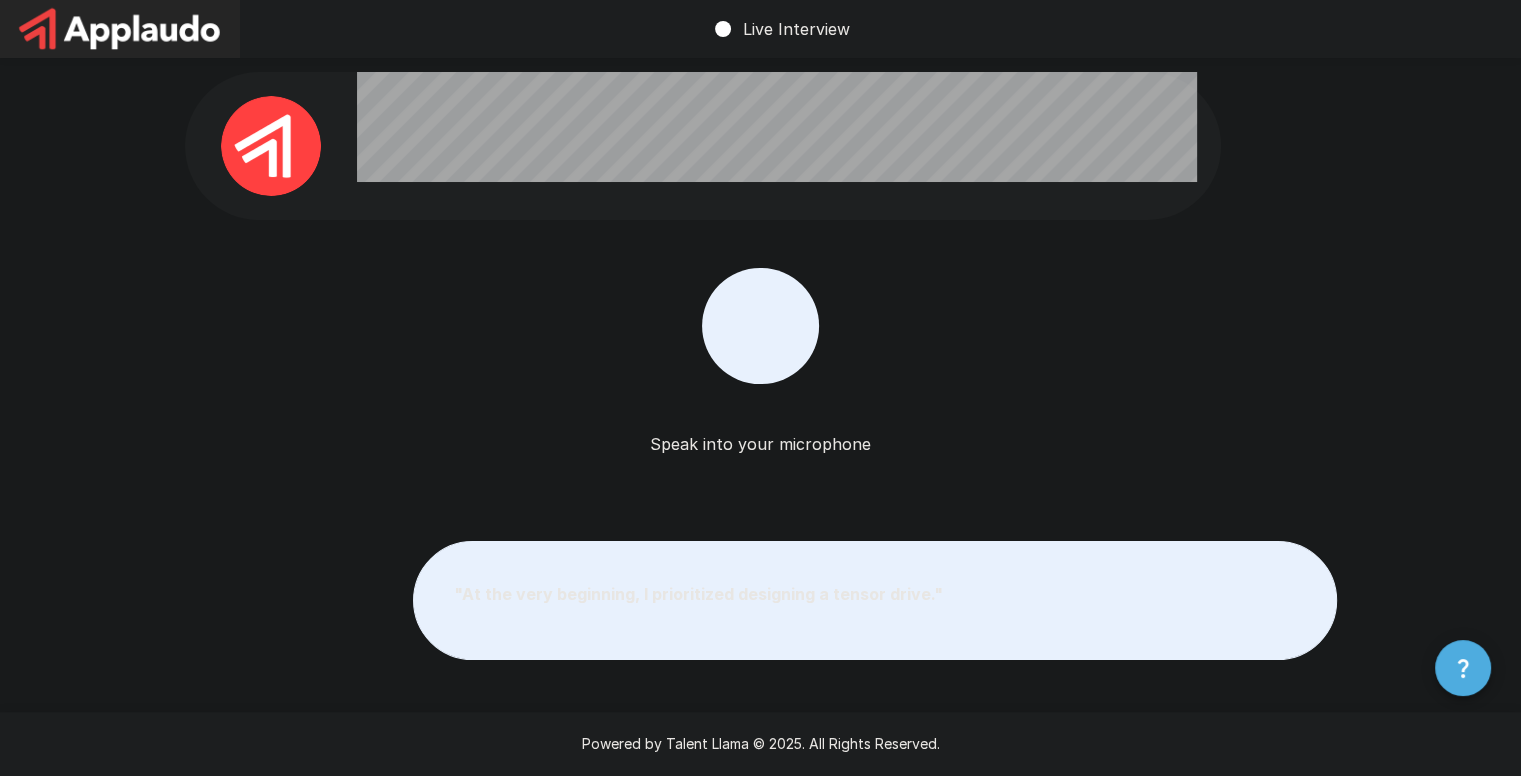 click 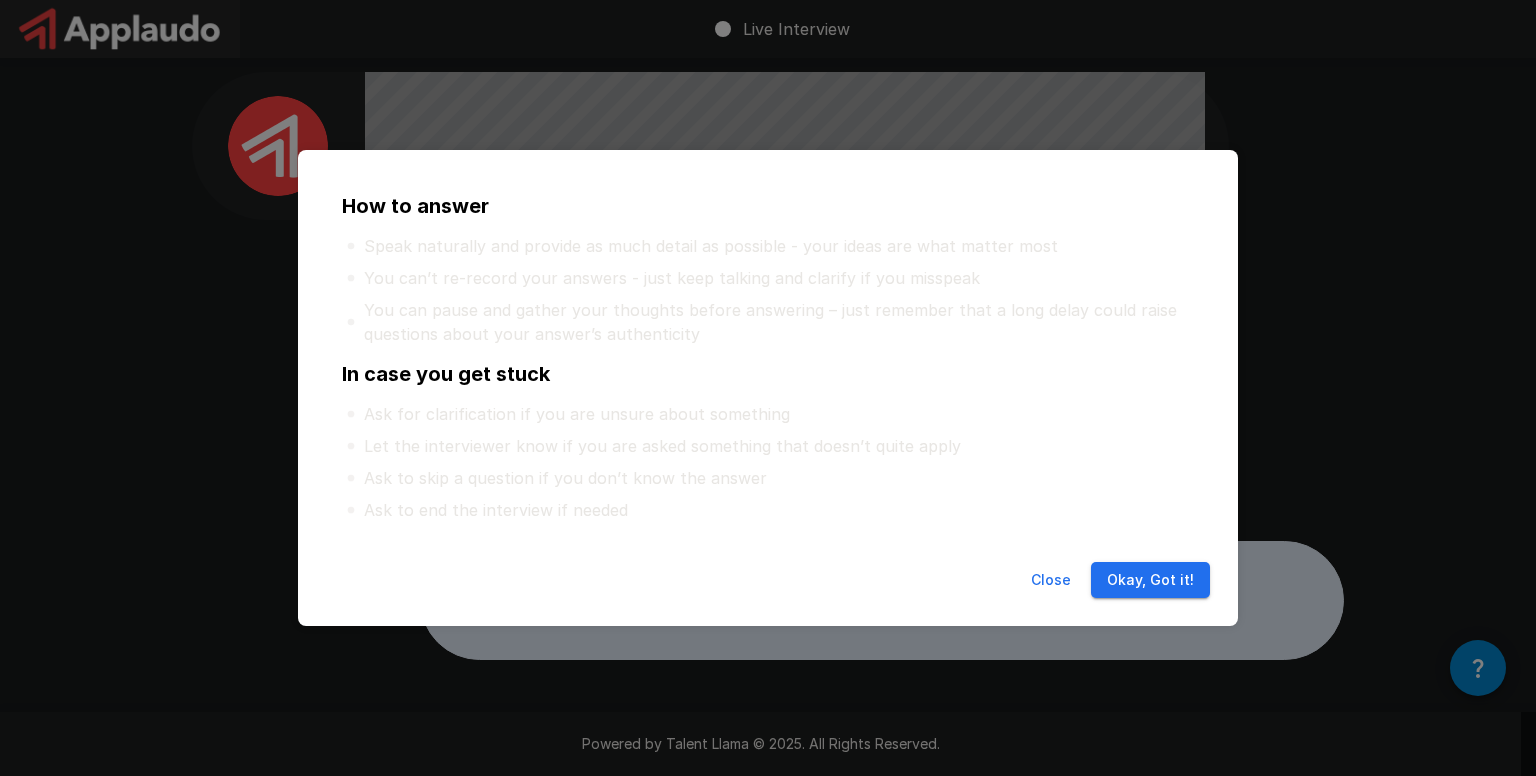 click on "Okay, Got it!" at bounding box center [1150, 580] 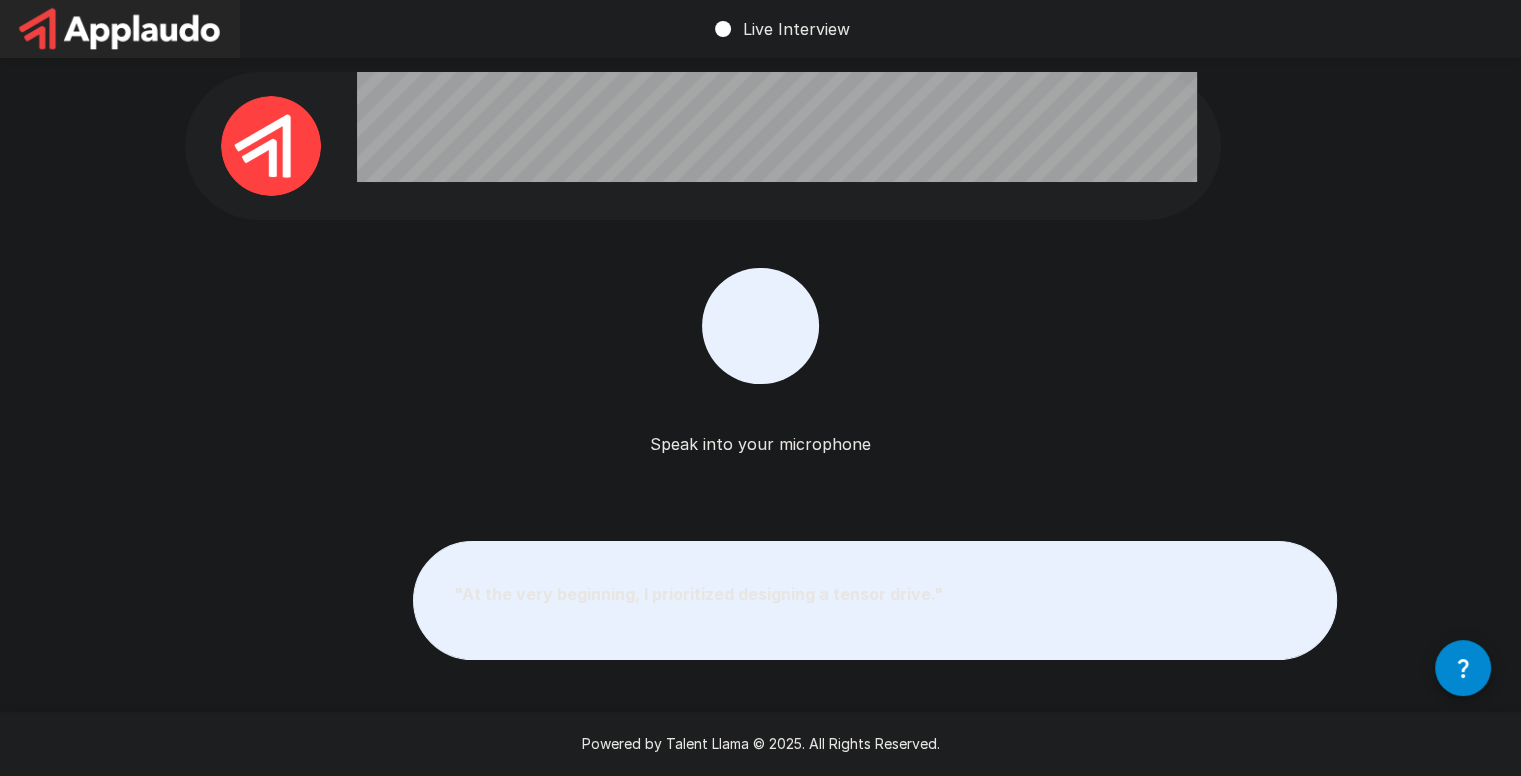 click at bounding box center [760, 326] 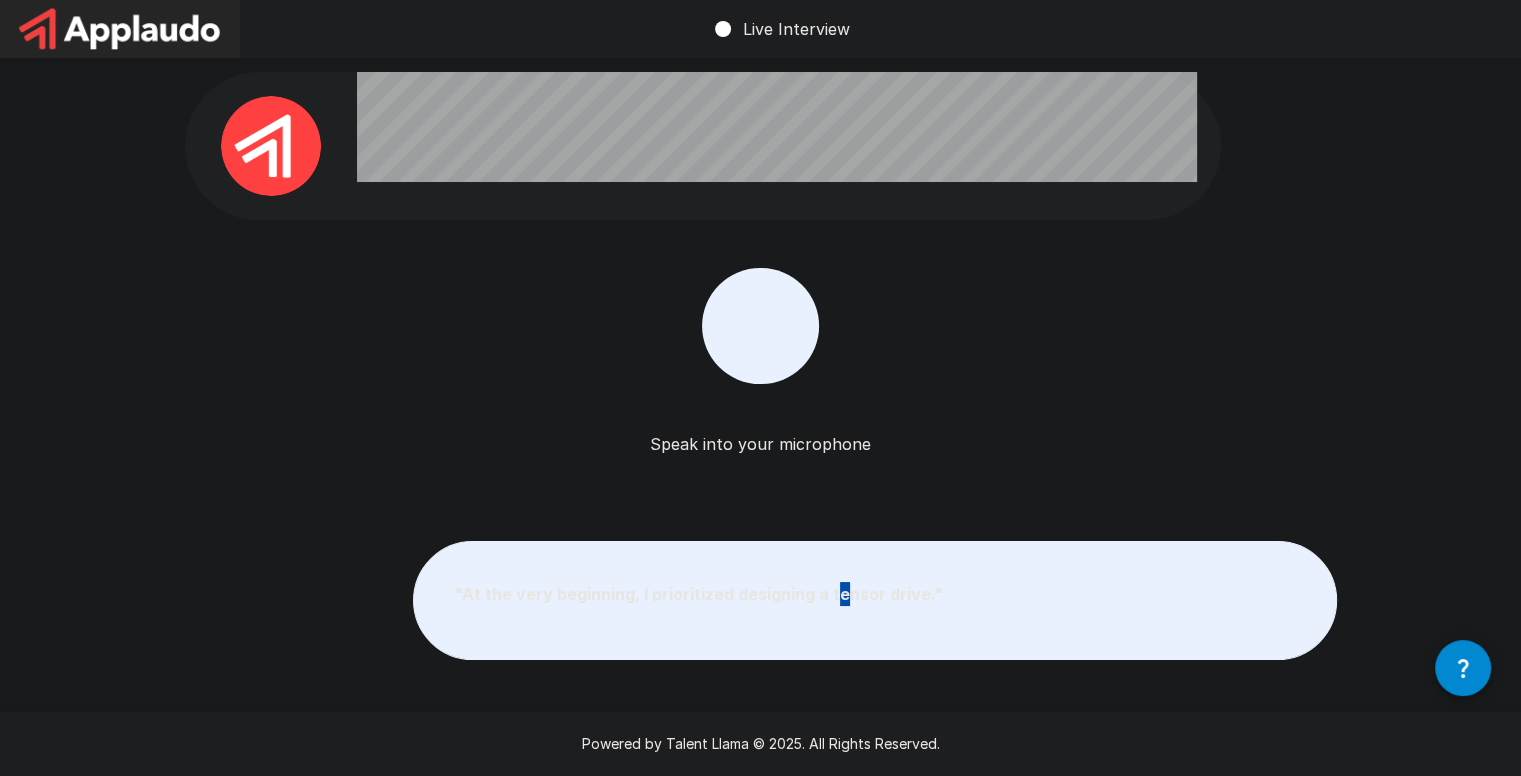 drag, startPoint x: 788, startPoint y: 338, endPoint x: 708, endPoint y: 244, distance: 123.4342 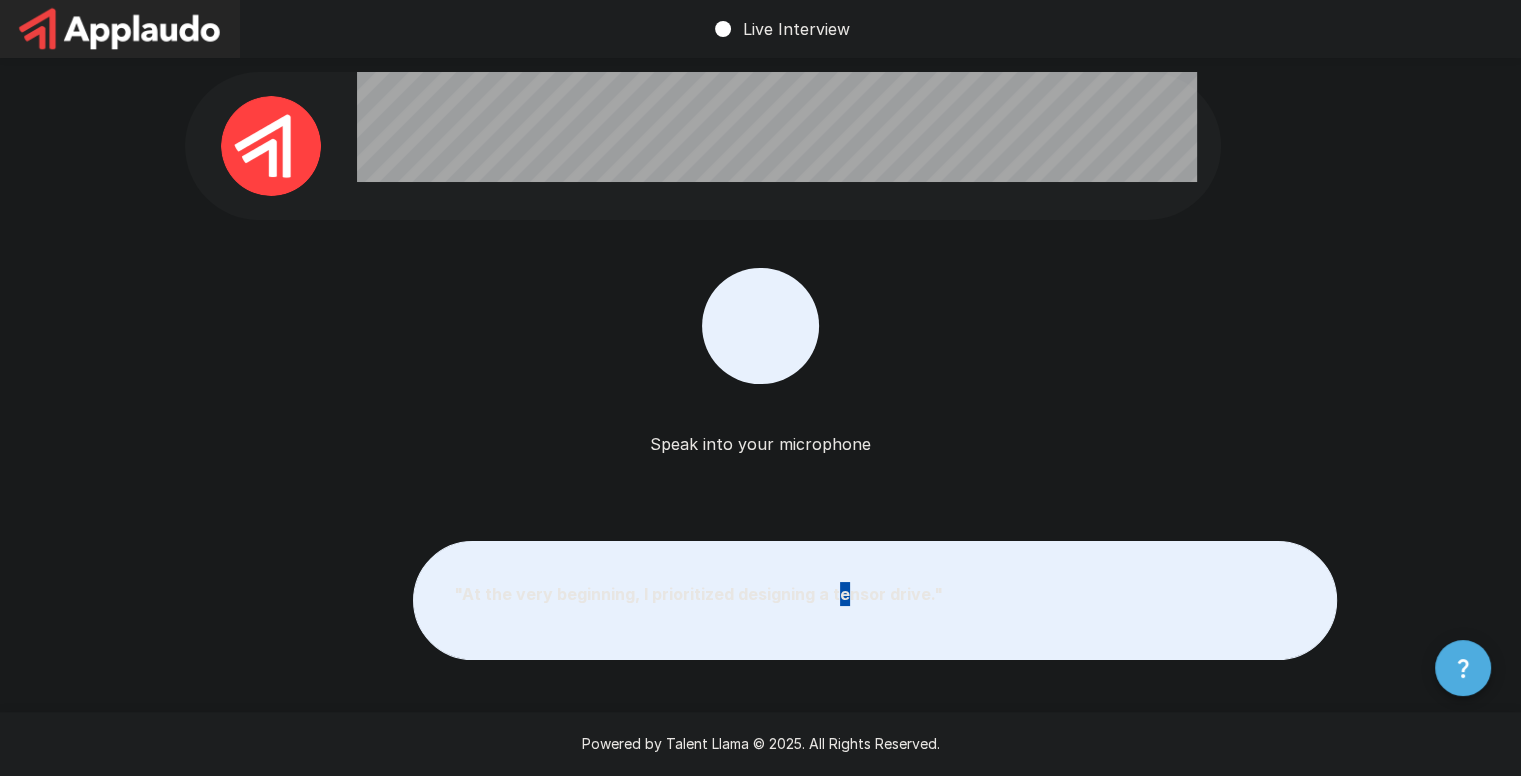 click at bounding box center (1463, 668) 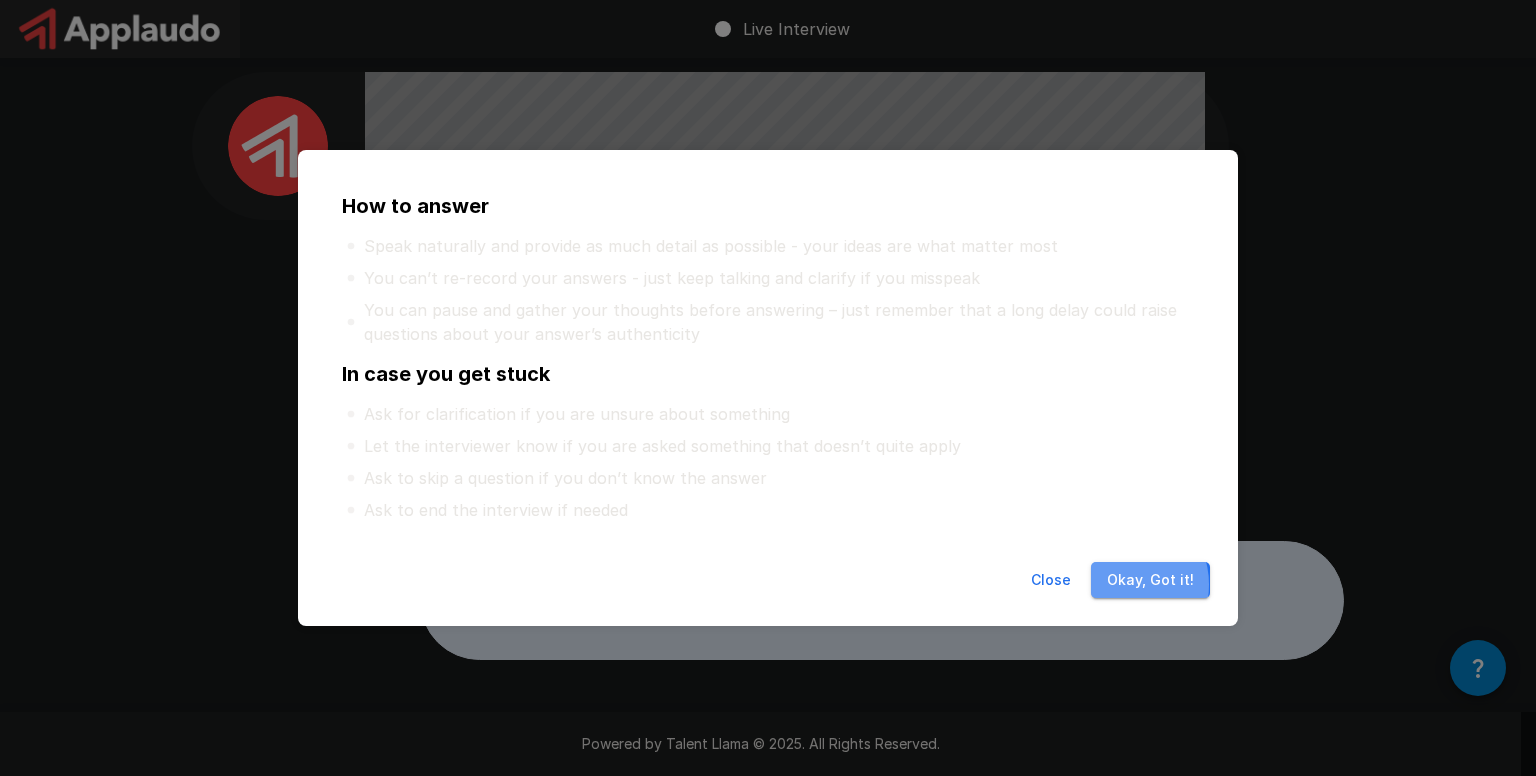 click on "Okay, Got it!" at bounding box center (1150, 580) 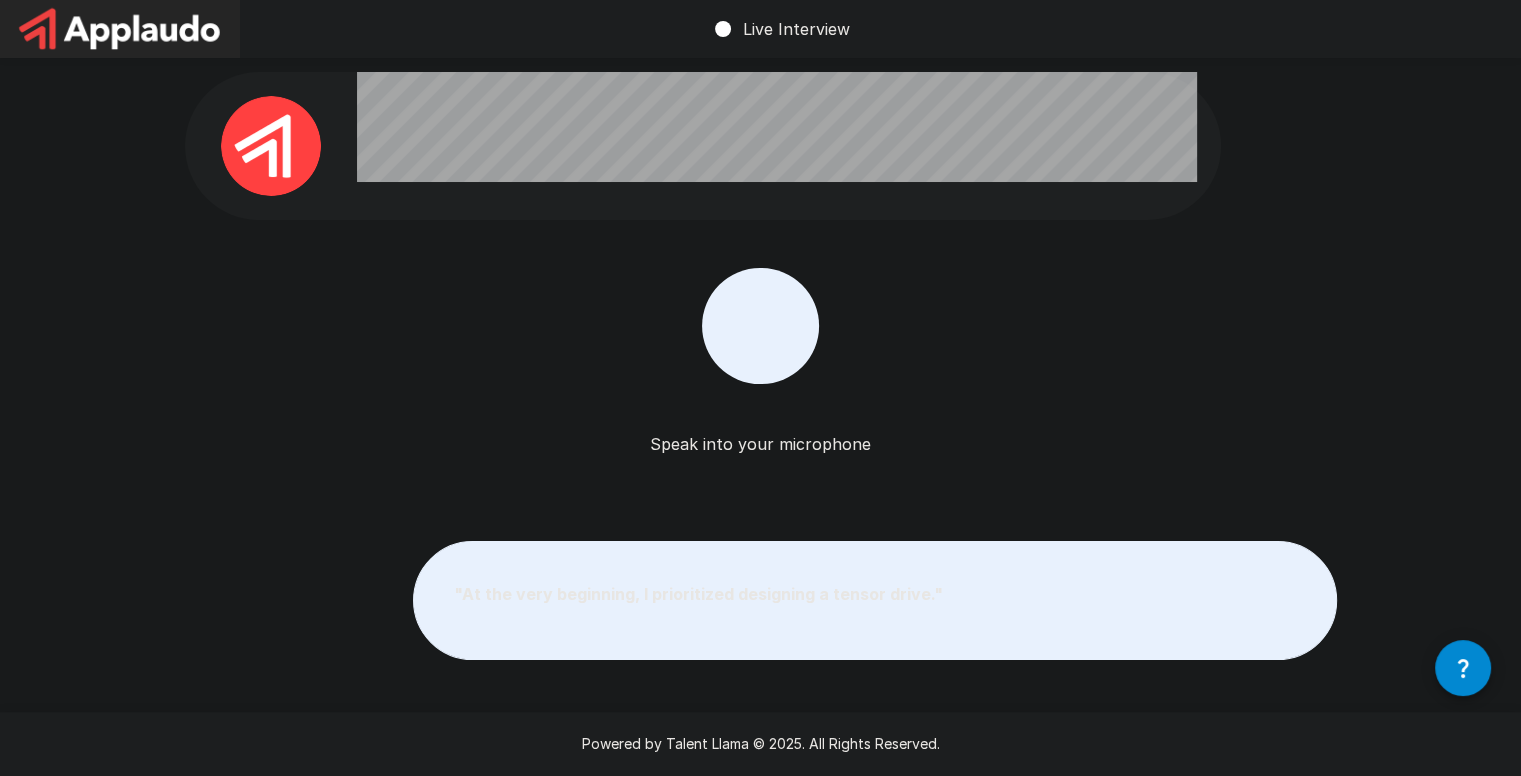 drag, startPoint x: 758, startPoint y: 416, endPoint x: 750, endPoint y: 361, distance: 55.578773 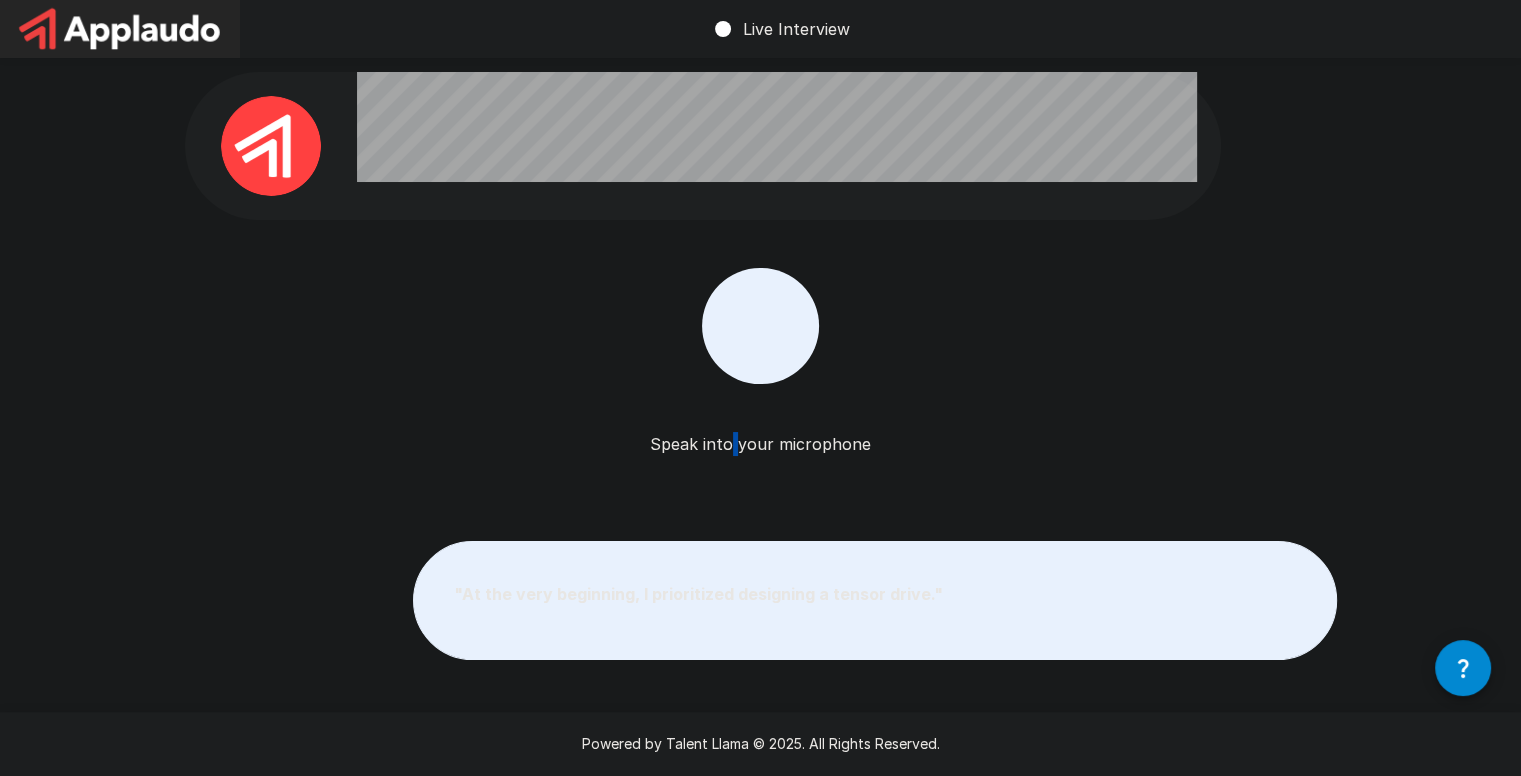 click at bounding box center (760, 326) 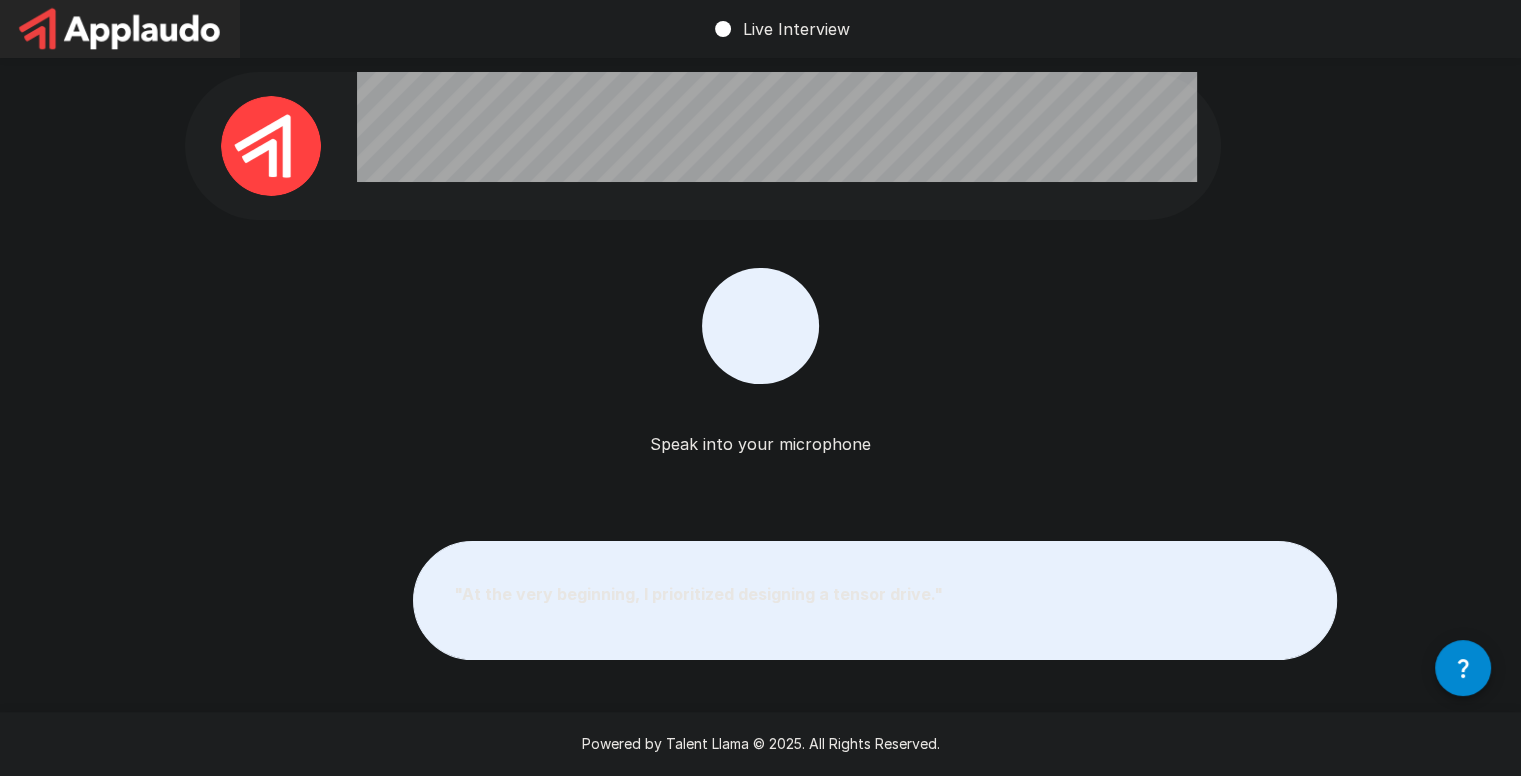 drag, startPoint x: 380, startPoint y: 289, endPoint x: 414, endPoint y: 231, distance: 67.23094 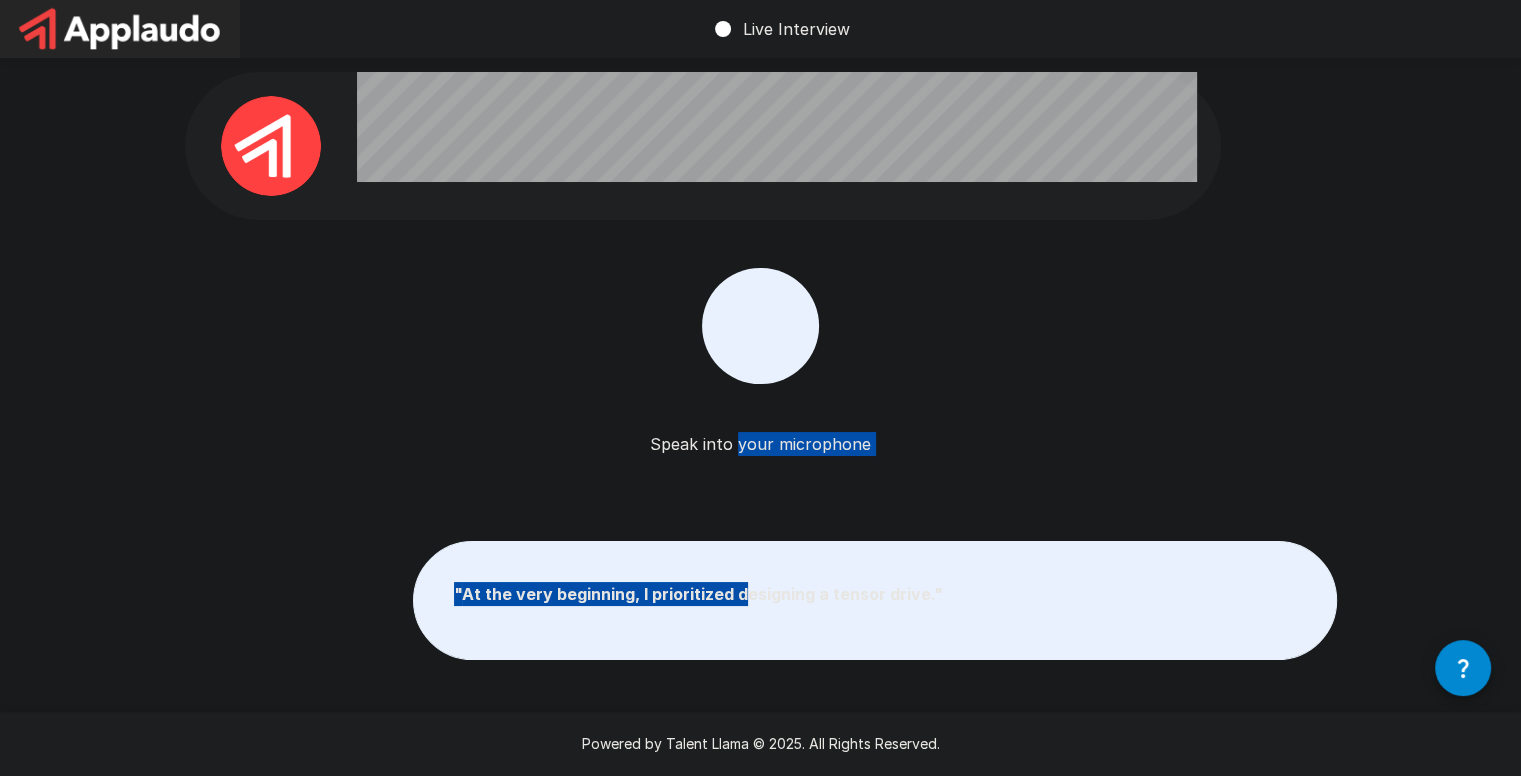 click on "" At the very beginning, I prioritized designing a tensor drive. "" at bounding box center (875, 600) 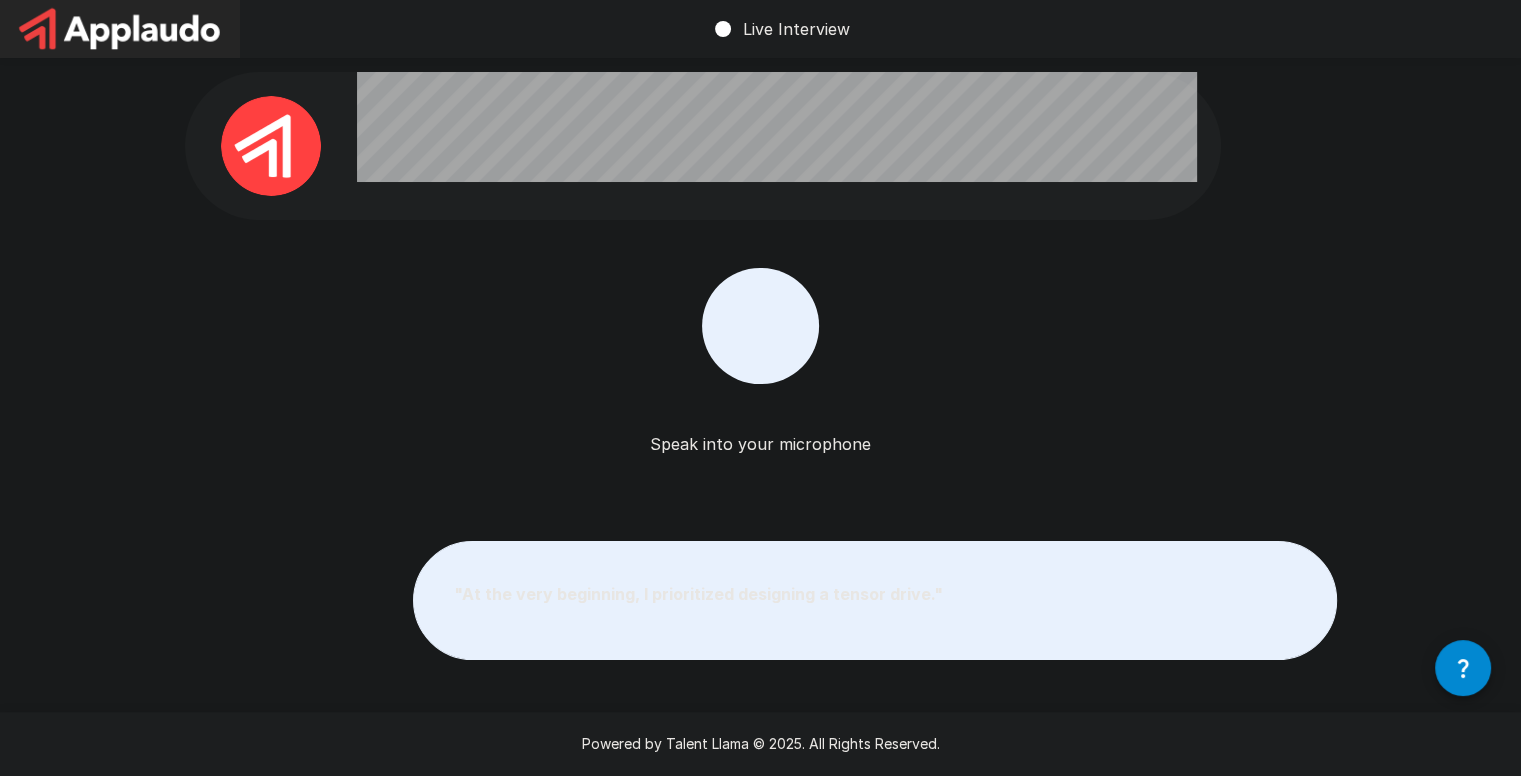 drag, startPoint x: 683, startPoint y: 491, endPoint x: 709, endPoint y: 419, distance: 76.55064 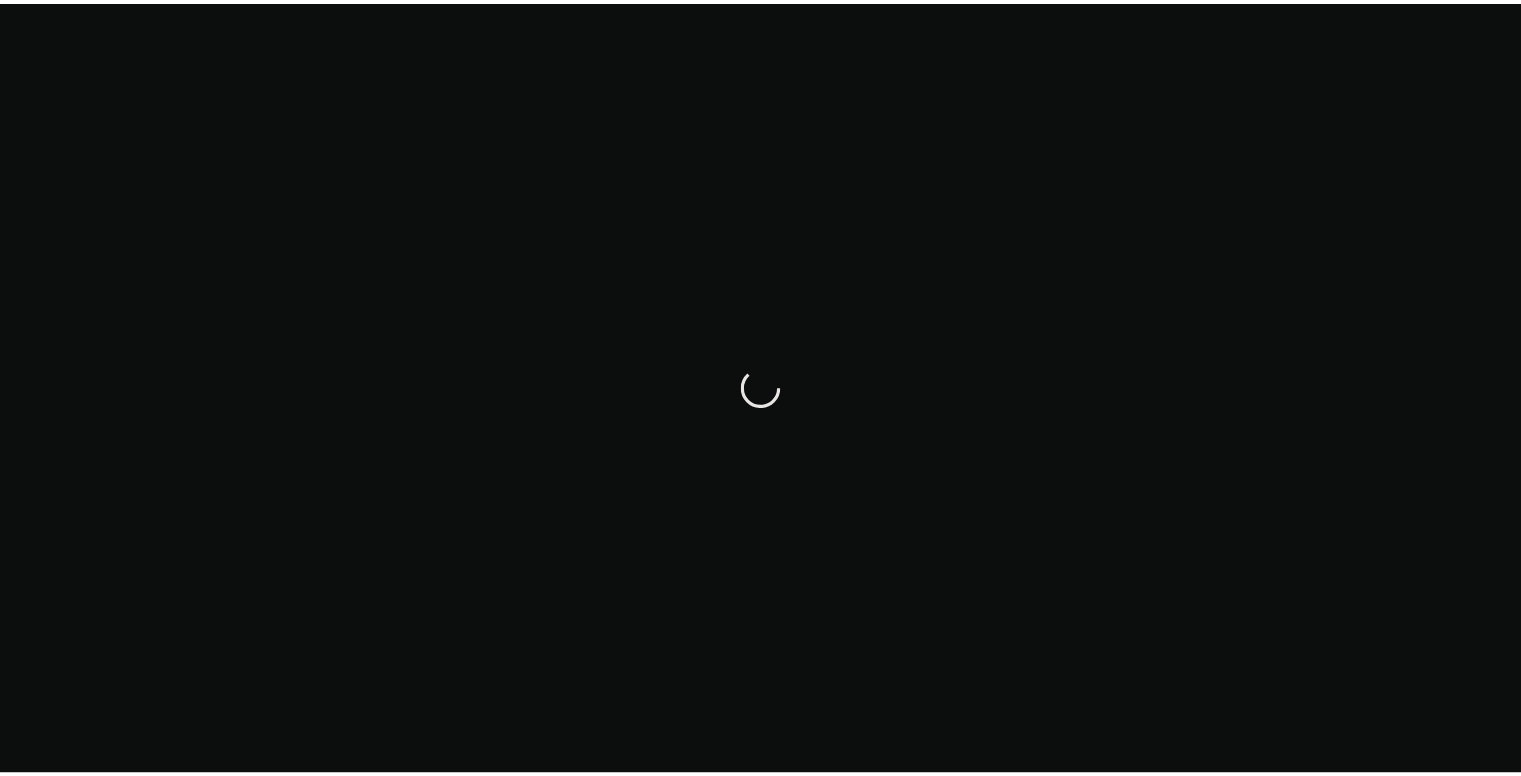 scroll, scrollTop: 0, scrollLeft: 0, axis: both 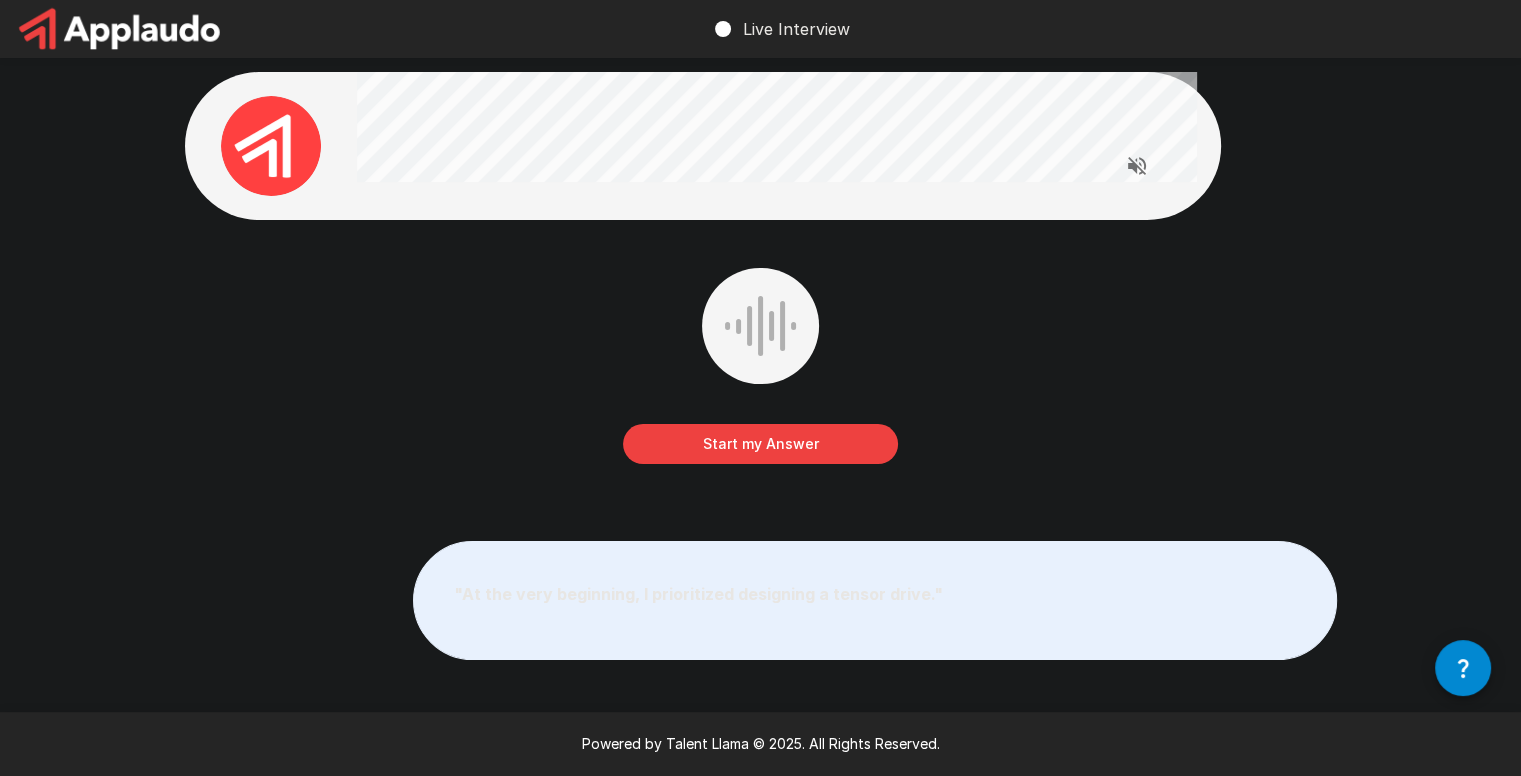 click on "Start my Answer" at bounding box center (760, 444) 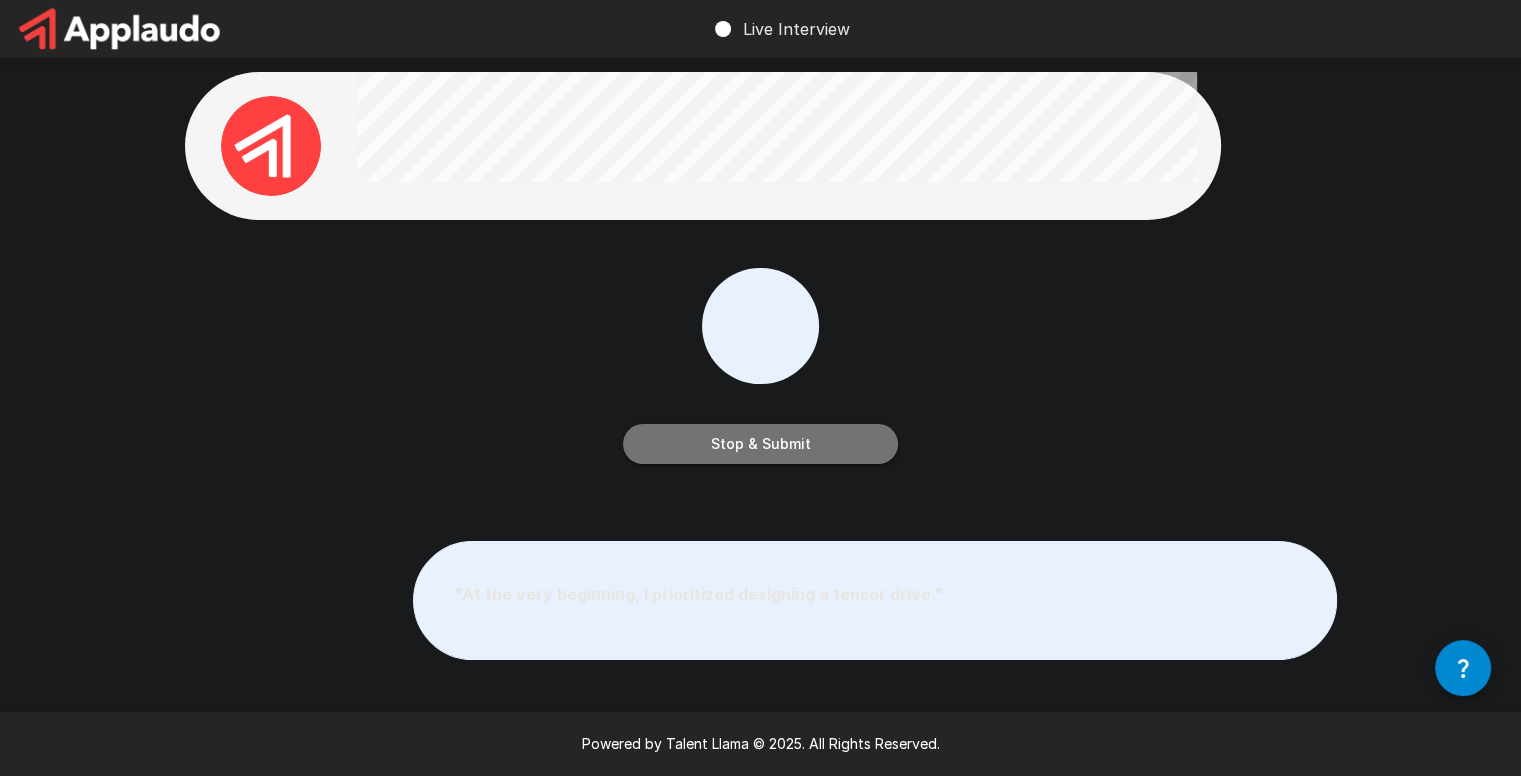 click on "Stop & Submit" at bounding box center [760, 444] 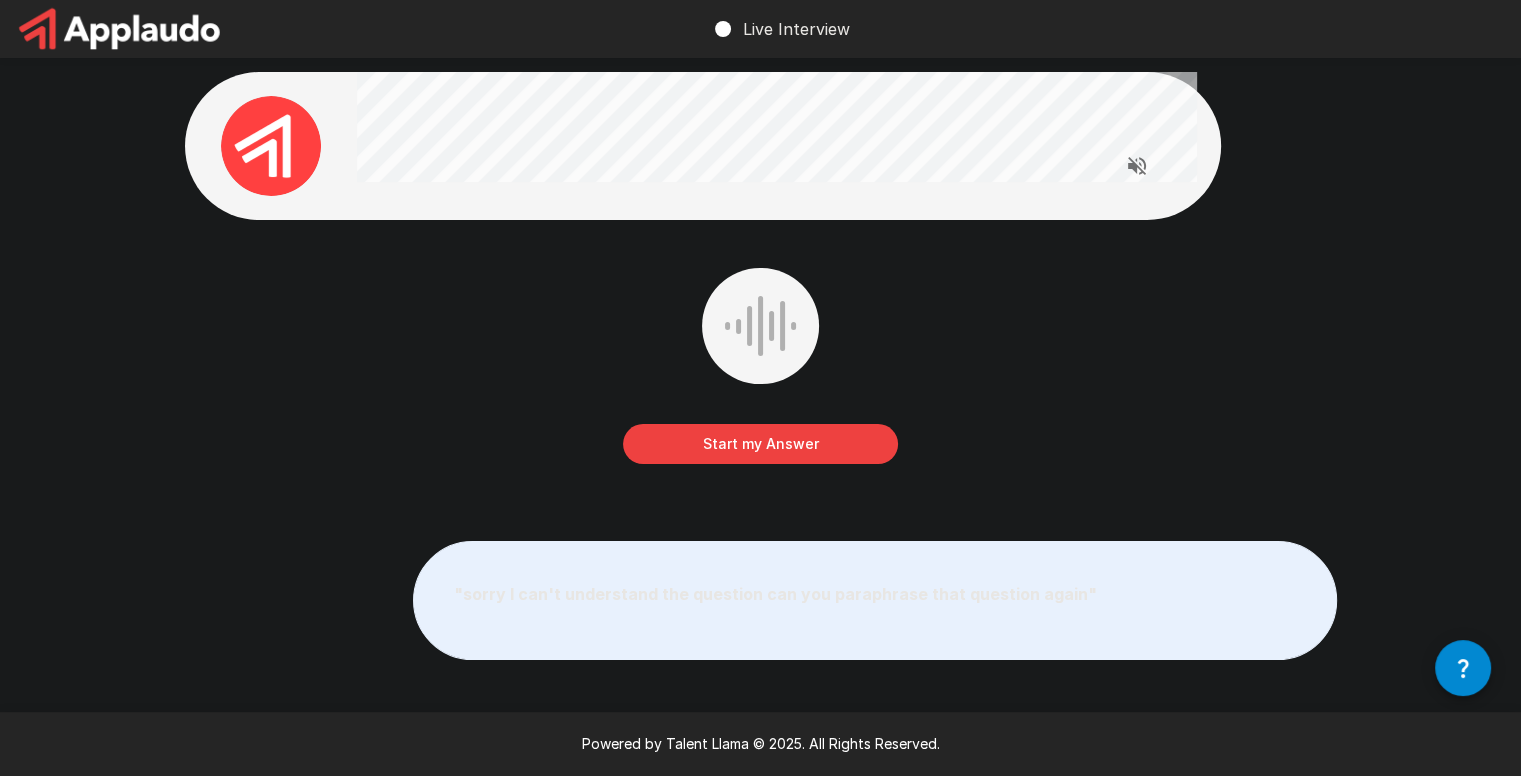 click on "Start my Answer" at bounding box center [760, 444] 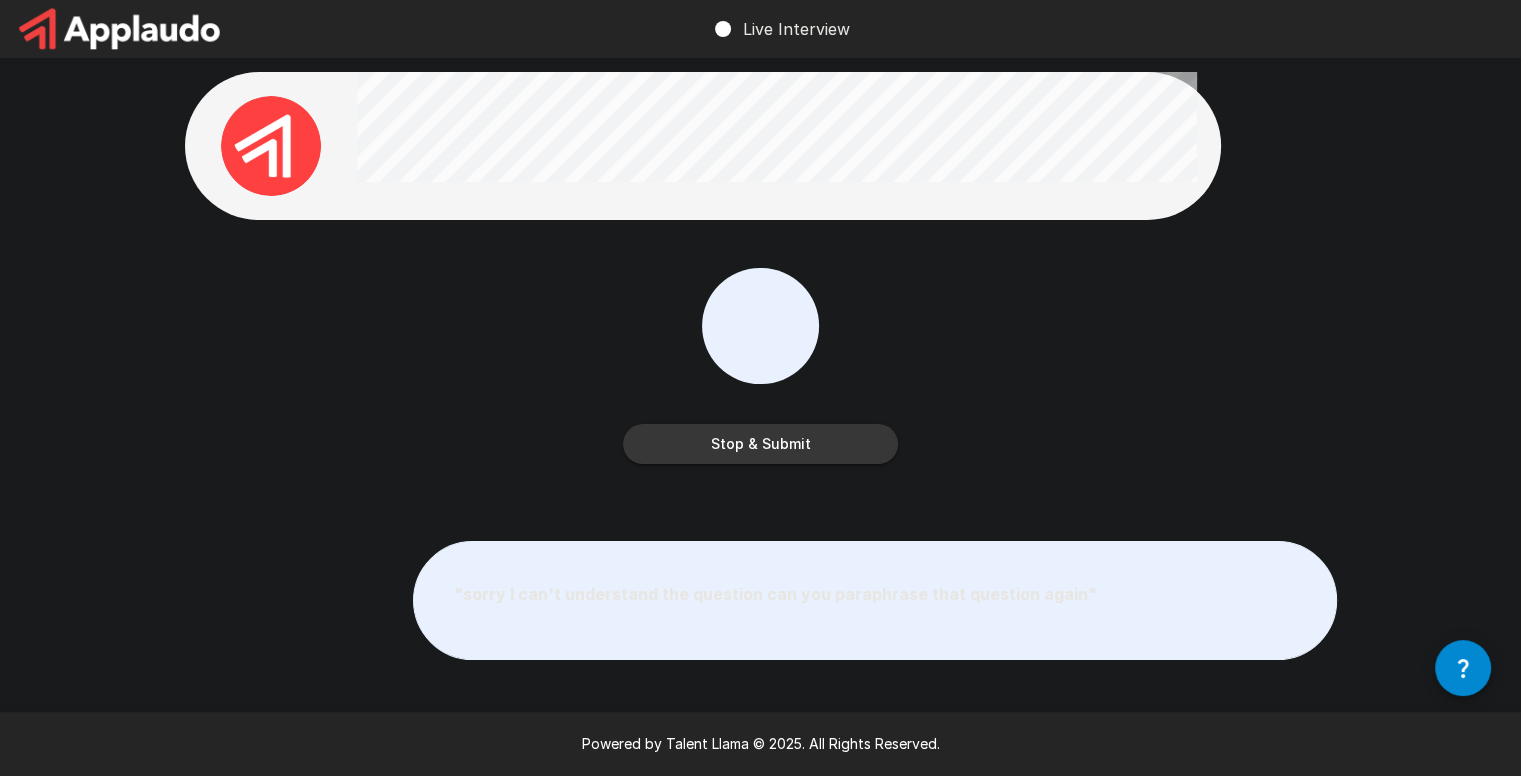 drag, startPoint x: 801, startPoint y: 705, endPoint x: 757, endPoint y: 771, distance: 79.32213 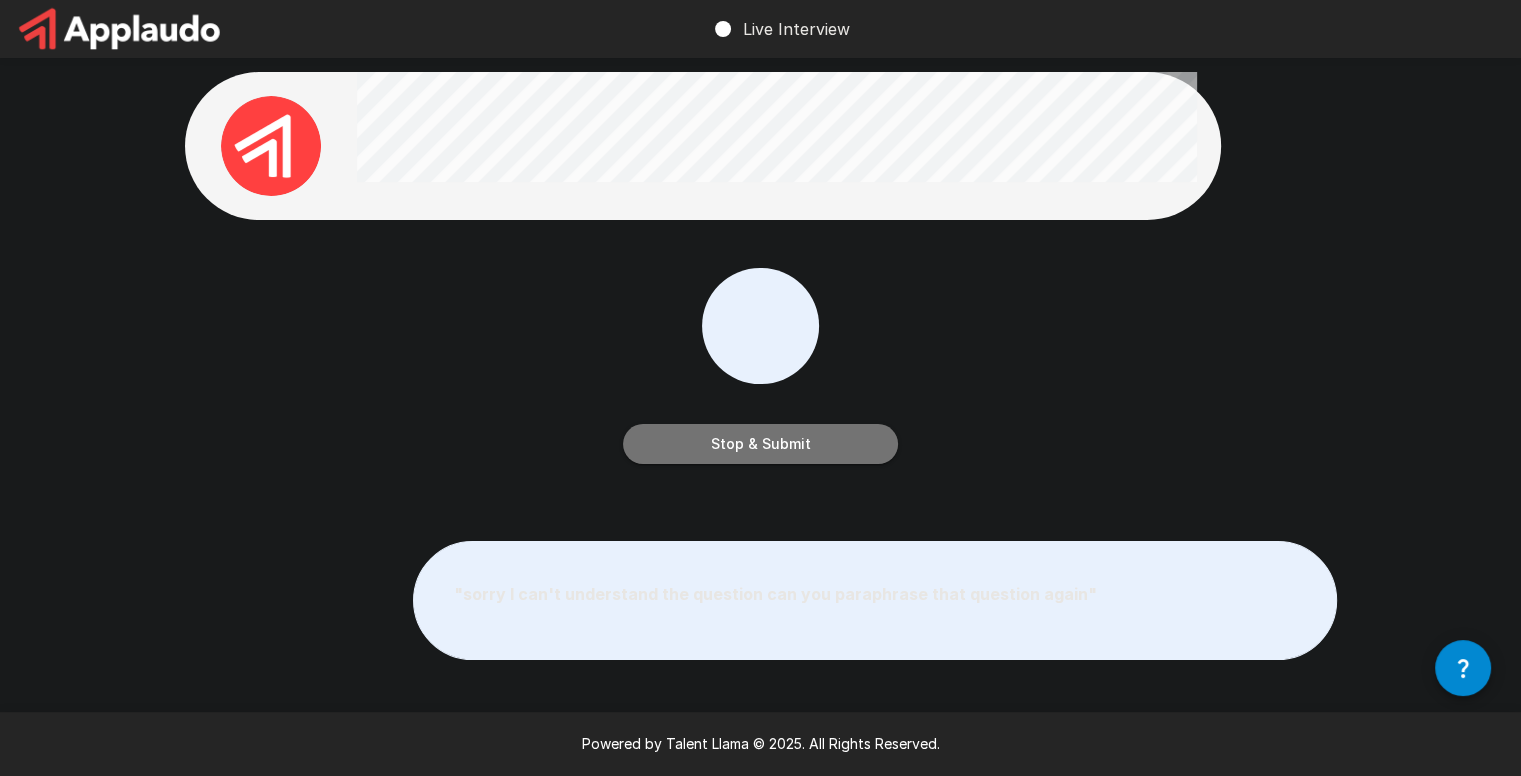 click on "Stop & Submit" at bounding box center [760, 444] 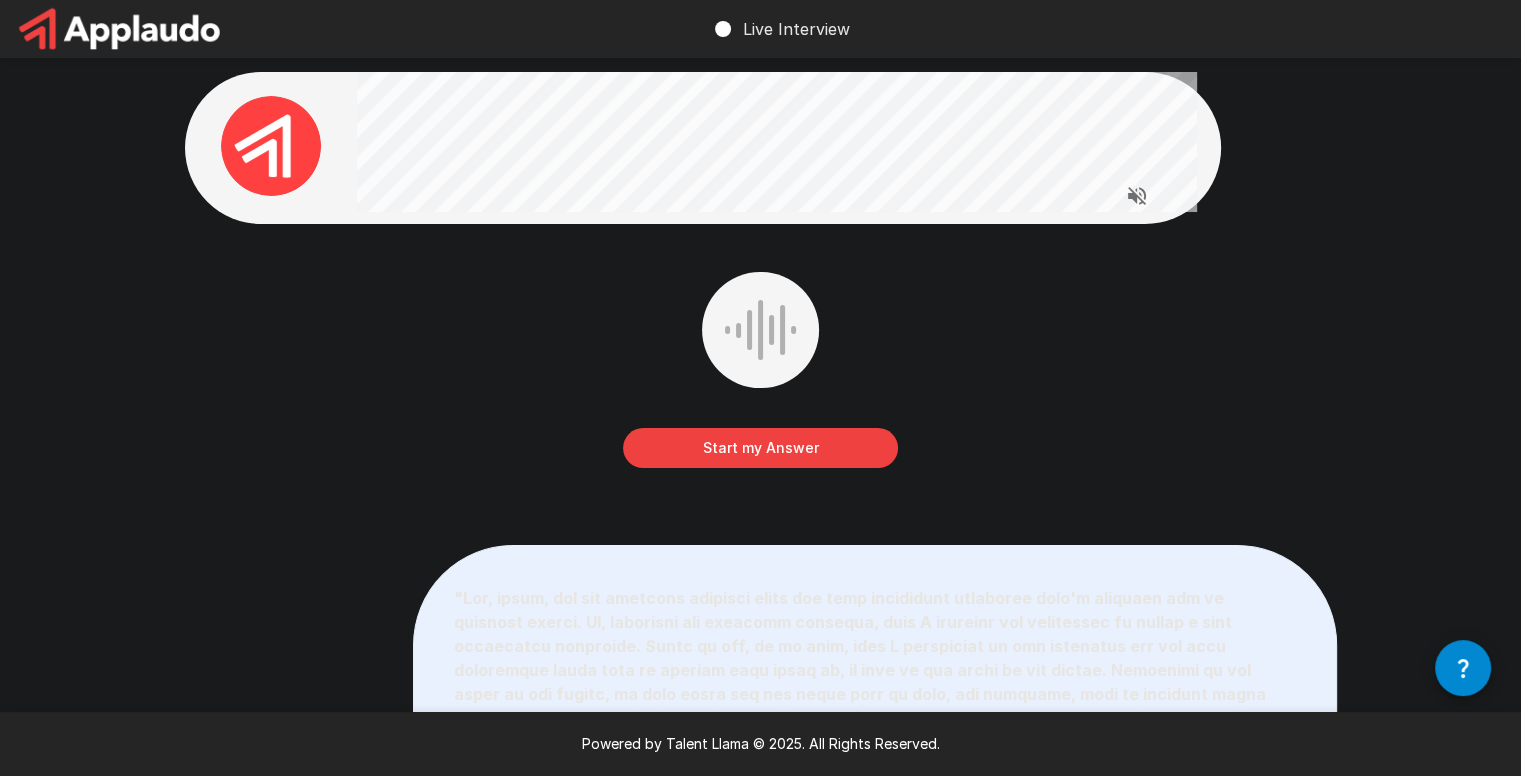 click on "Start my Answer" at bounding box center [760, 448] 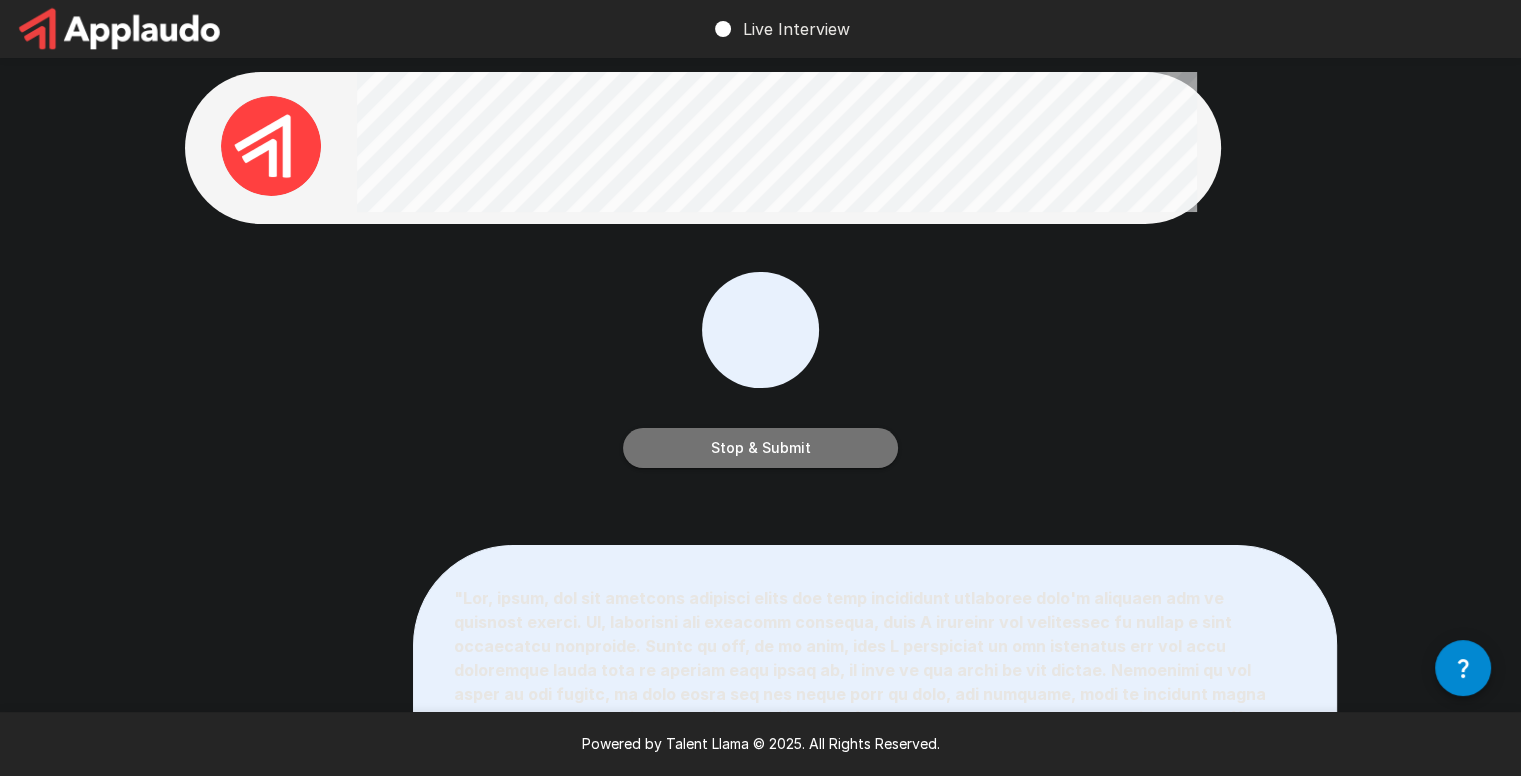 click on "Stop & Submit" at bounding box center [760, 448] 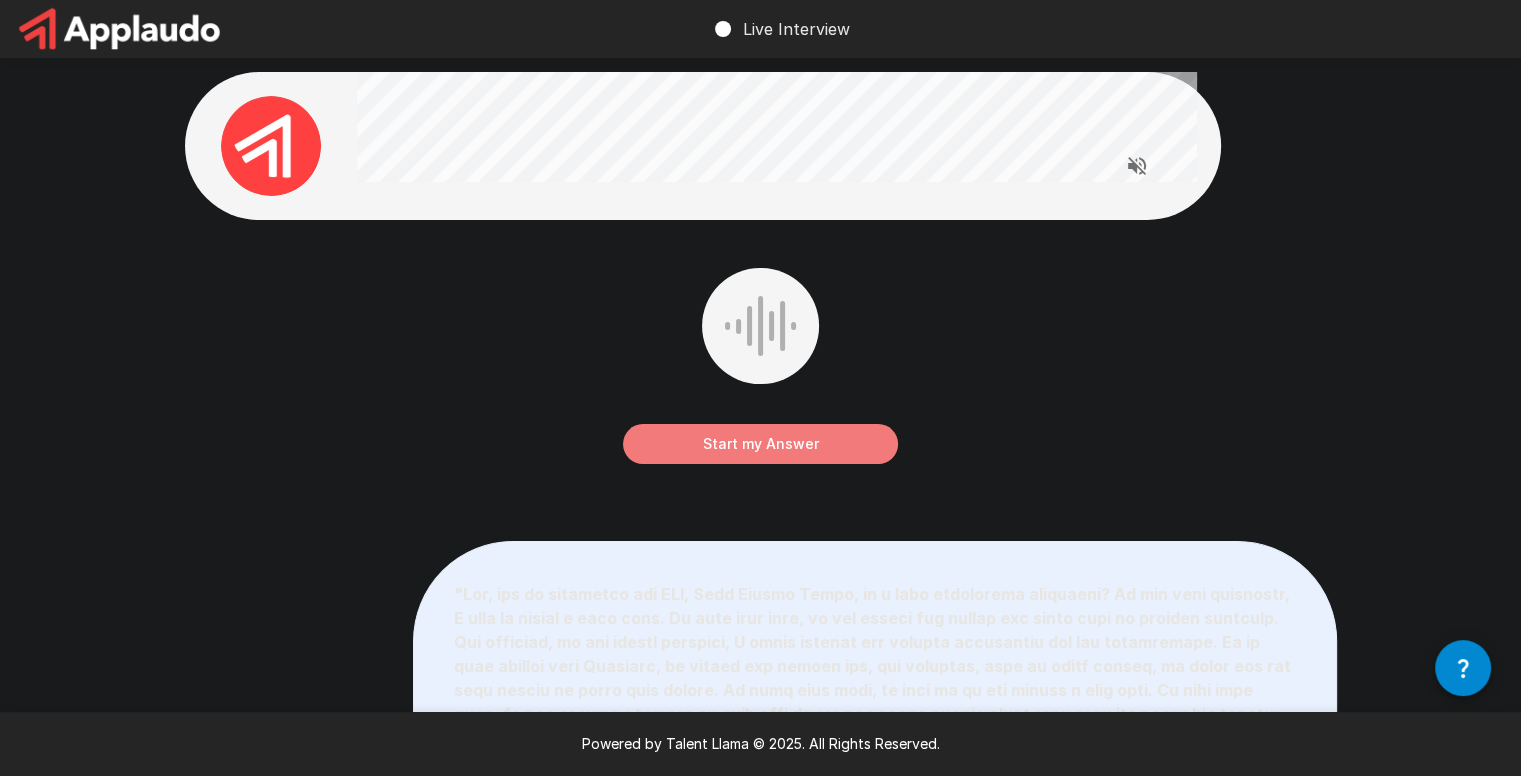 click on "Start my Answer" at bounding box center (760, 444) 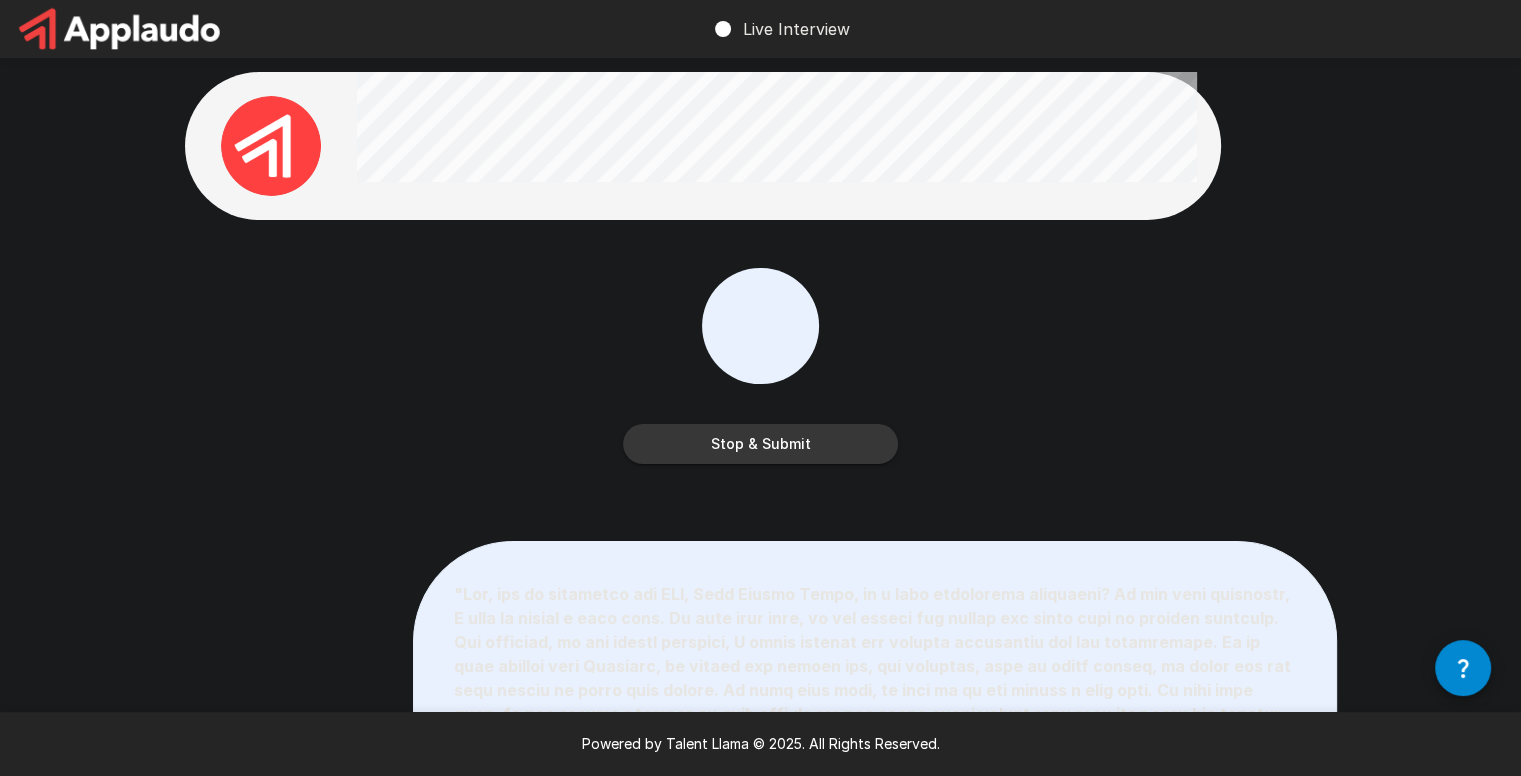click on "Stop & Submit" at bounding box center [760, 444] 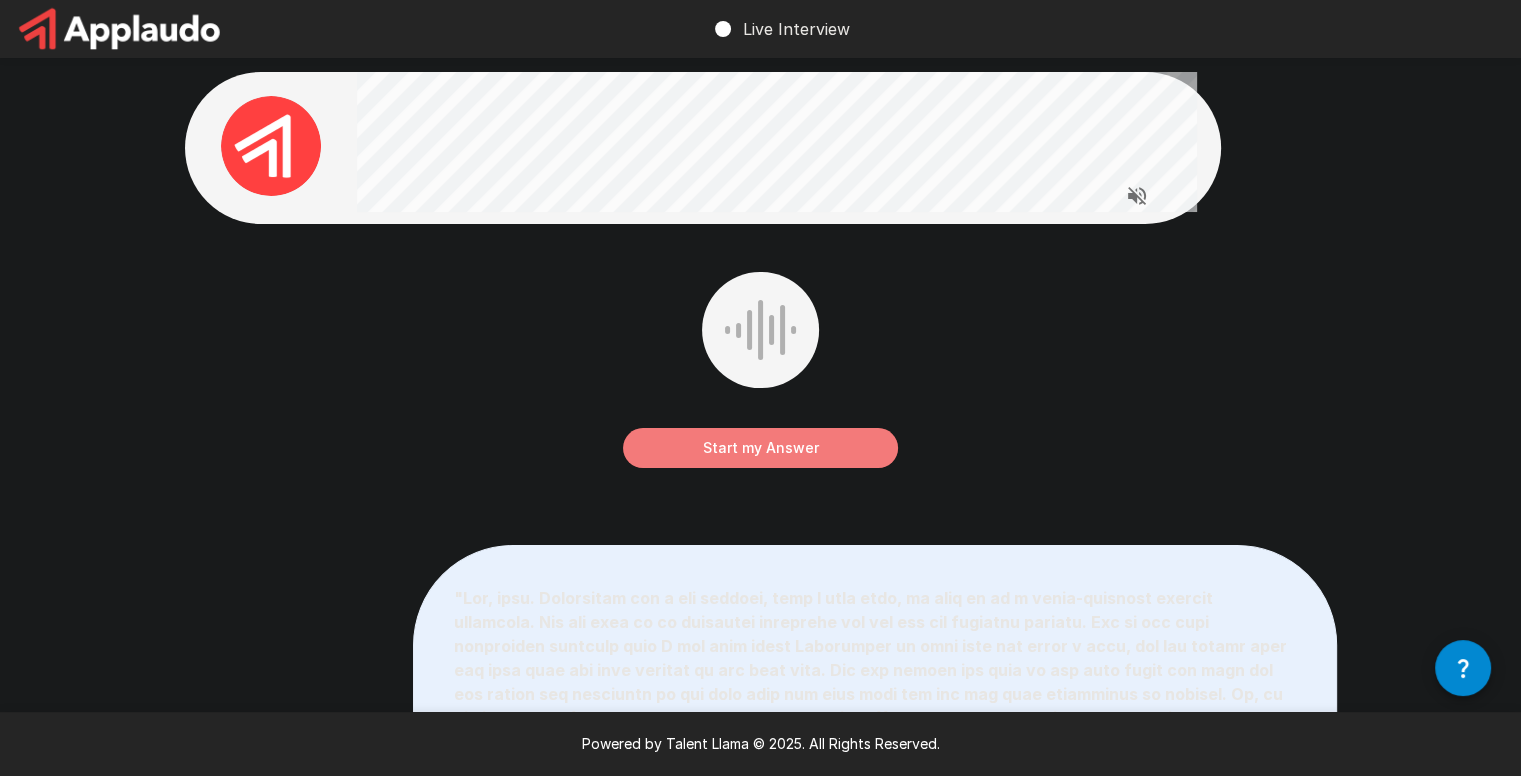 click on "Start my Answer" at bounding box center [760, 448] 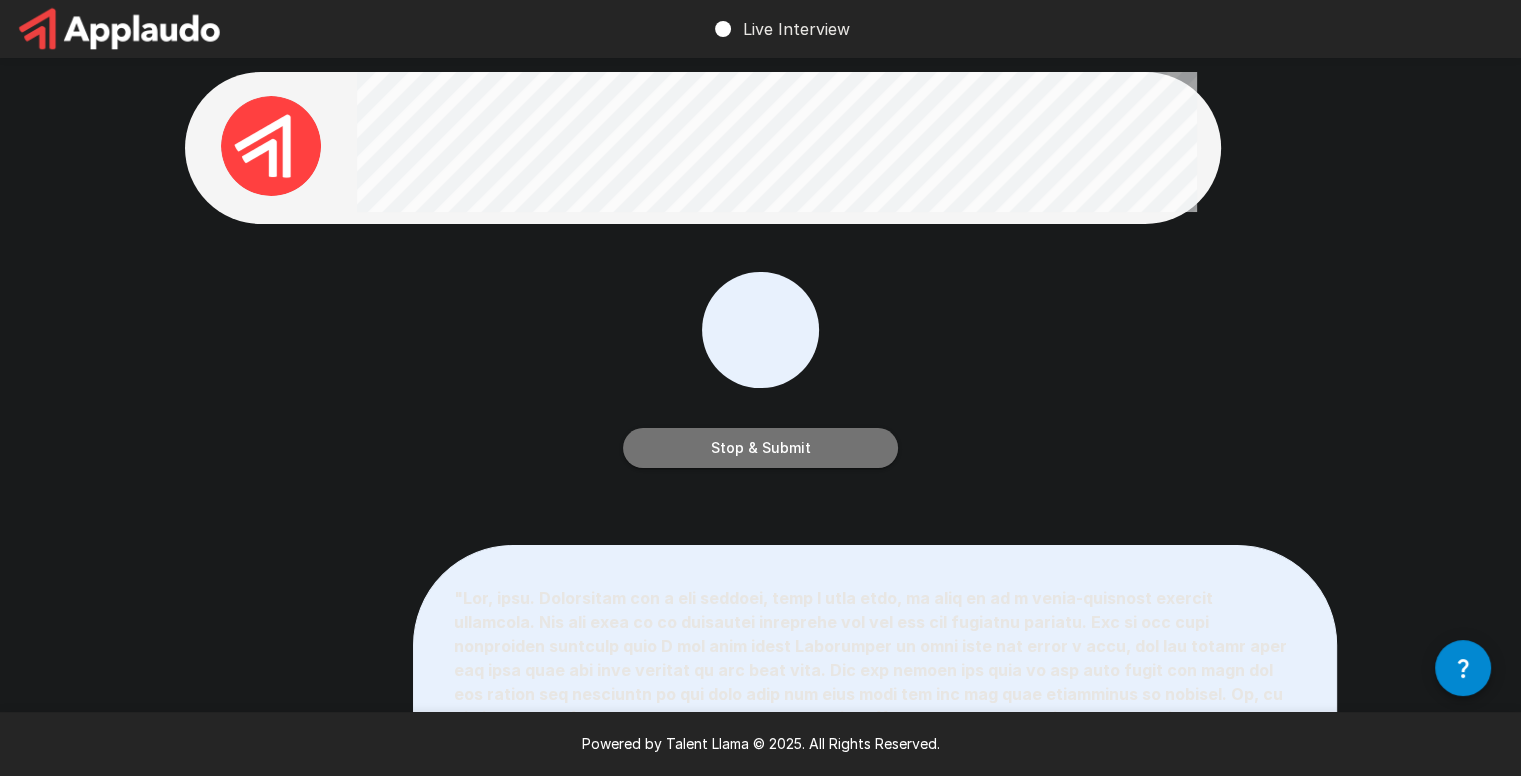 click on "Stop & Submit" at bounding box center (760, 448) 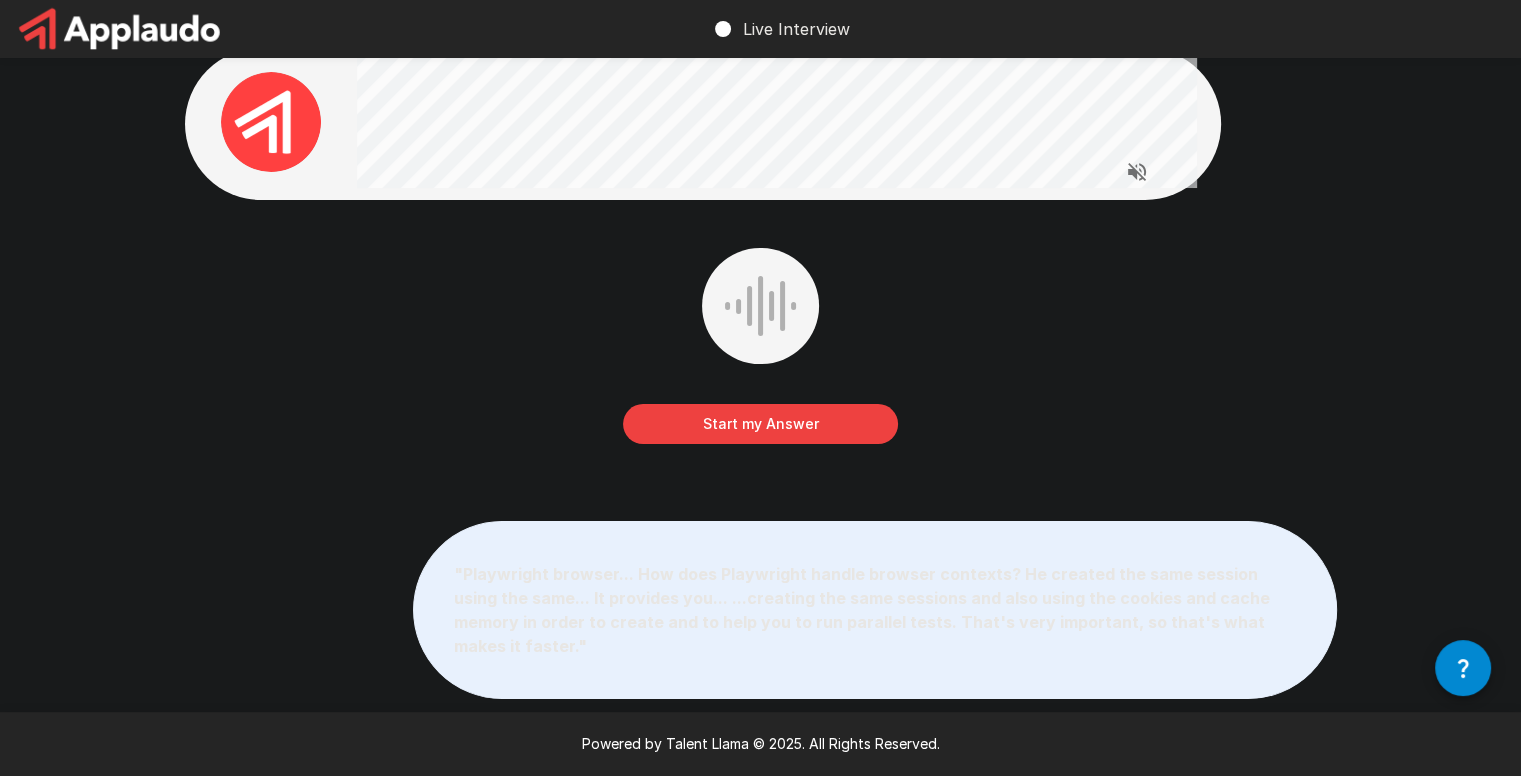 scroll, scrollTop: 0, scrollLeft: 0, axis: both 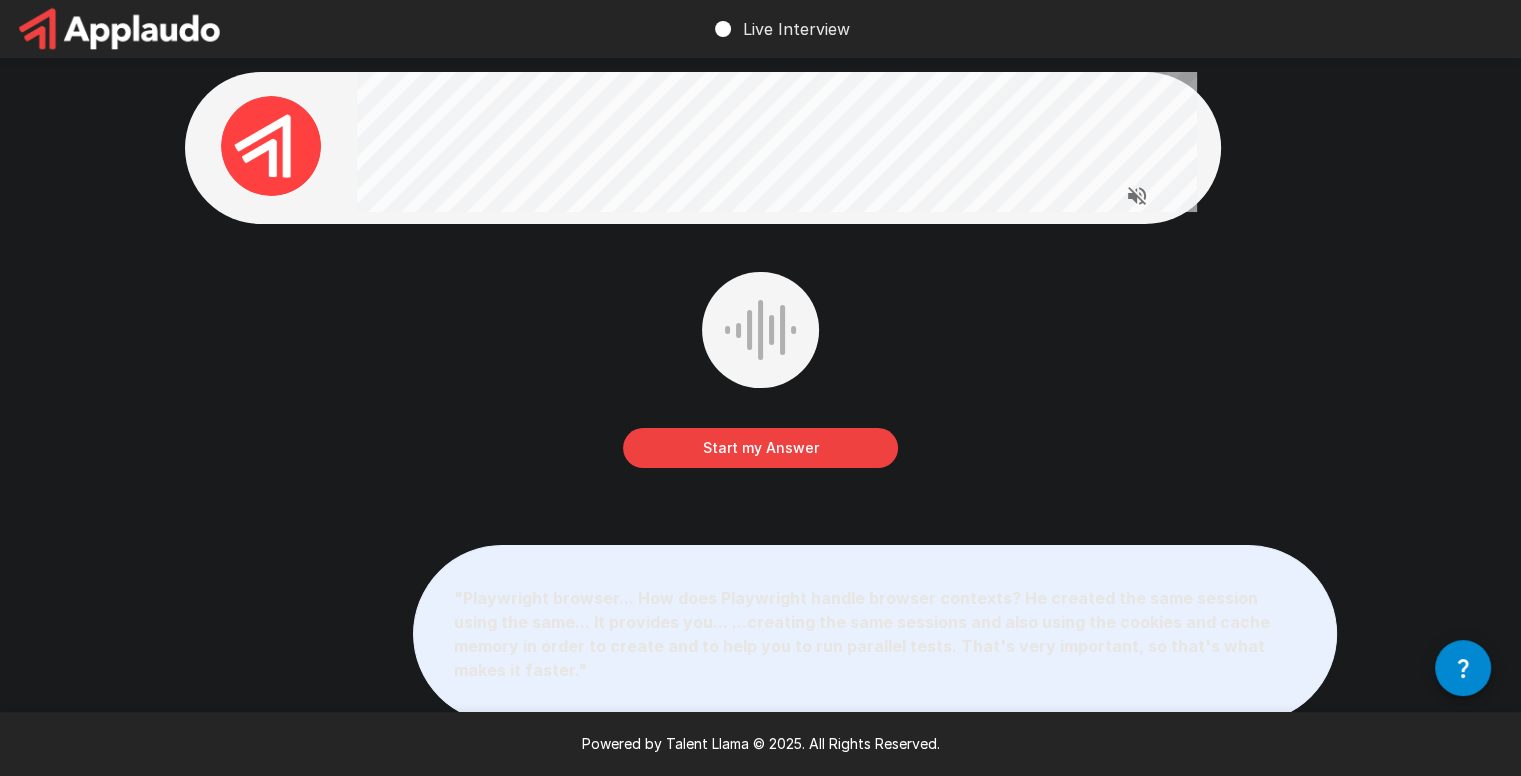 click on "Start my Answer" at bounding box center (760, 448) 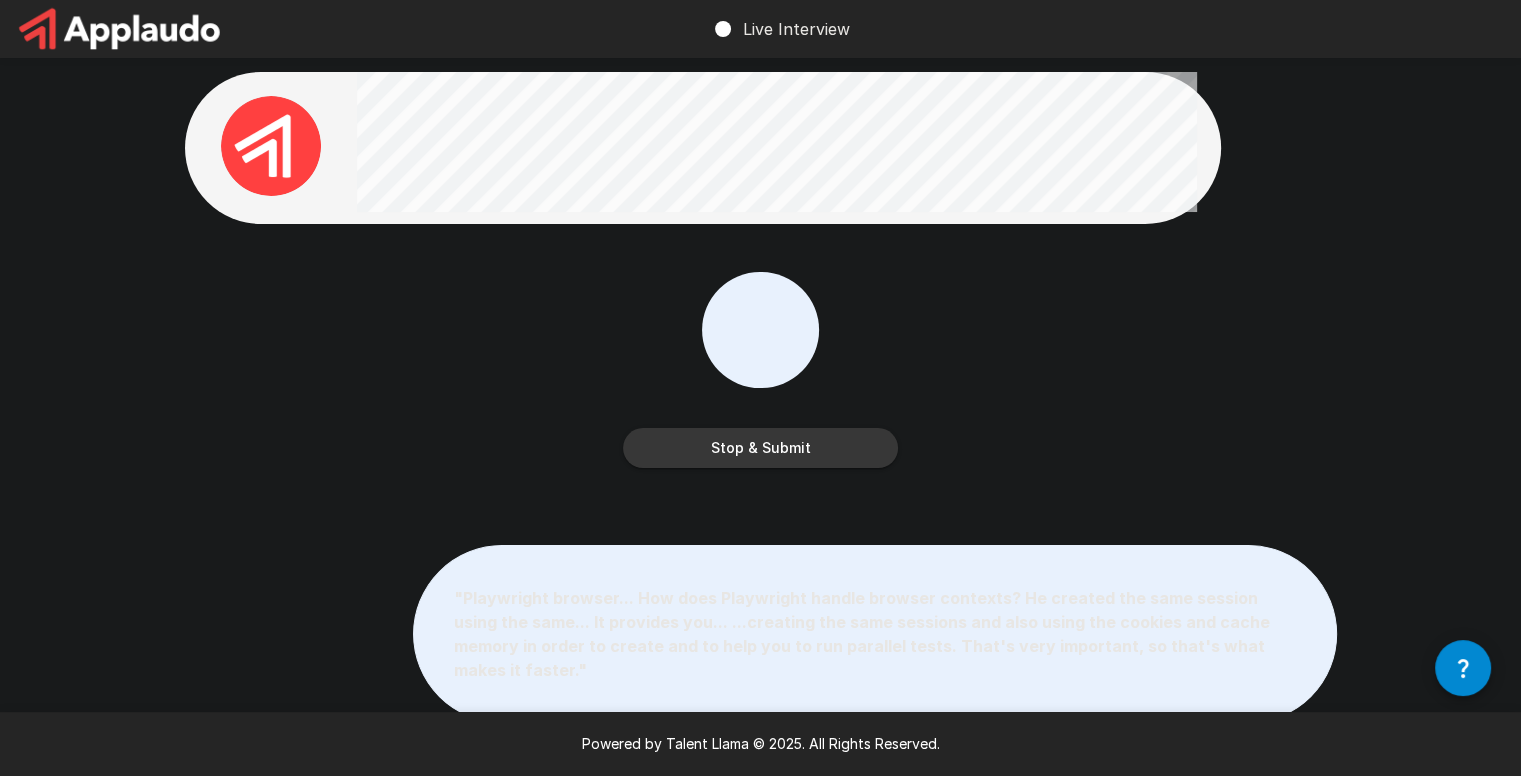 click on "Stop & Submit" at bounding box center (760, 448) 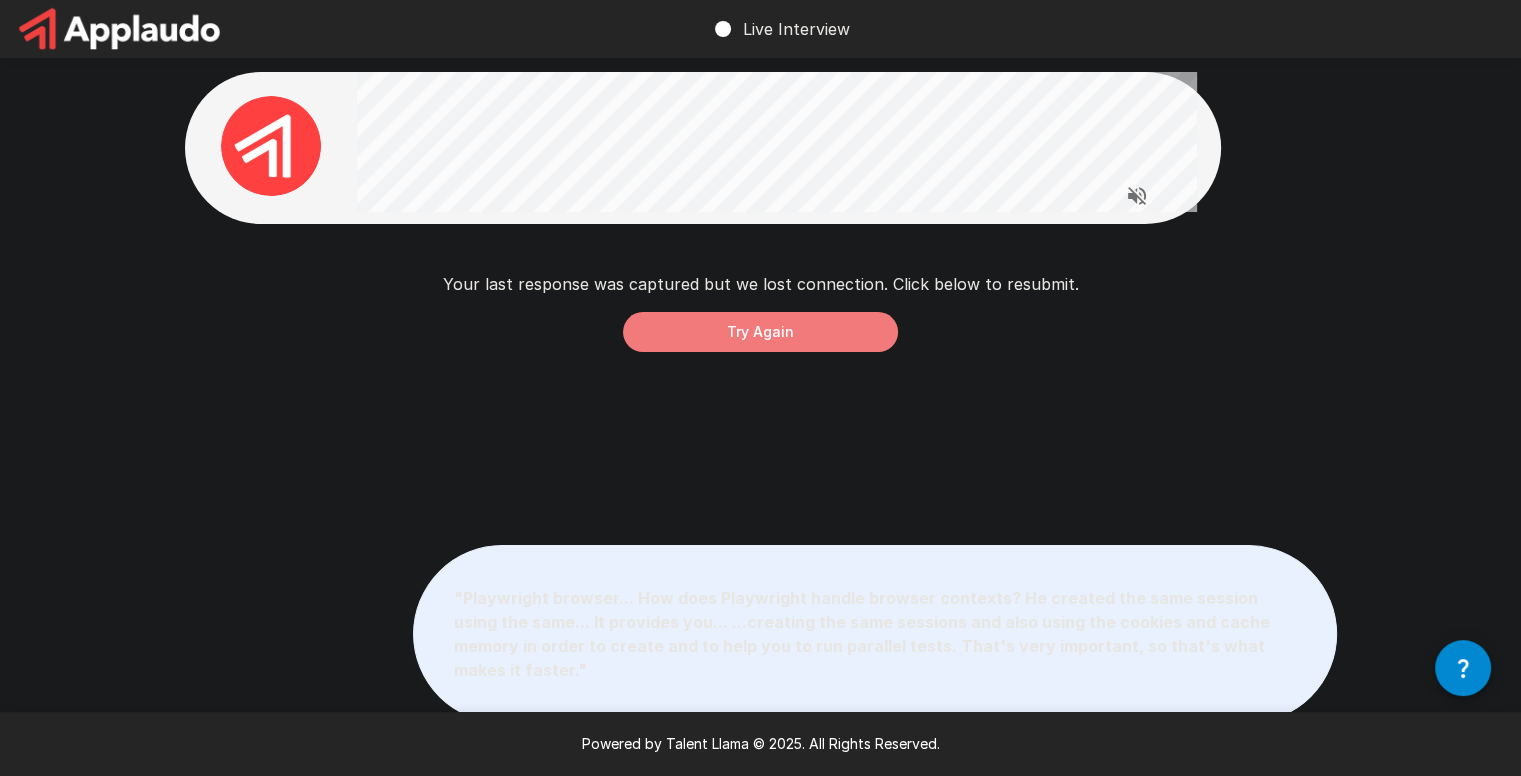click on "Try Again" at bounding box center (760, 332) 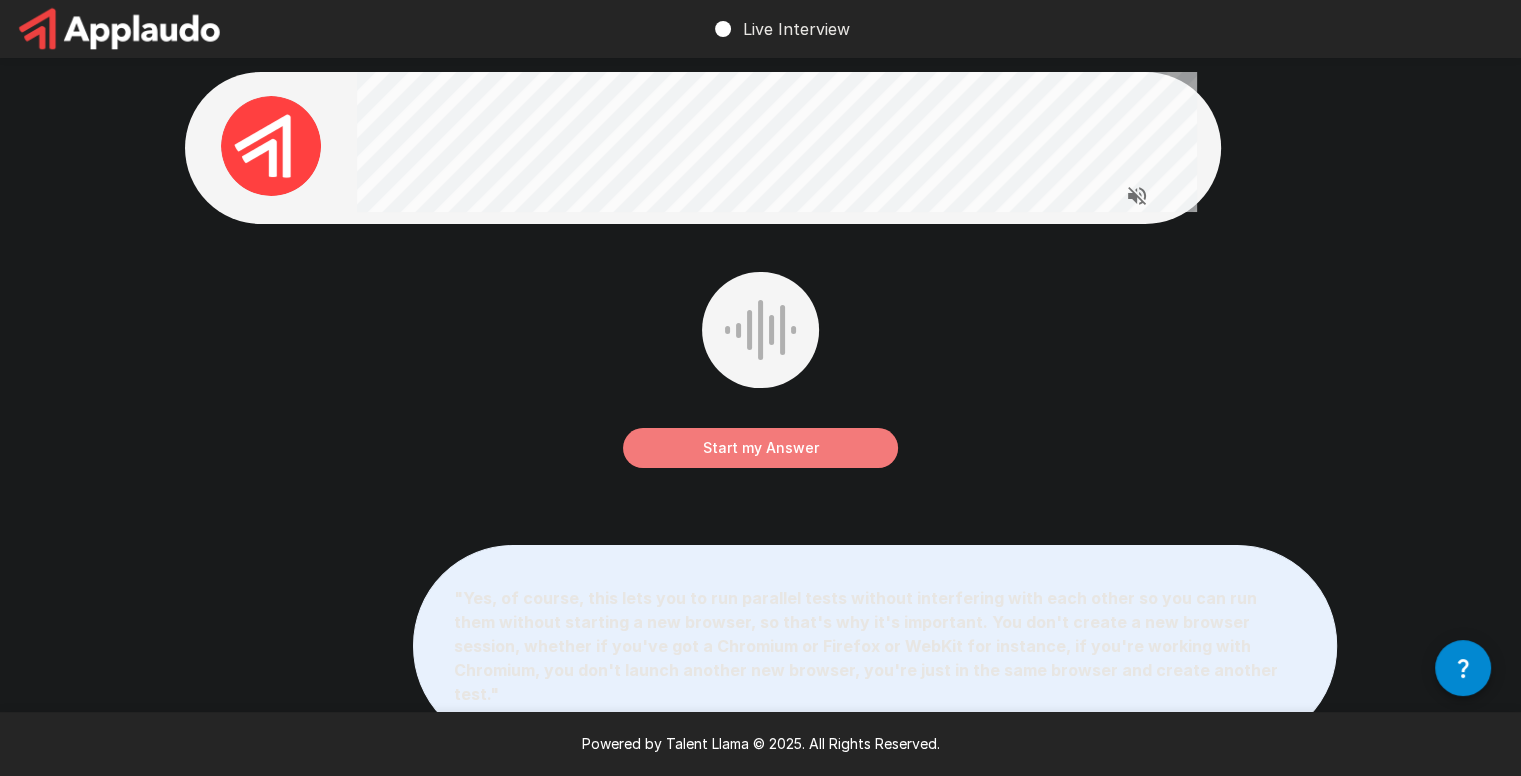 click on "Start my Answer" at bounding box center [760, 448] 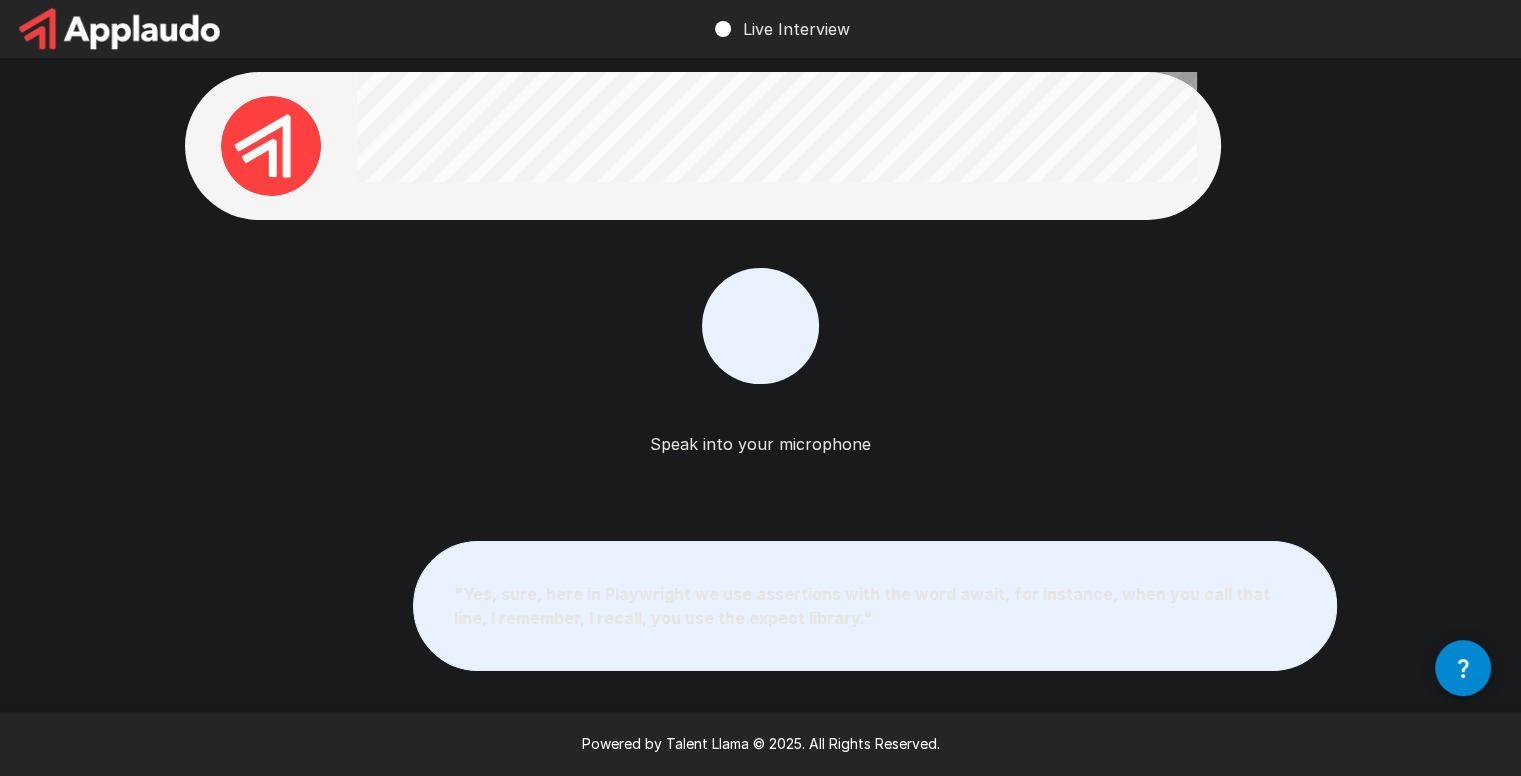 click at bounding box center [760, 326] 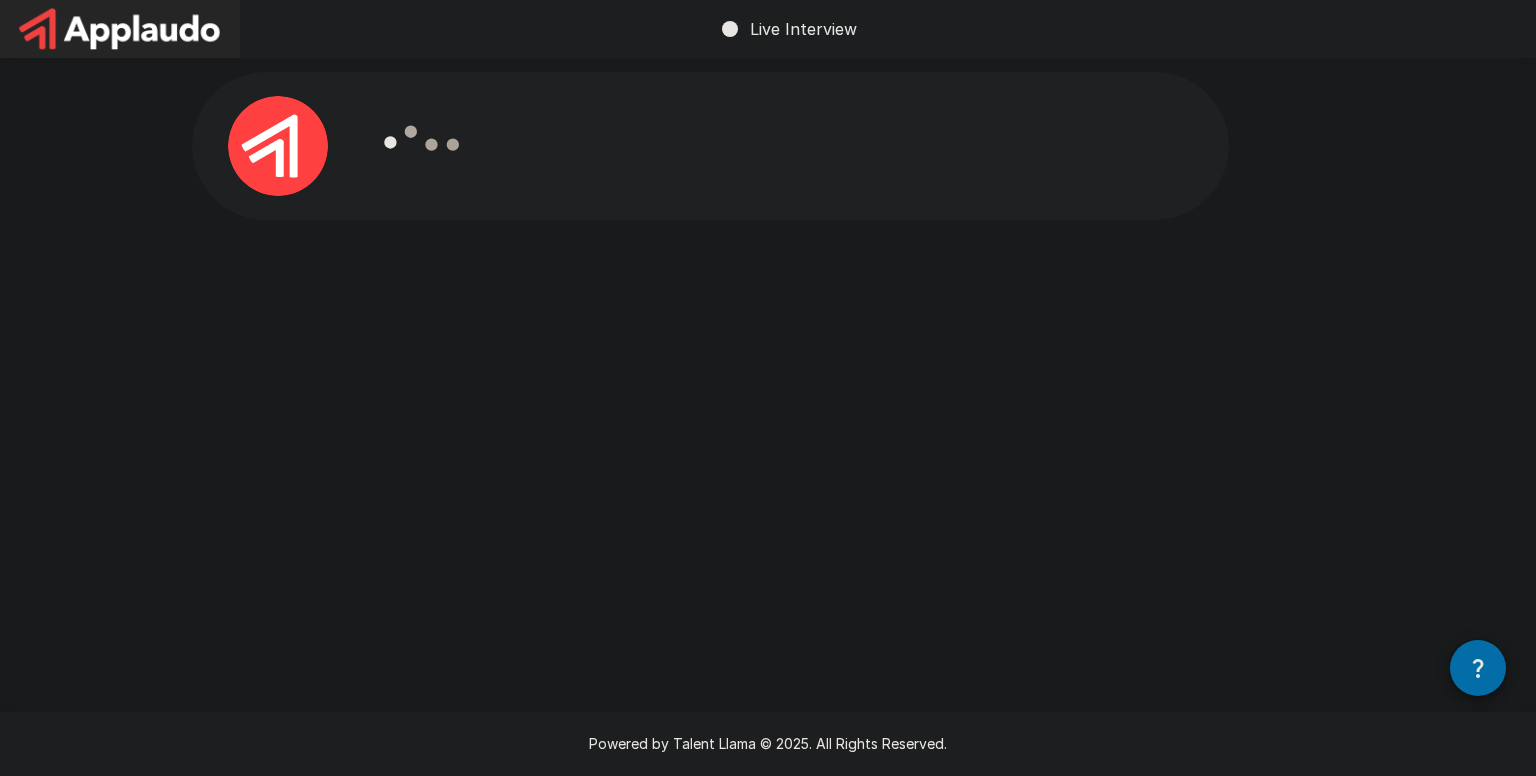 scroll, scrollTop: 0, scrollLeft: 0, axis: both 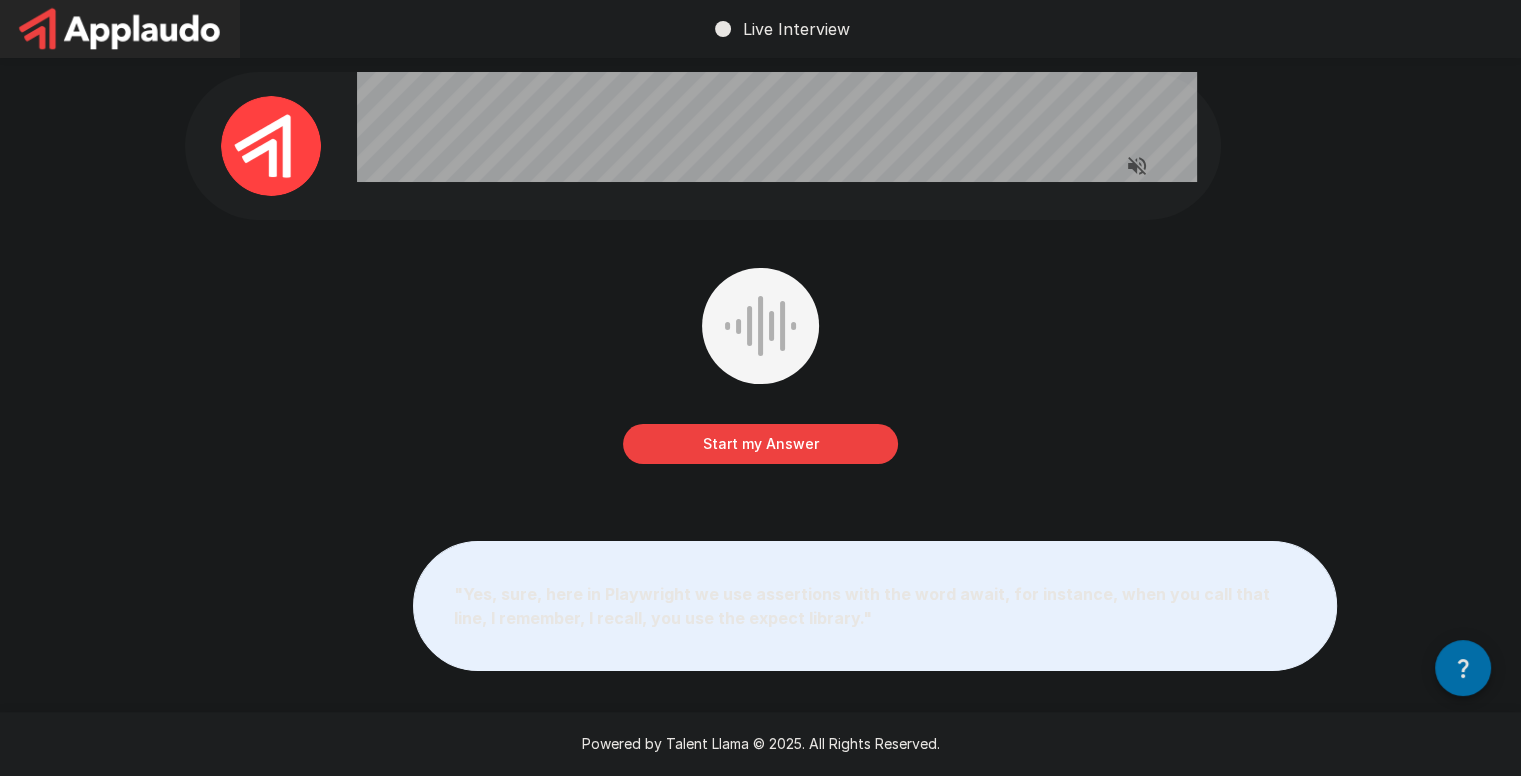 click on "Start my Answer" at bounding box center (760, 444) 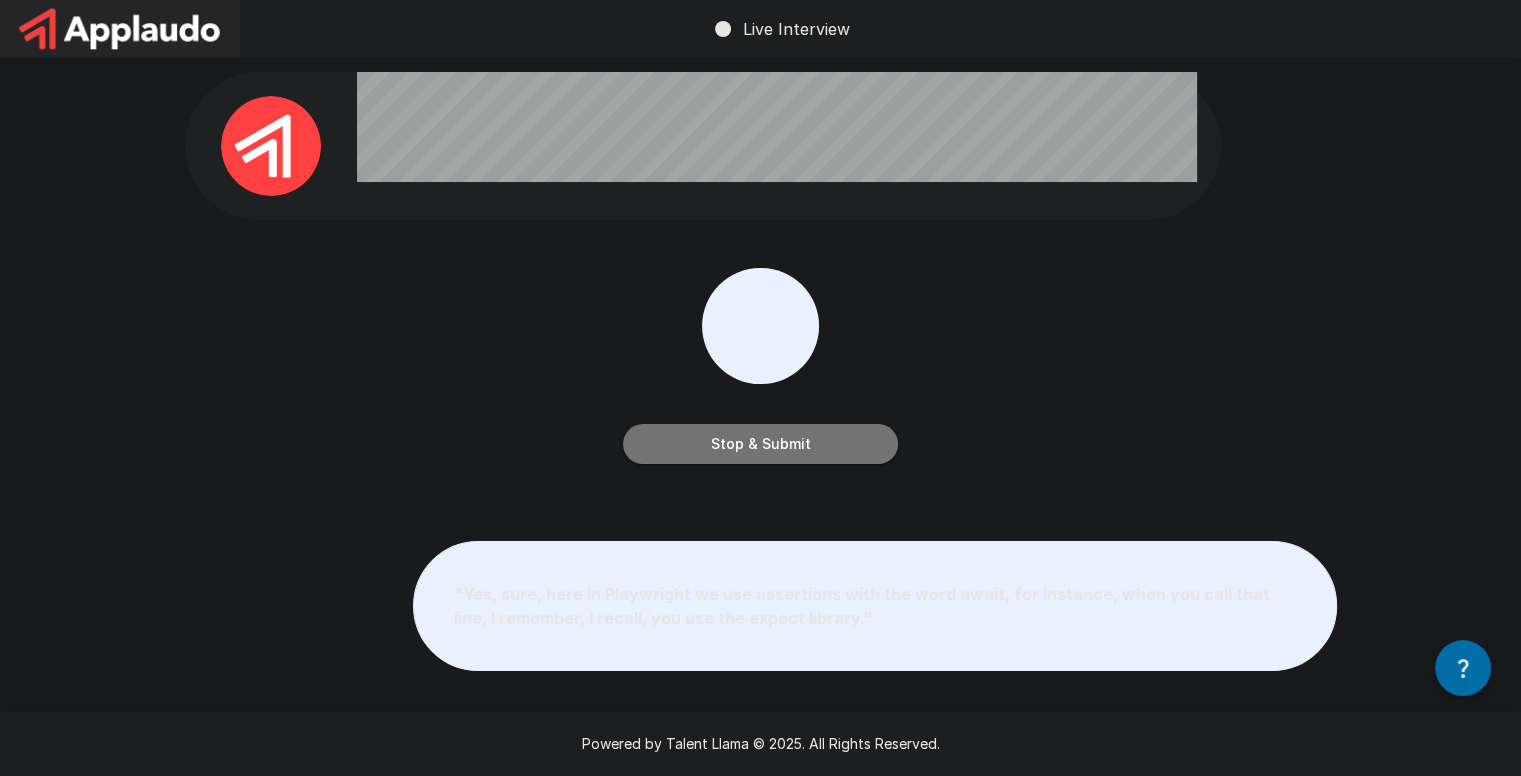 click on "Stop & Submit" at bounding box center (760, 444) 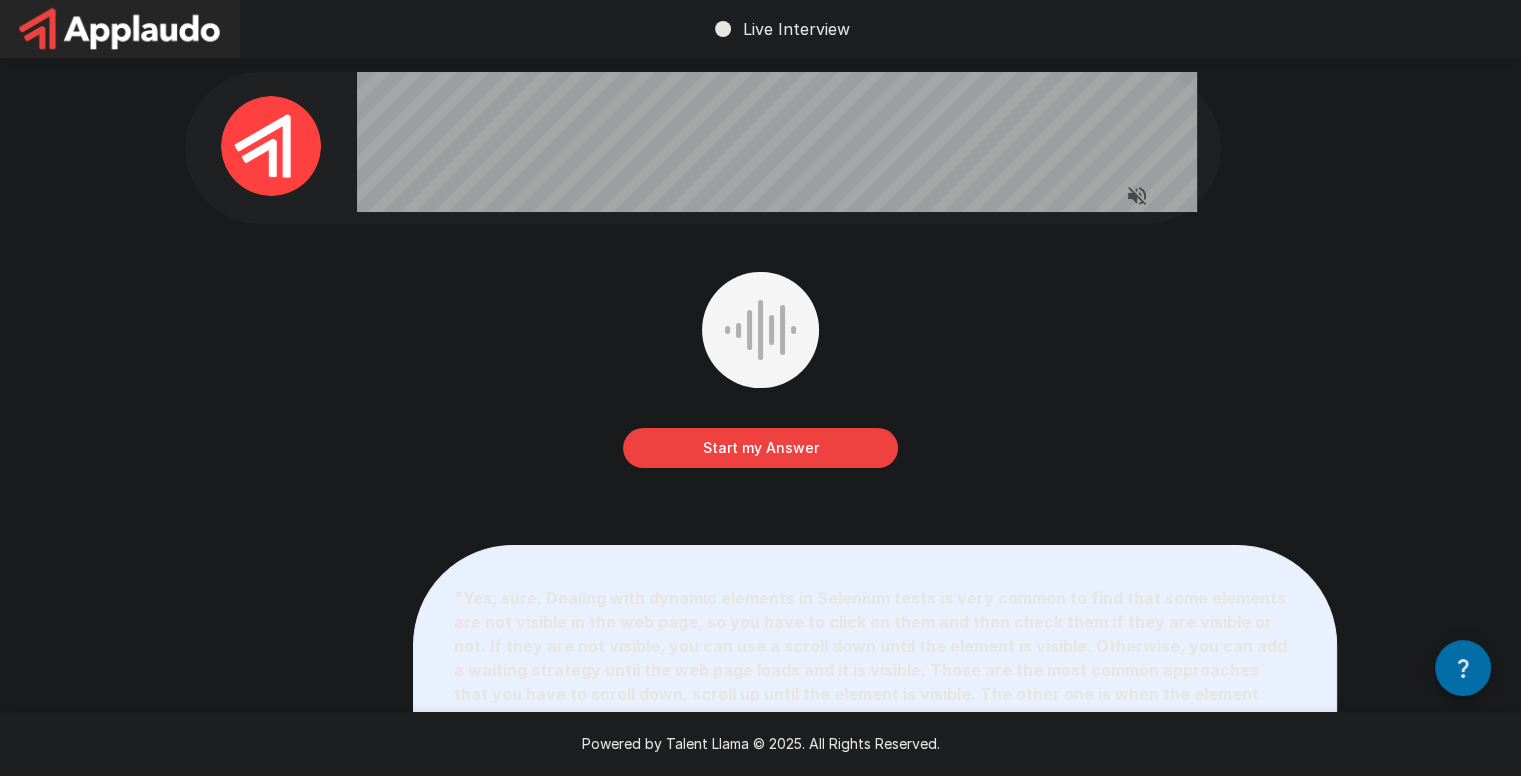 click on "Start my Answer " Yes, sure. Dealing with dynamic elements in Selenium tests is very common to find that some elements are not visible in the web page, so you have to click on them and then check them if they are visible or not. If they are not visible, you can use a scroll down until the element is visible. Otherwise, you can add a waiting strategy until the web page loads and it is visible. Those are the most common approaches that you have to scroll down, scroll up until the element is visible. The other one is when the element doesn't appear, so you have to create some waiting strategy for that element. Those are the most common examples for dealing with dynamic elements. If an element changes state, you have to deal with those as well in the same case. "" at bounding box center [761, 489] 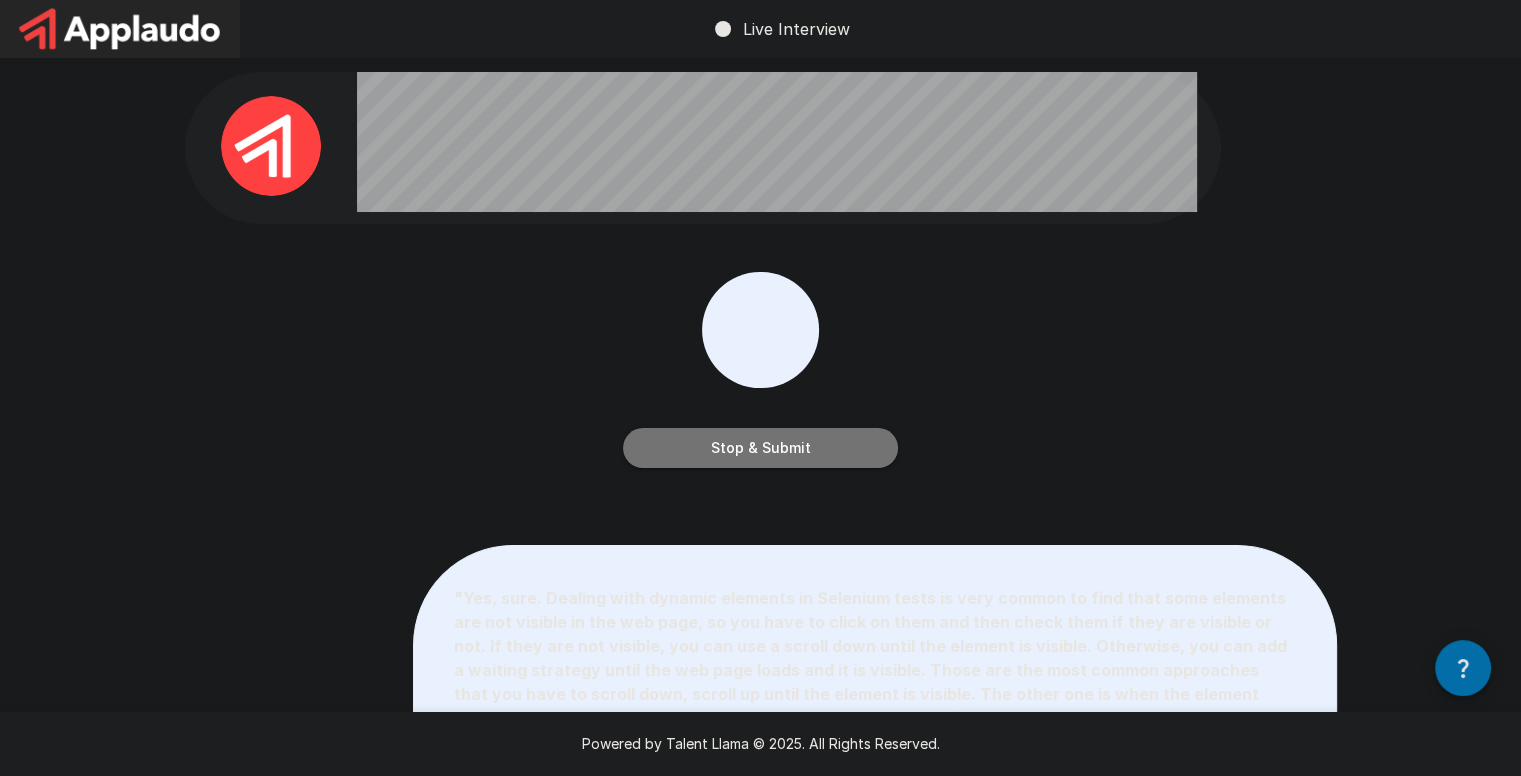 click on "Stop & Submit" at bounding box center (760, 448) 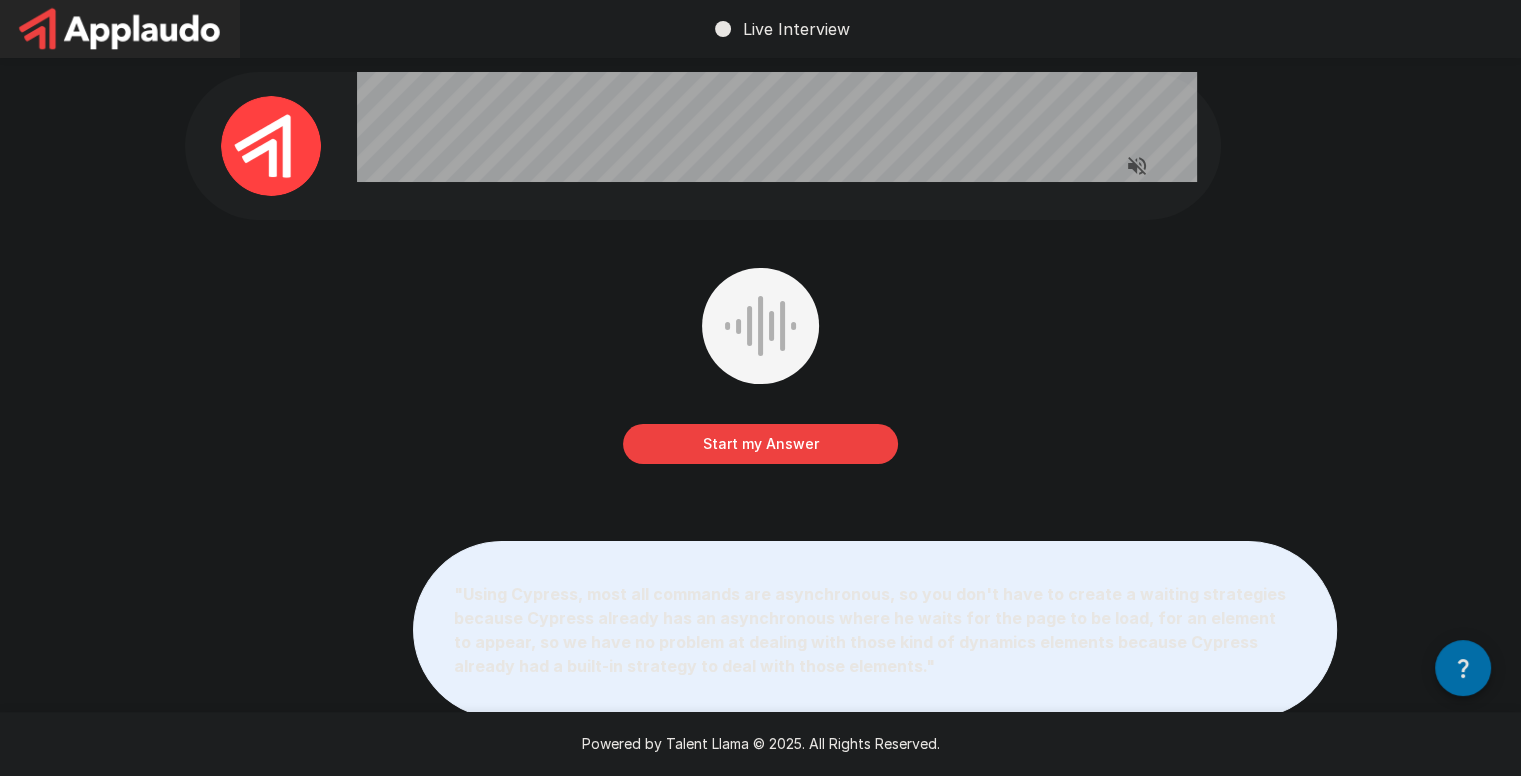 click on "Start my Answer" at bounding box center [760, 444] 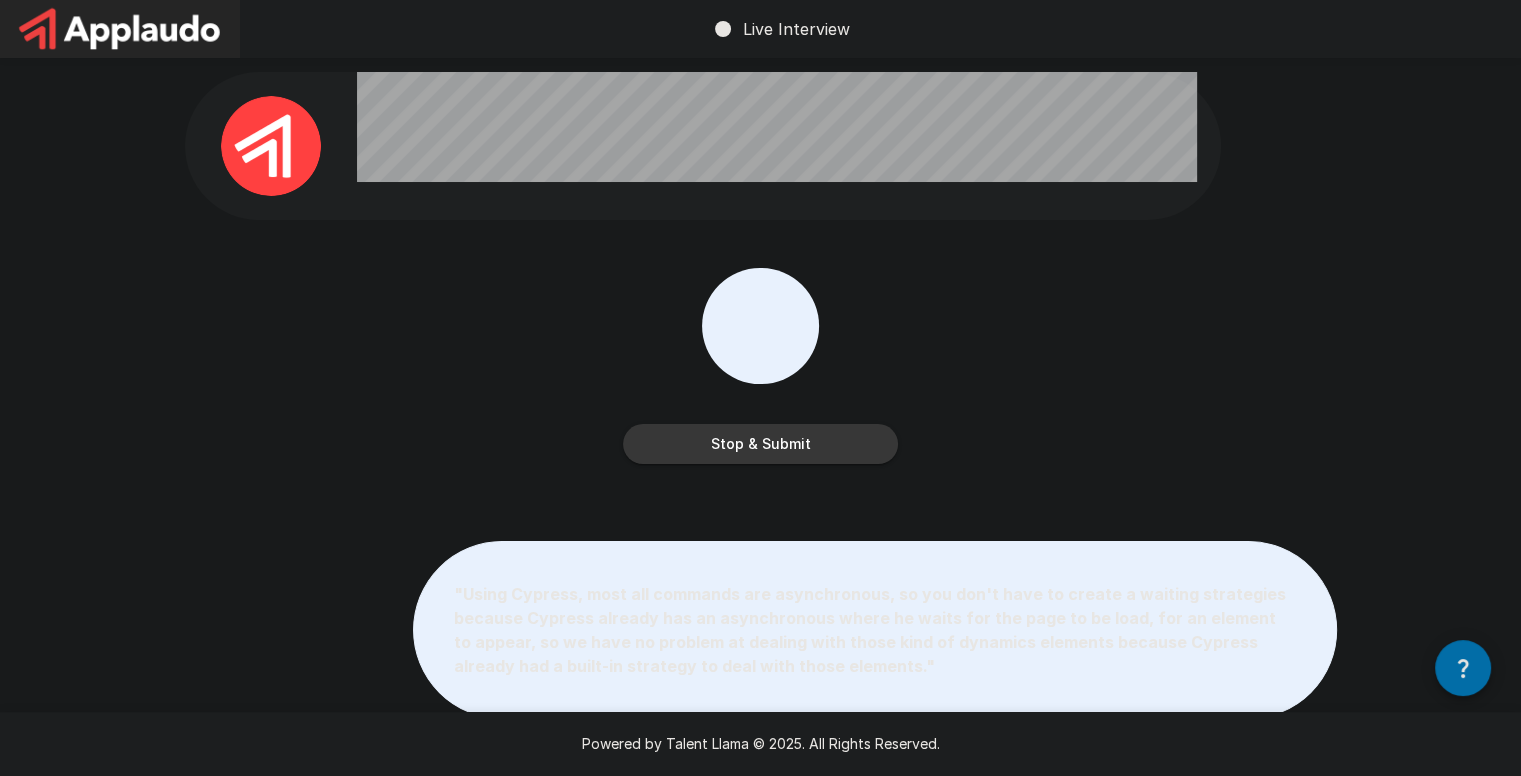 click on "Stop & Submit" at bounding box center (760, 444) 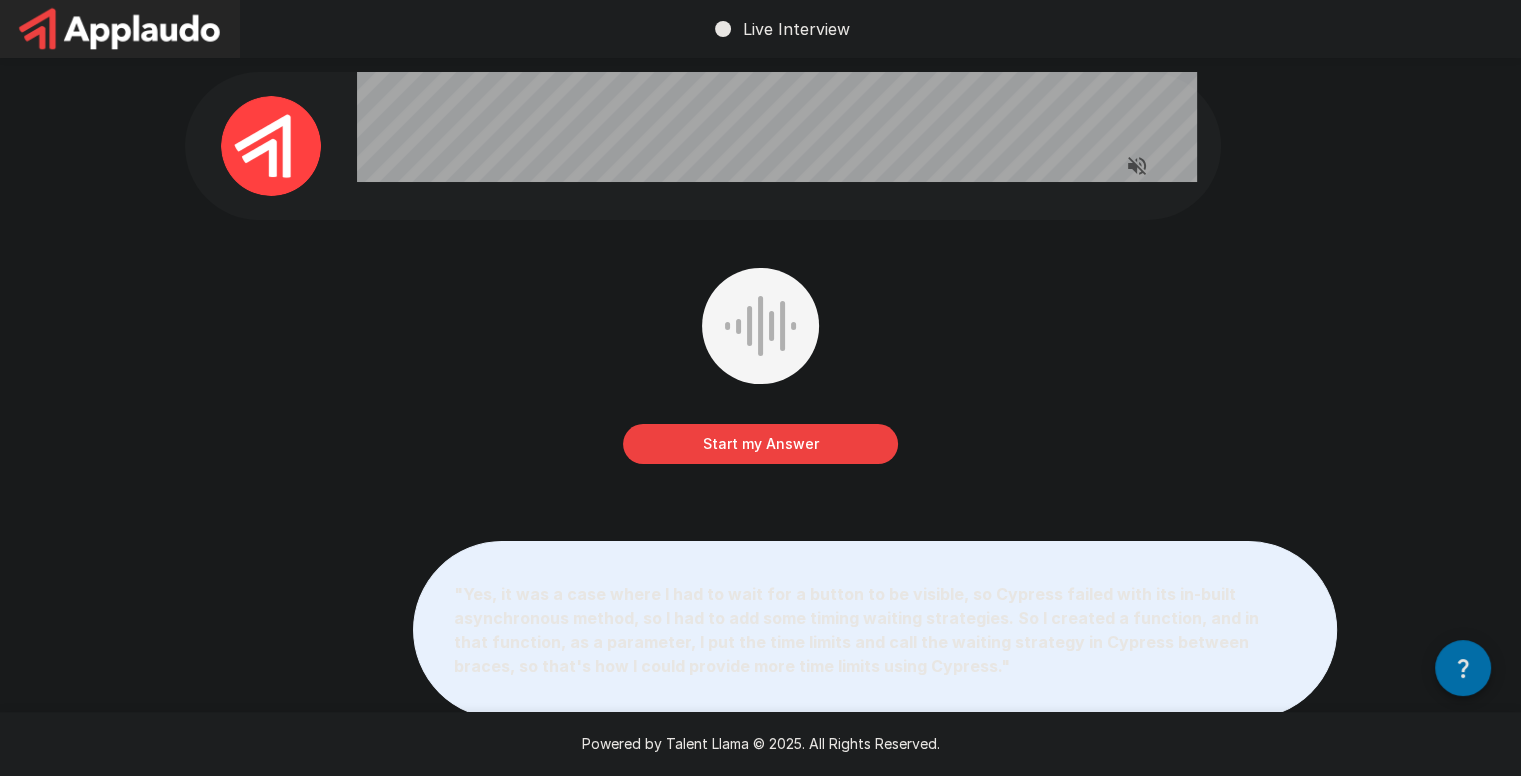 click on "Start my Answer" at bounding box center [760, 444] 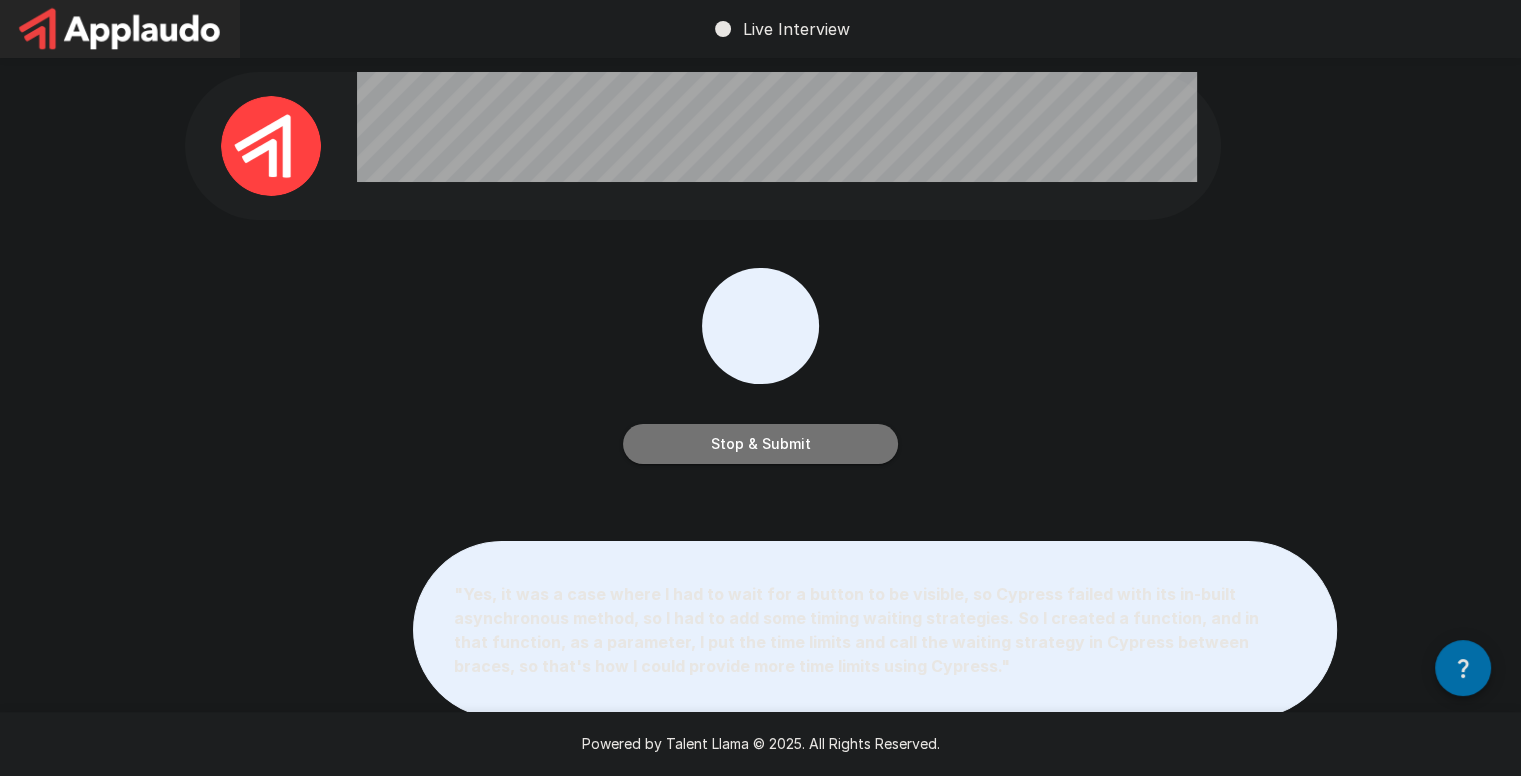 click on "Stop & Submit" at bounding box center [760, 444] 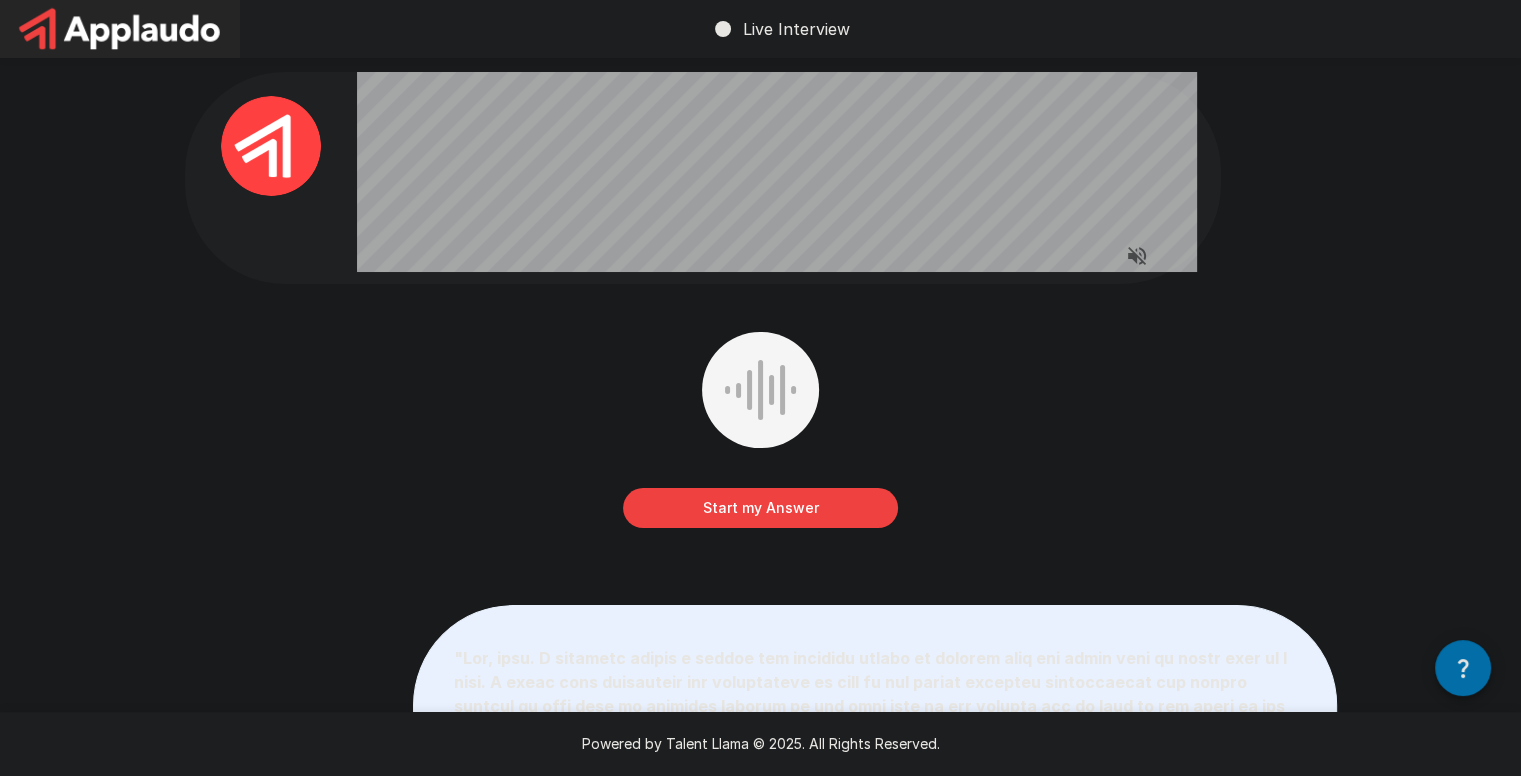 click on "Start my Answer" at bounding box center (760, 508) 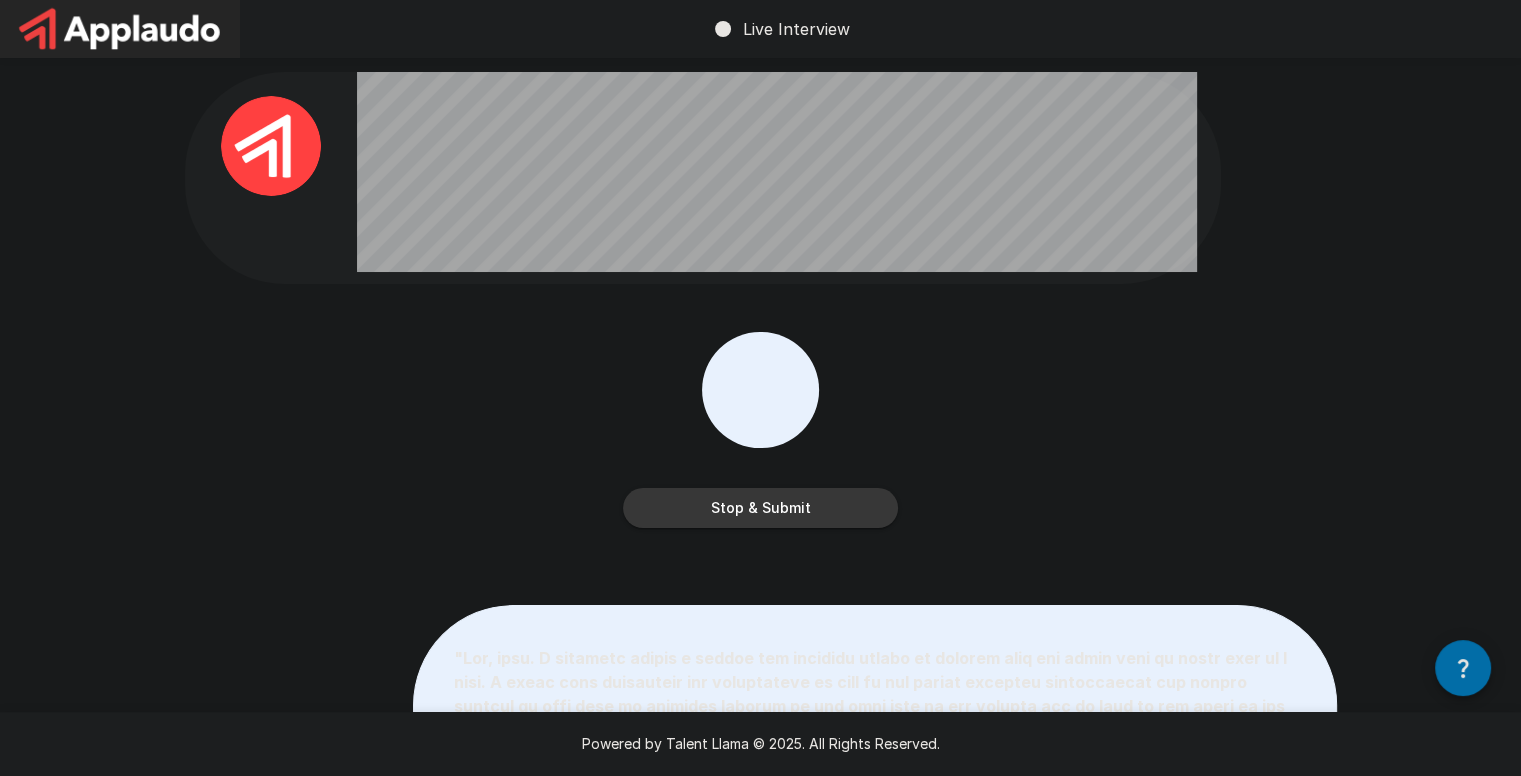 click on "Stop & Submit" at bounding box center (760, 508) 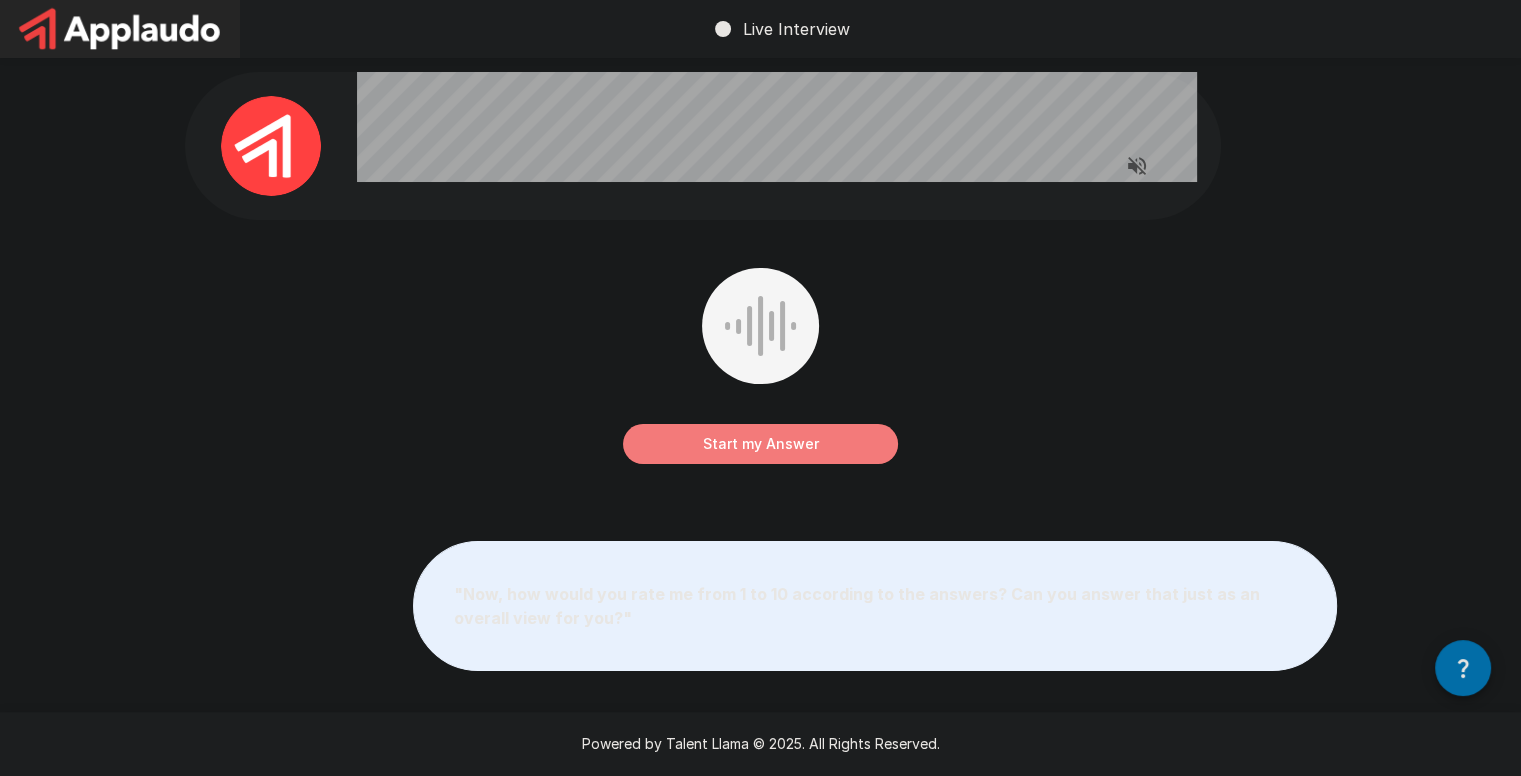 click on "Start my Answer" at bounding box center (760, 444) 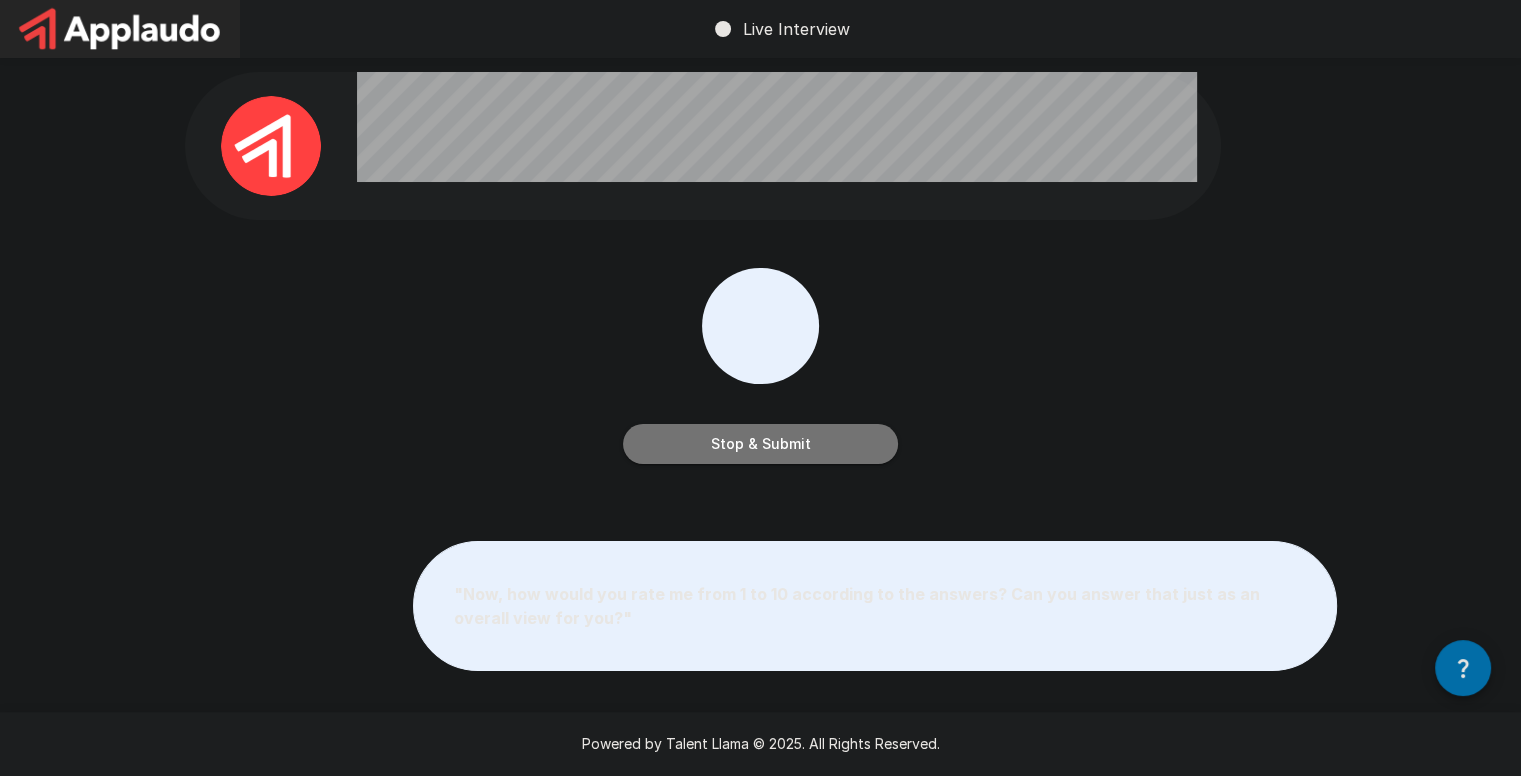 click on "Stop & Submit" at bounding box center [760, 444] 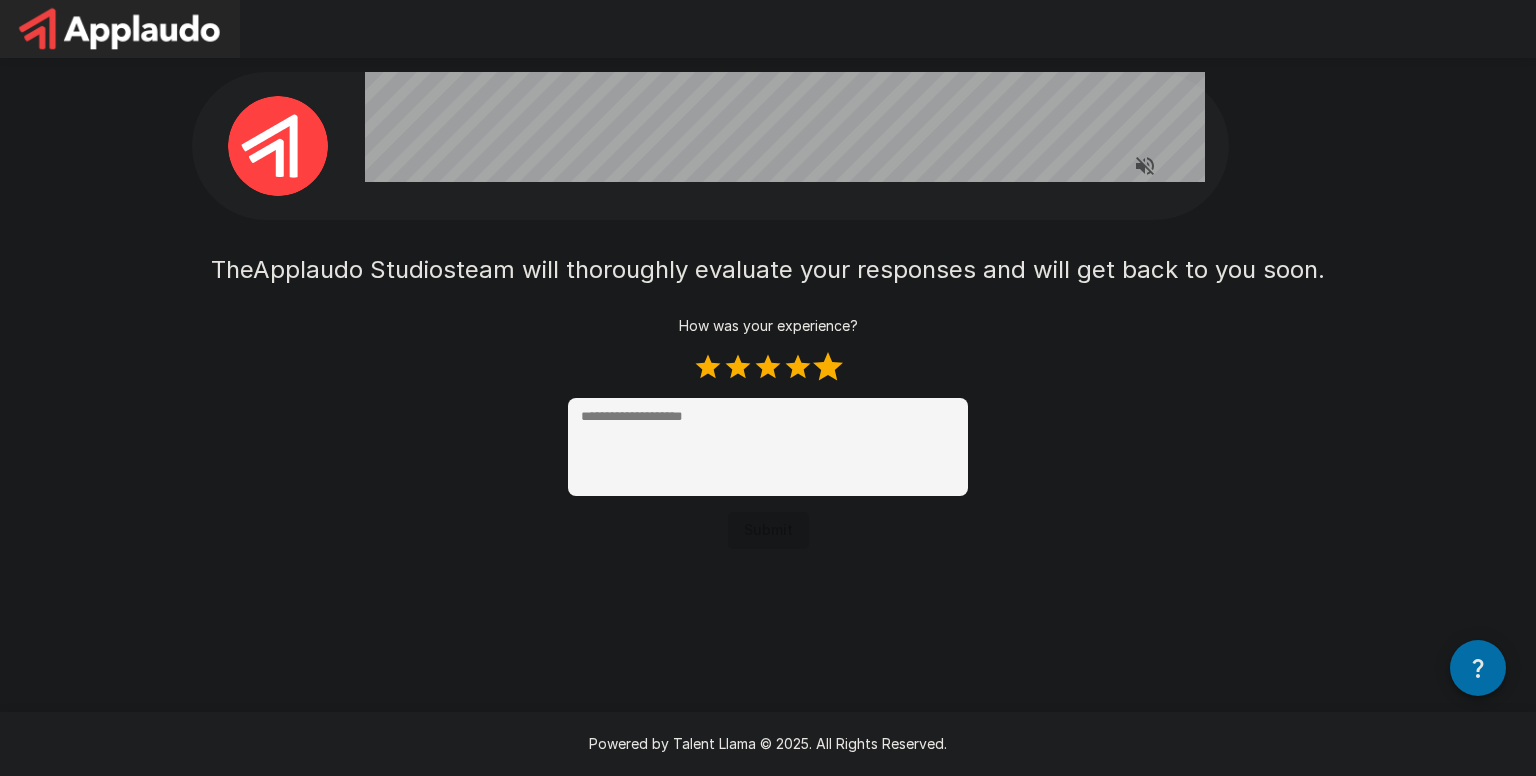 click on "5 Stars" at bounding box center [828, 367] 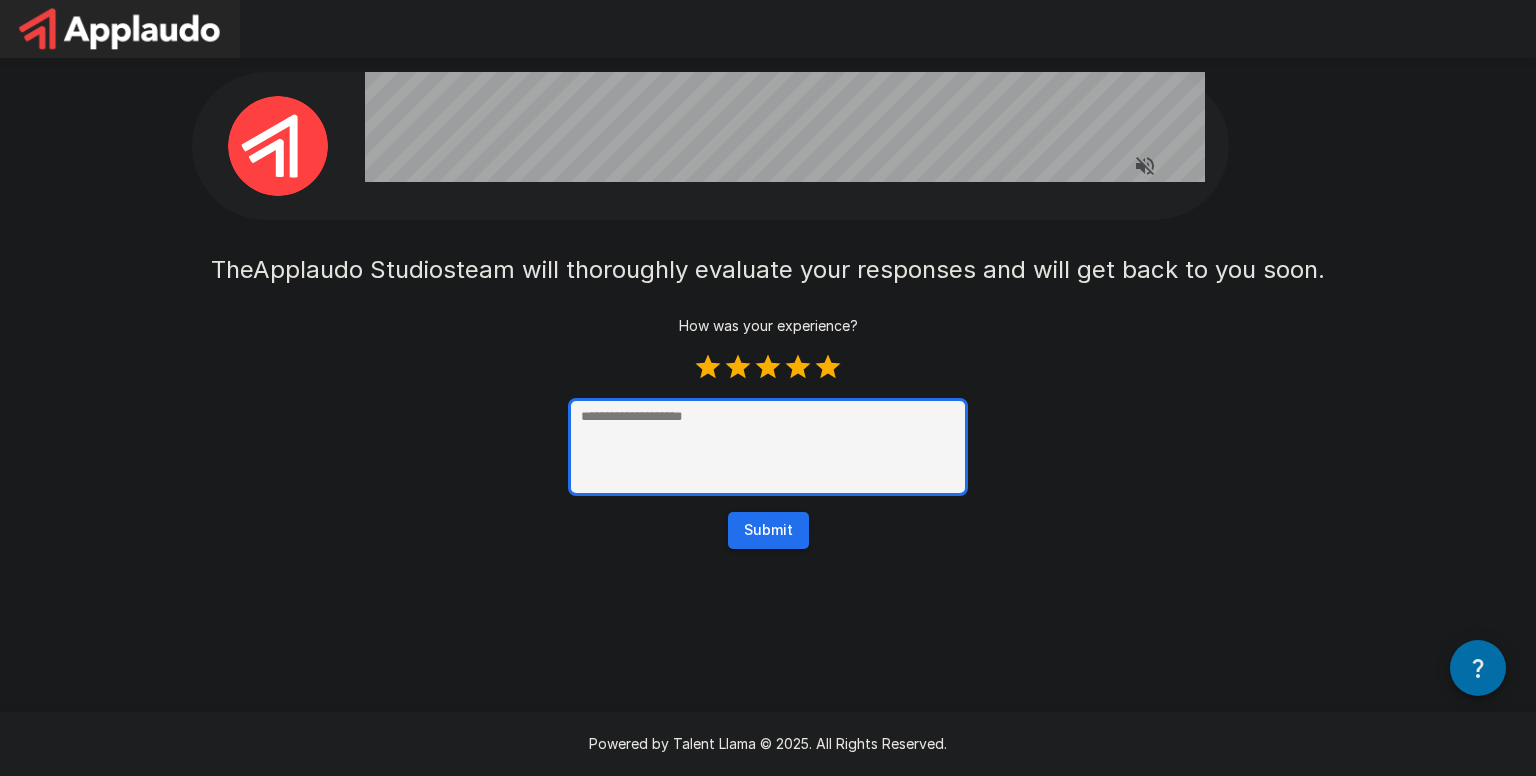 type on "*" 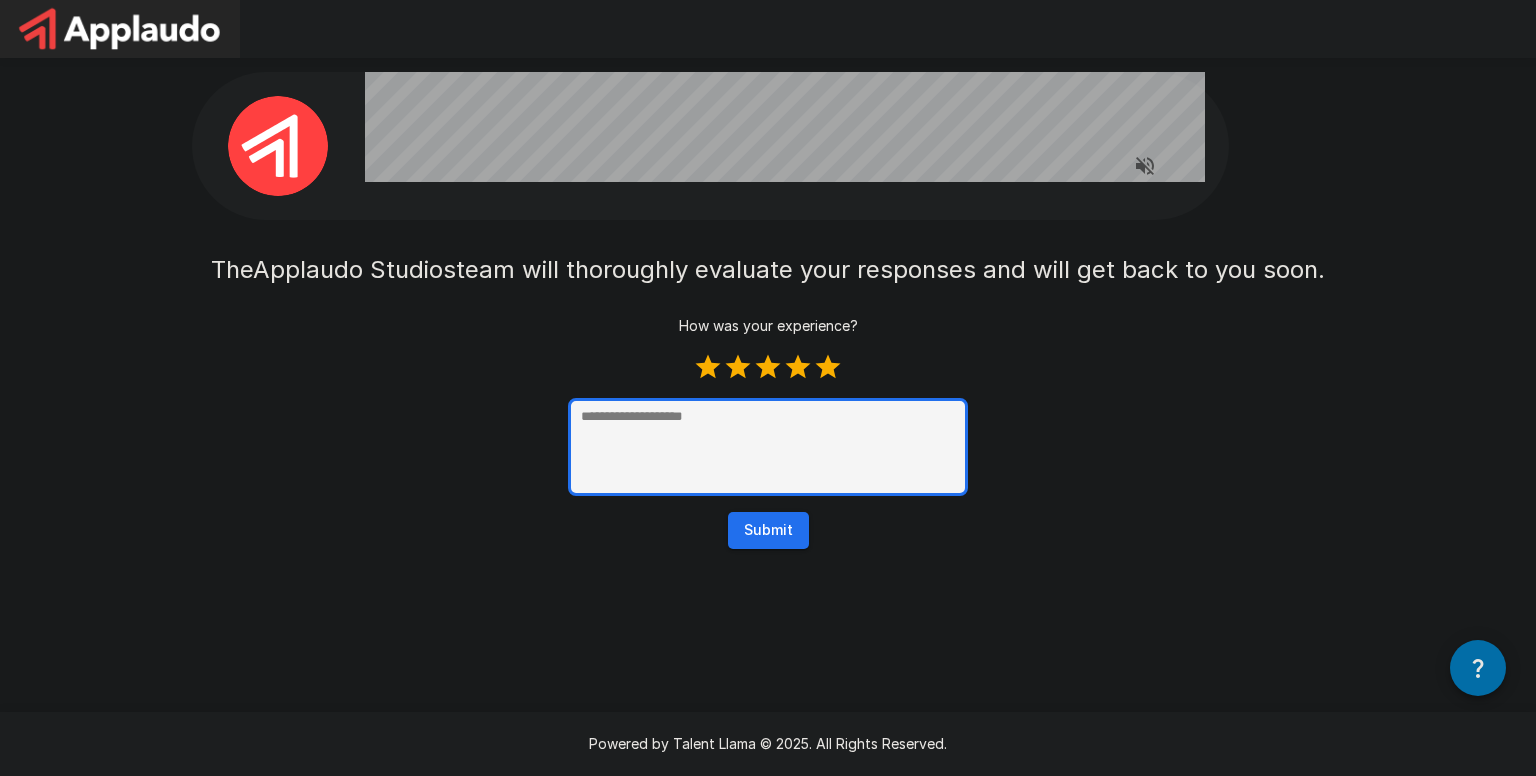 click at bounding box center [768, 447] 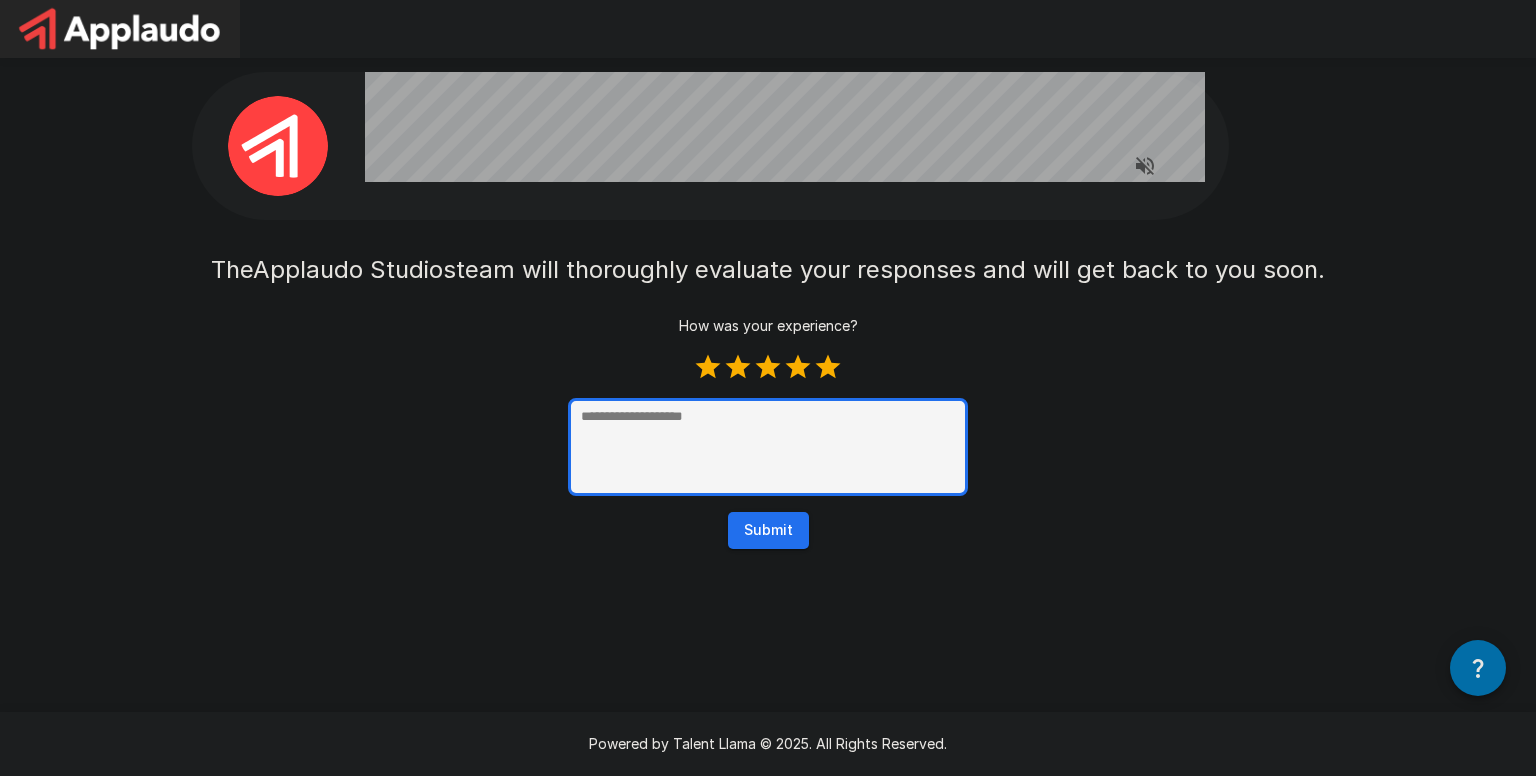 type on "*" 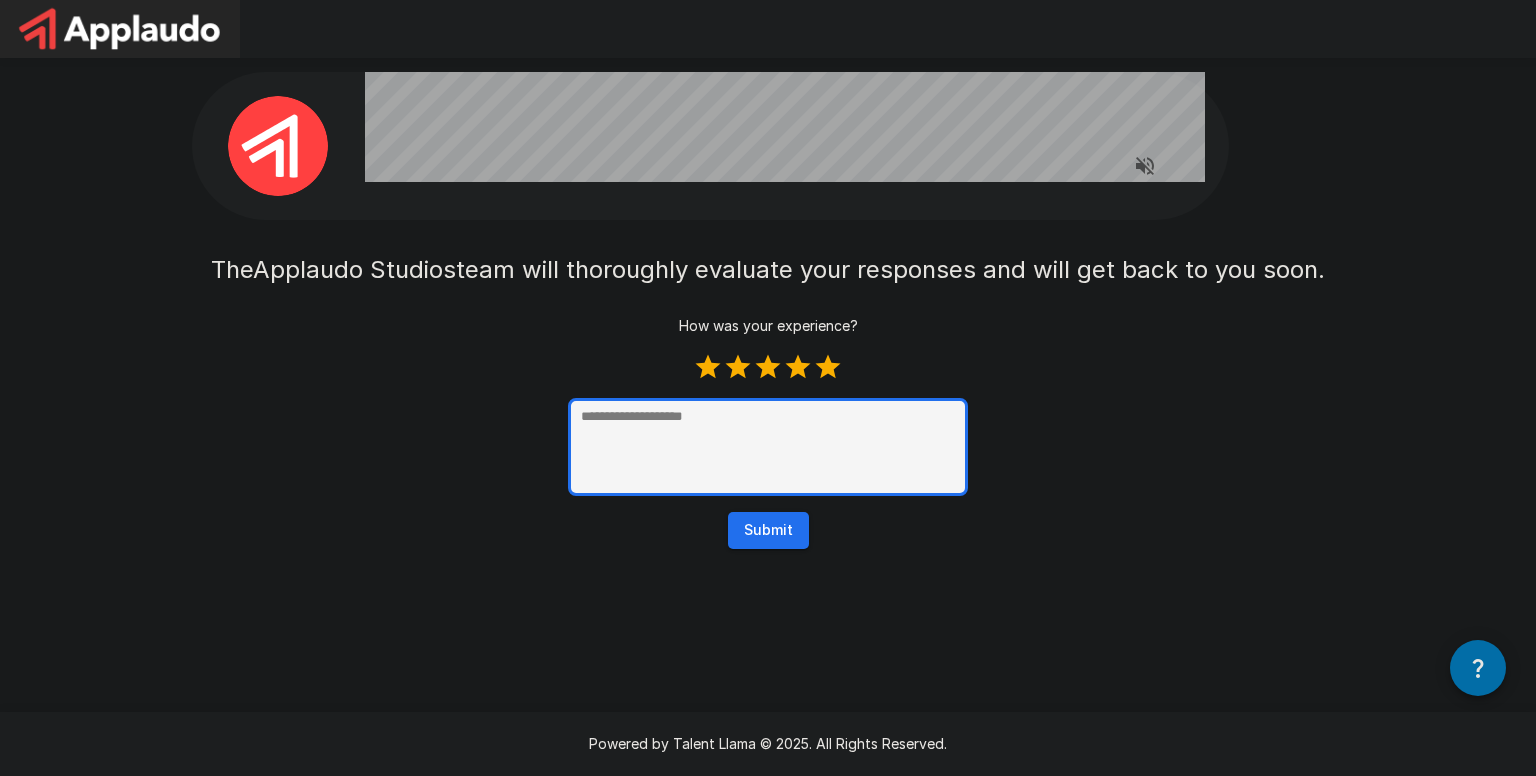 type on "*" 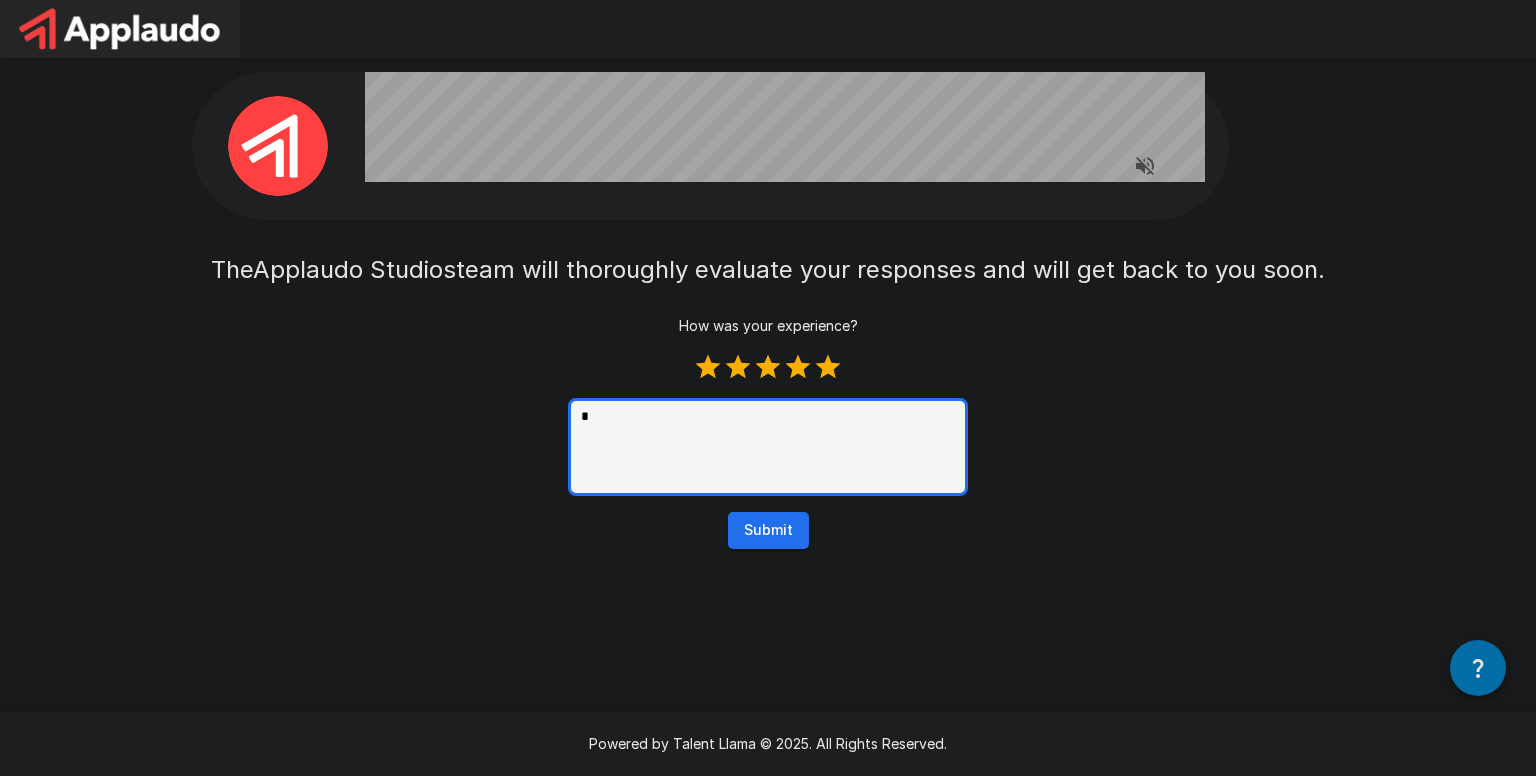 type on "**" 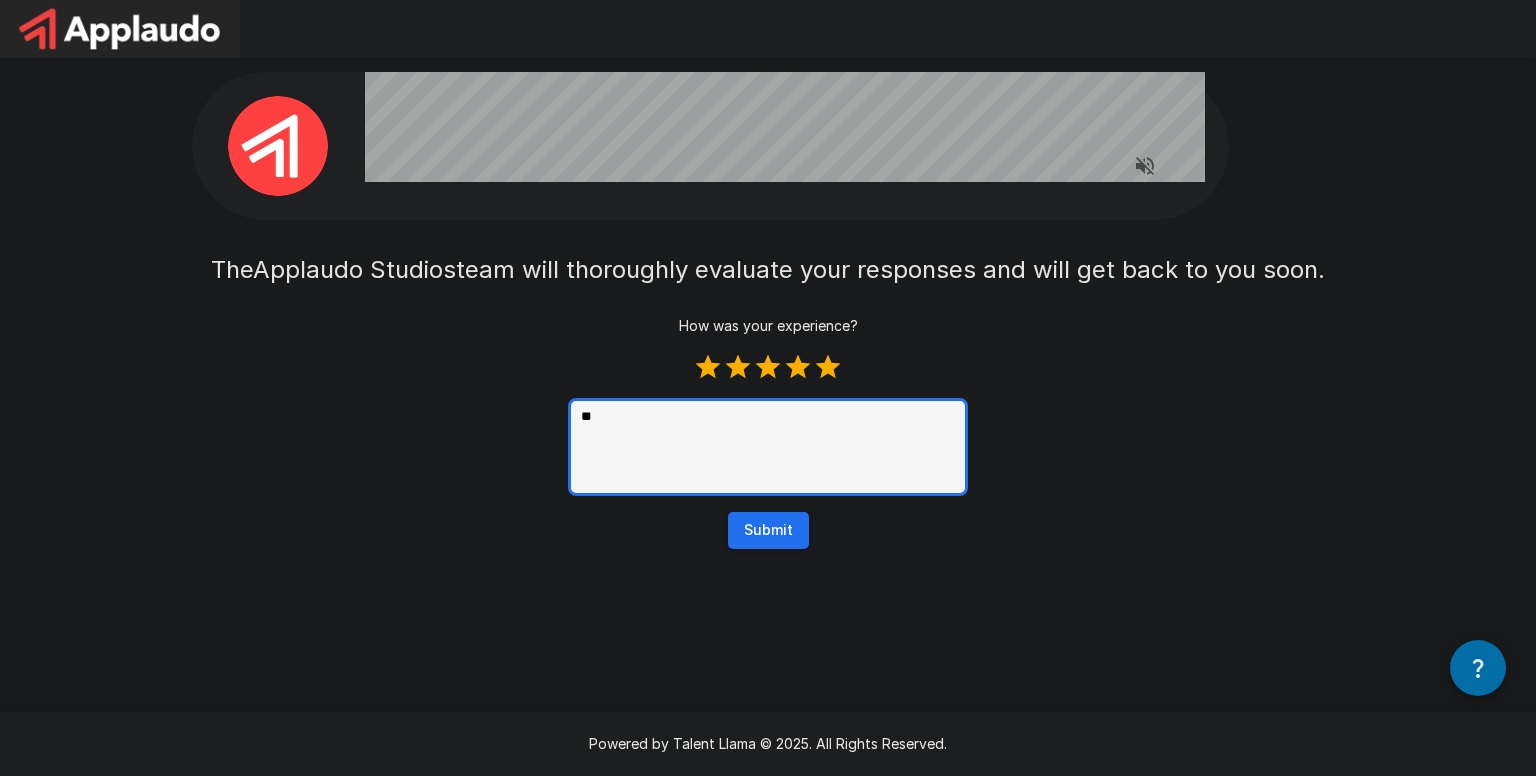 type on "***" 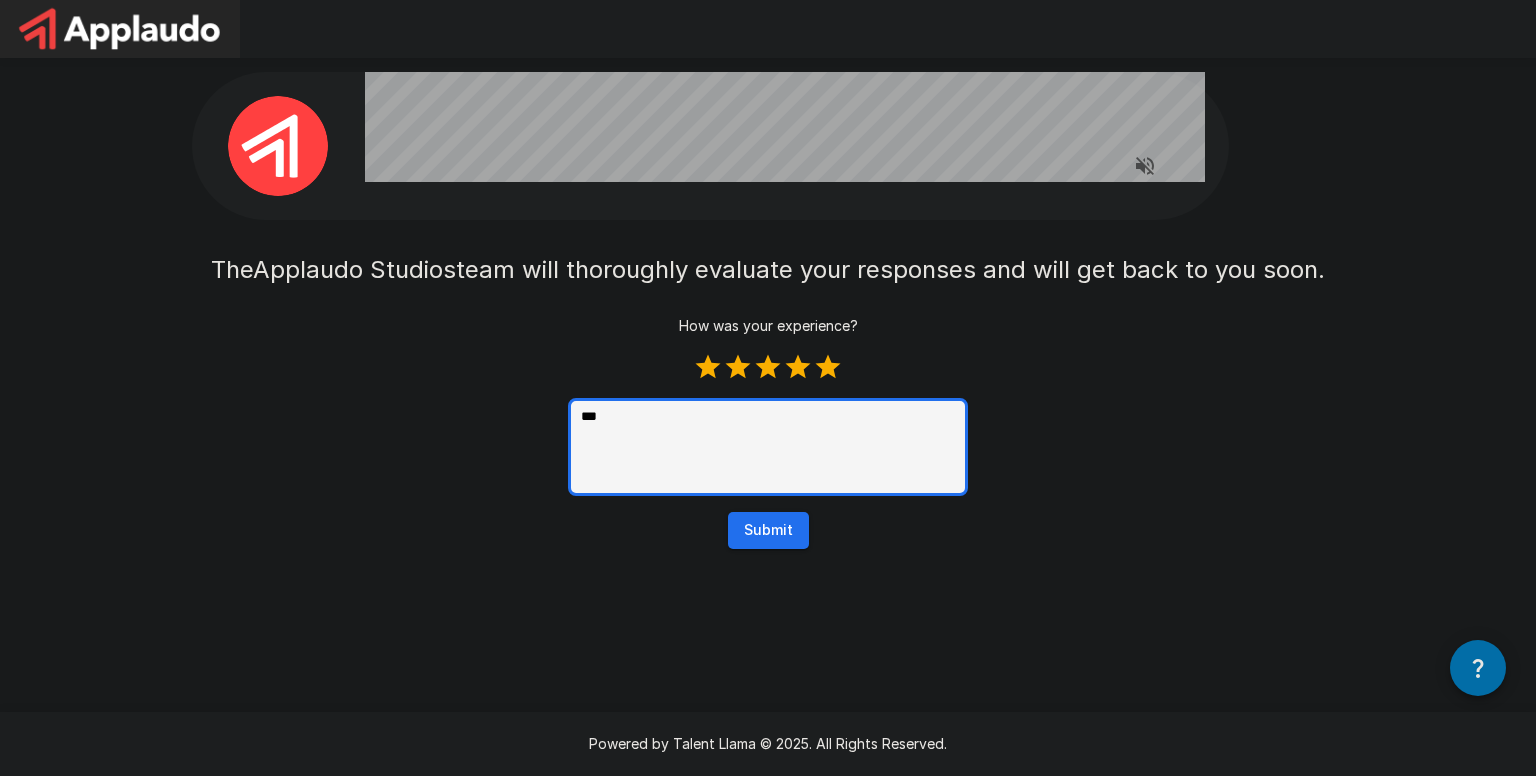 type on "****" 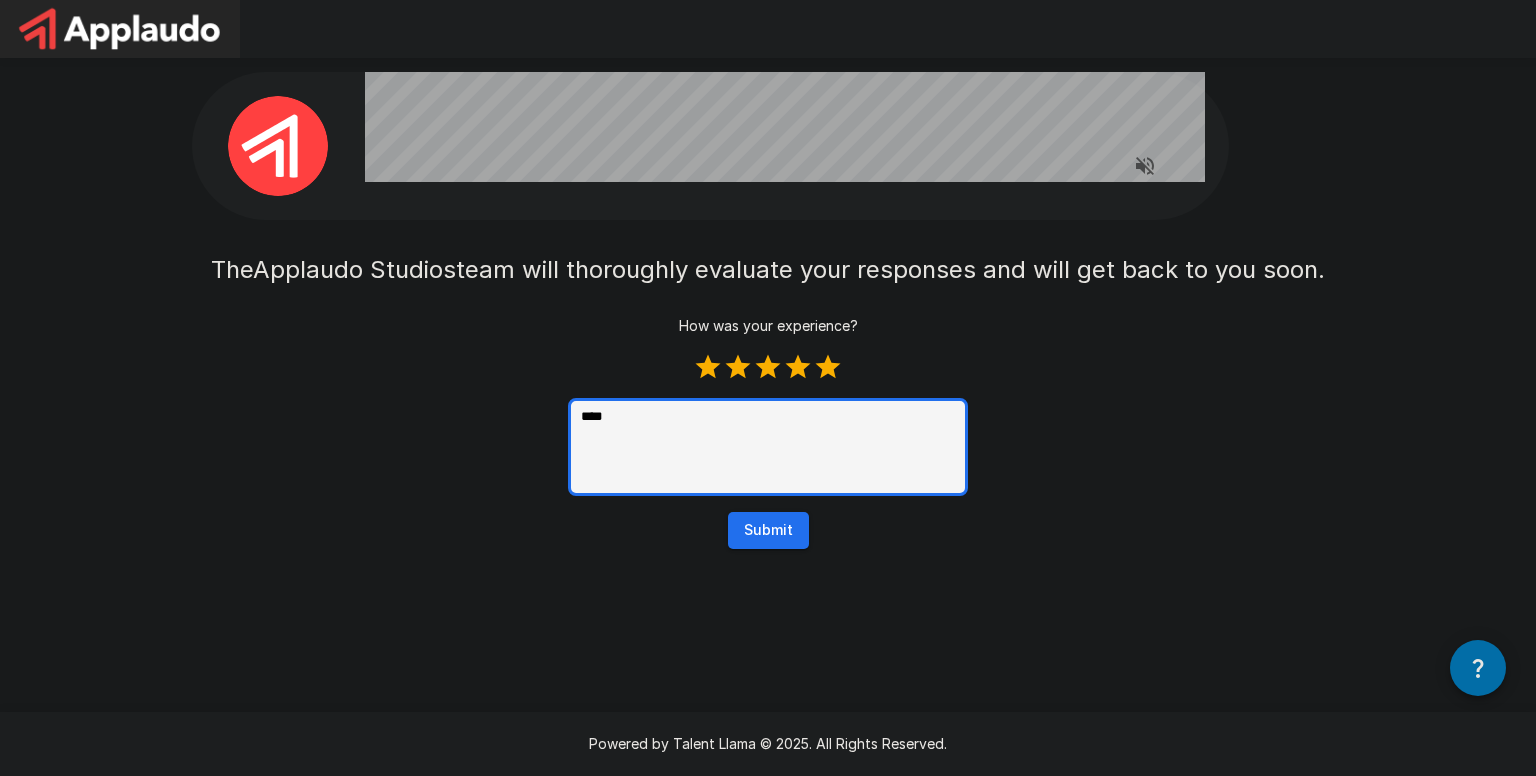 type on "*****" 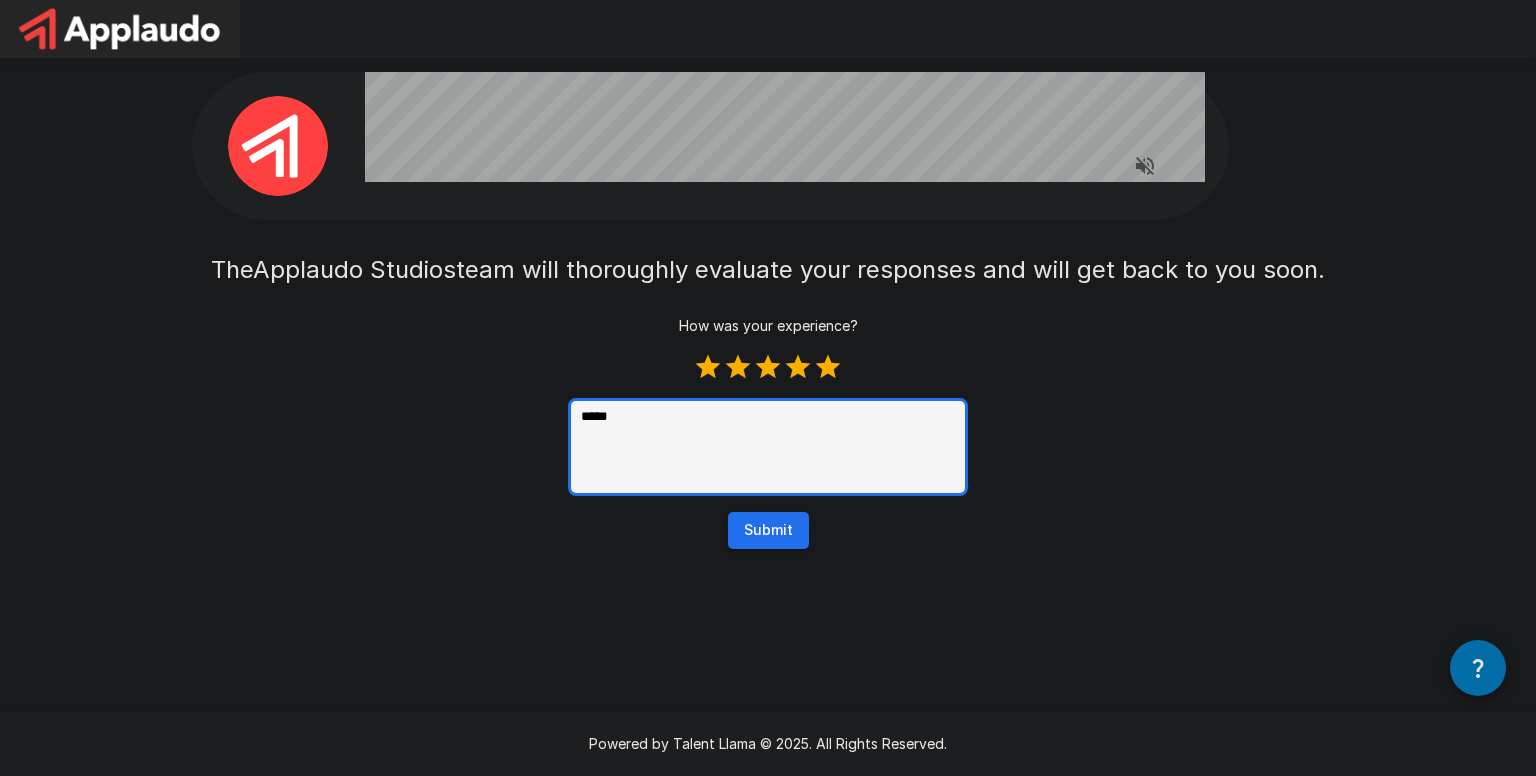 type on "*****" 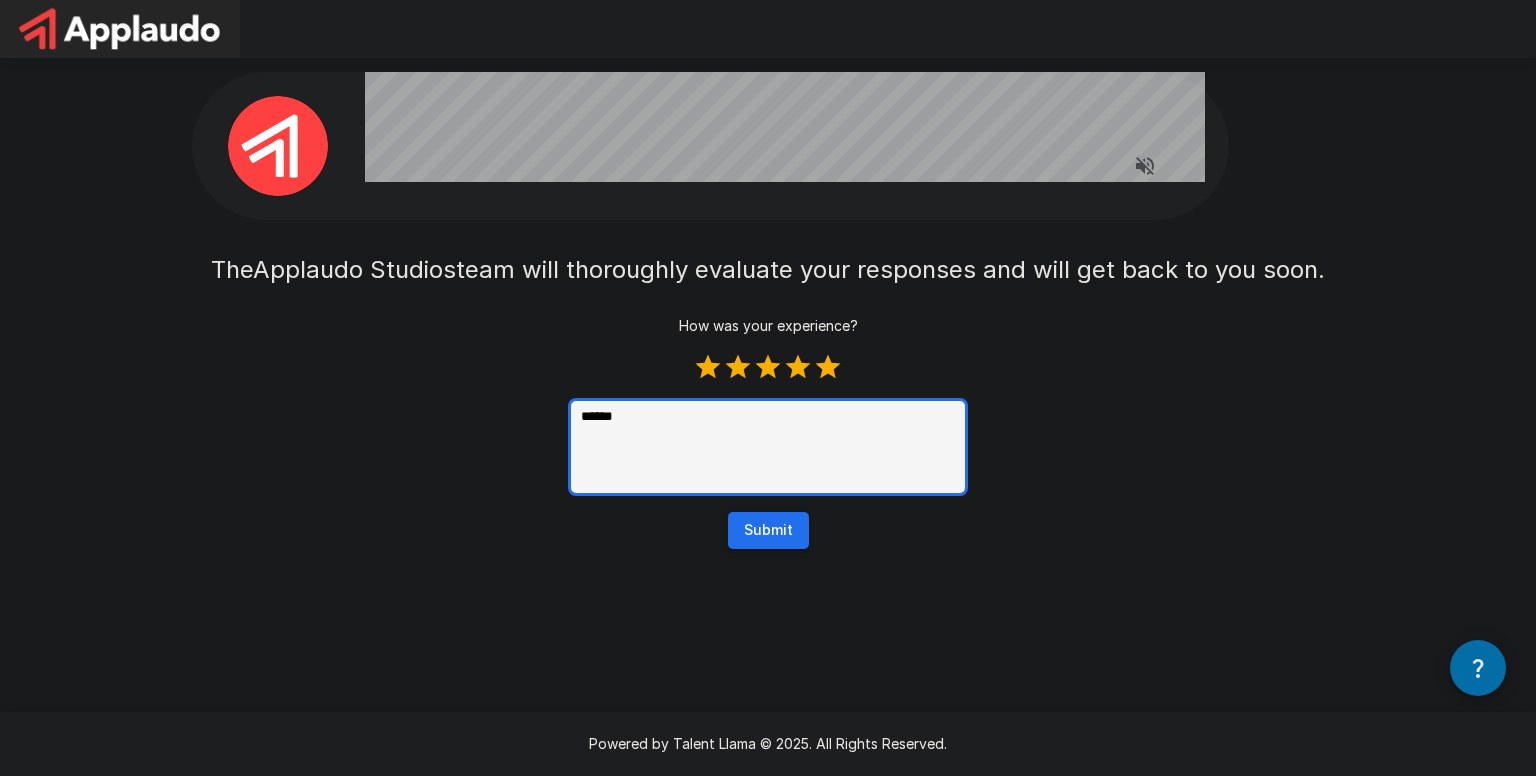 type on "*******" 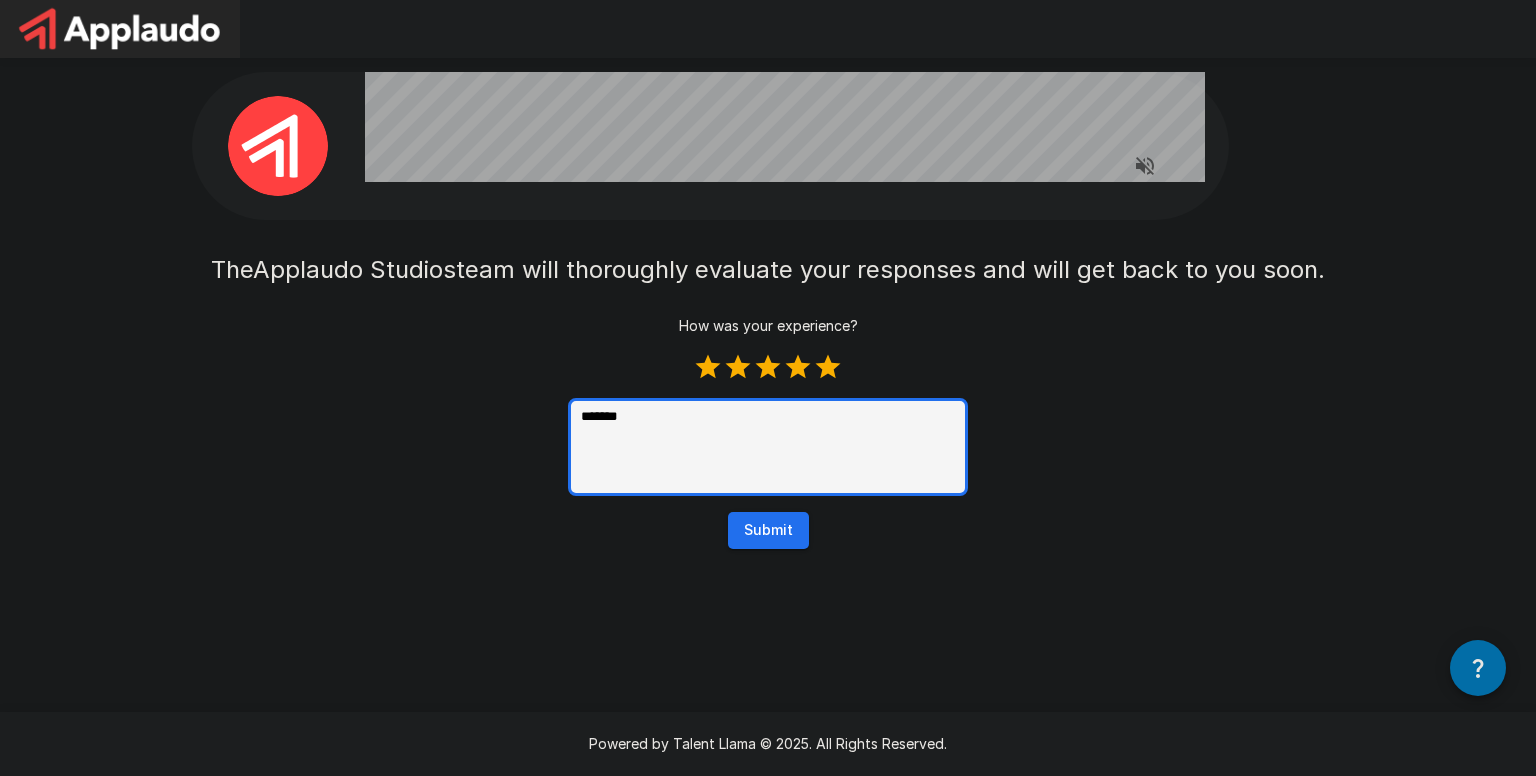 type on "********" 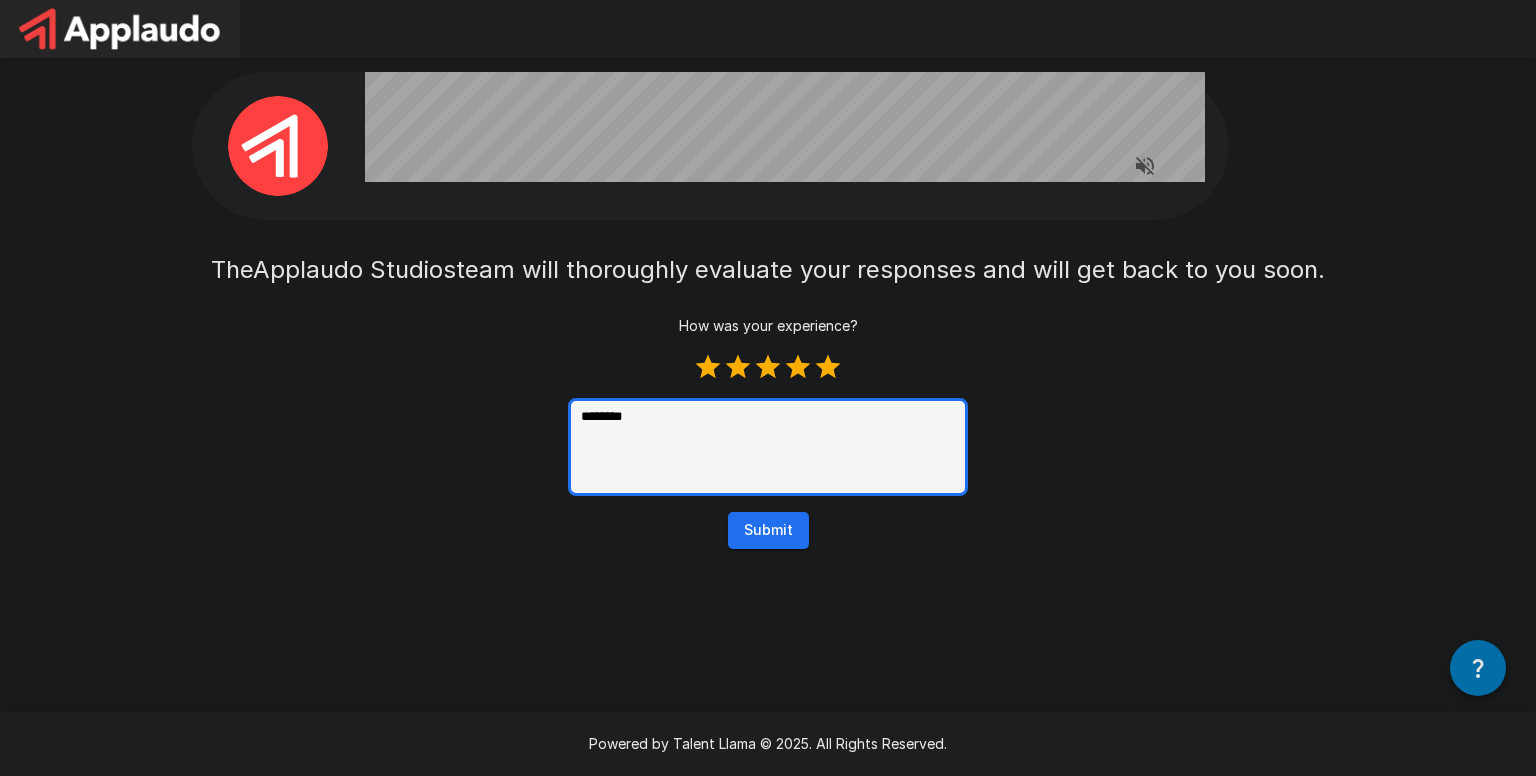 type on "*********" 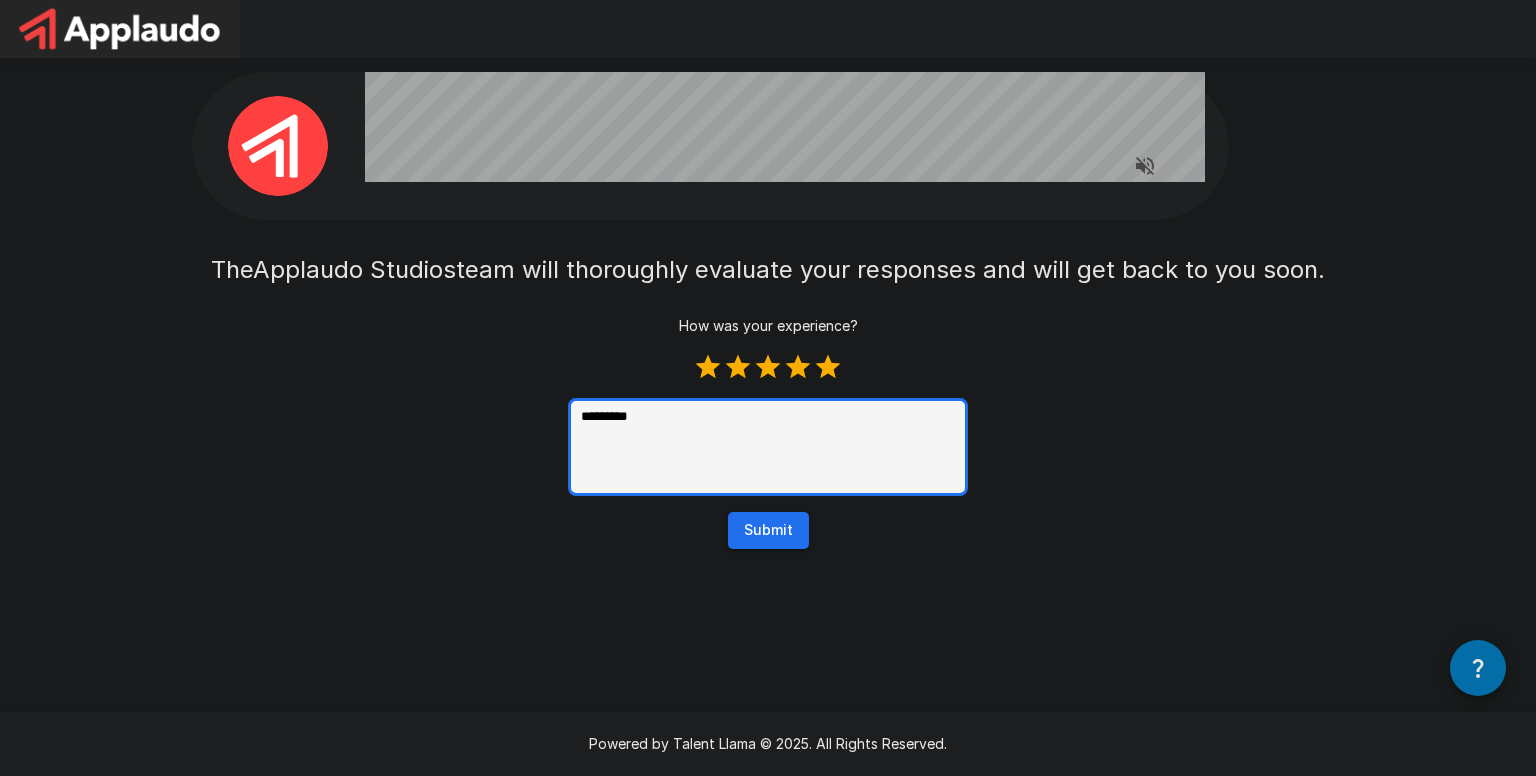 type on "**********" 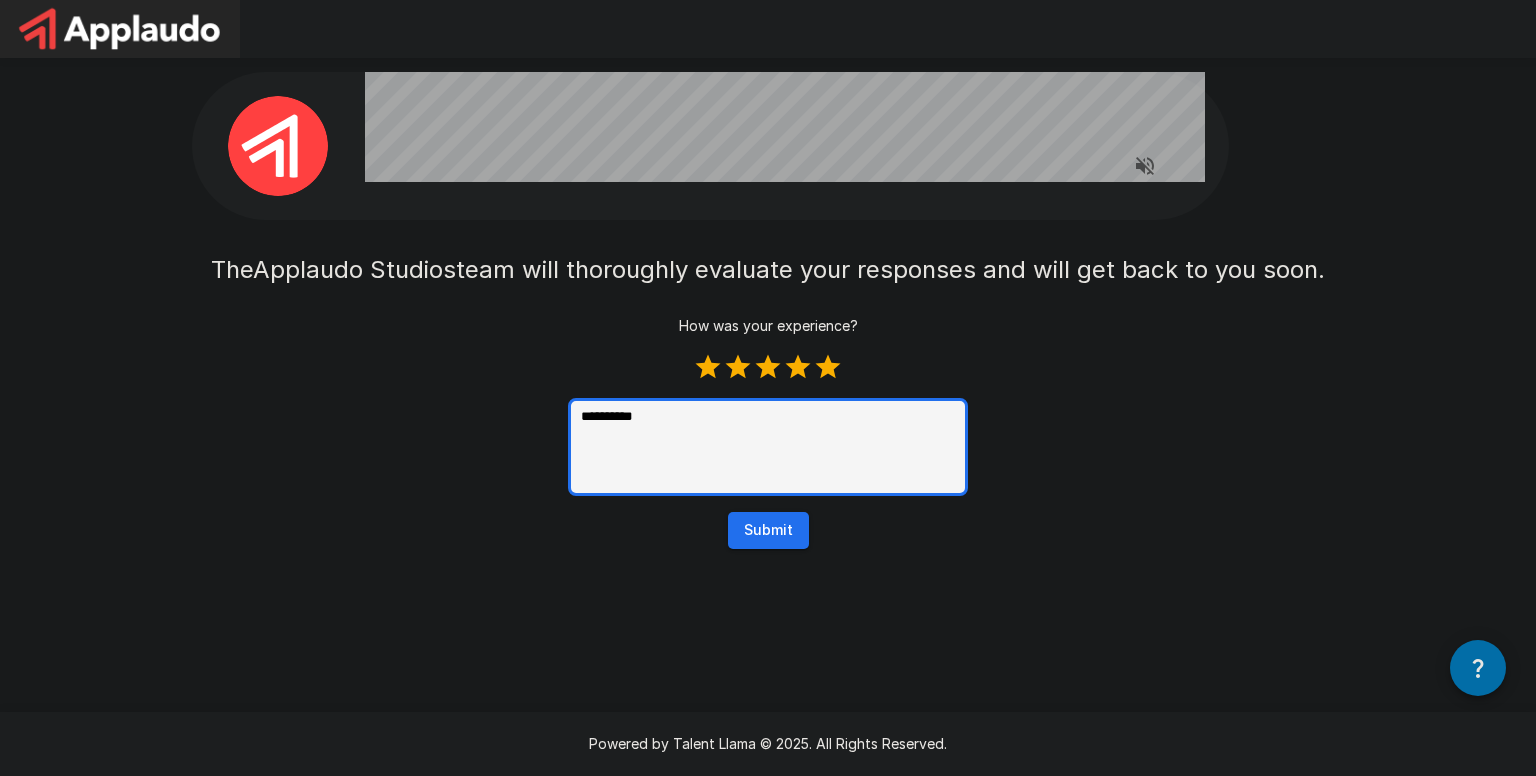 type on "*" 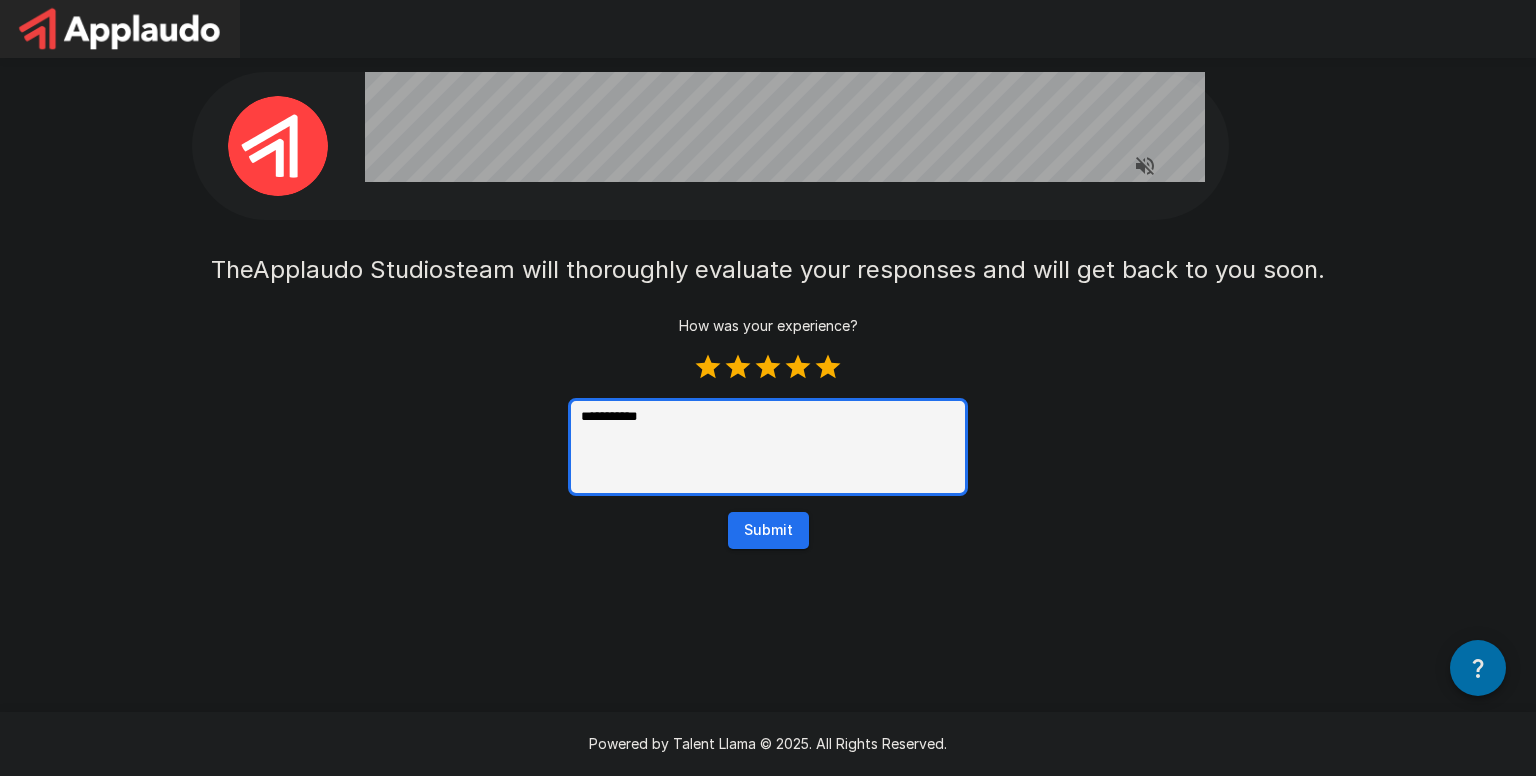 type on "**********" 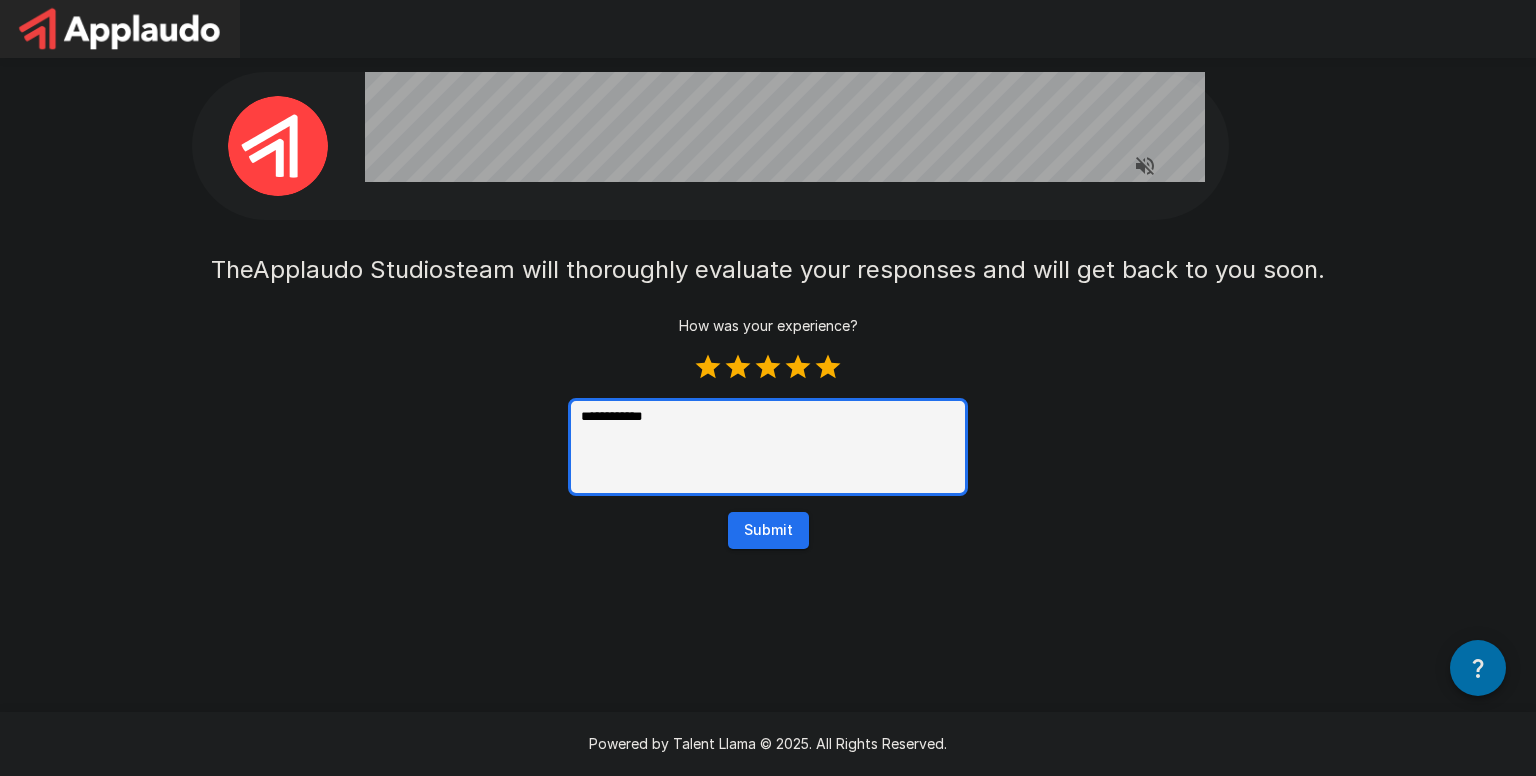 type on "**********" 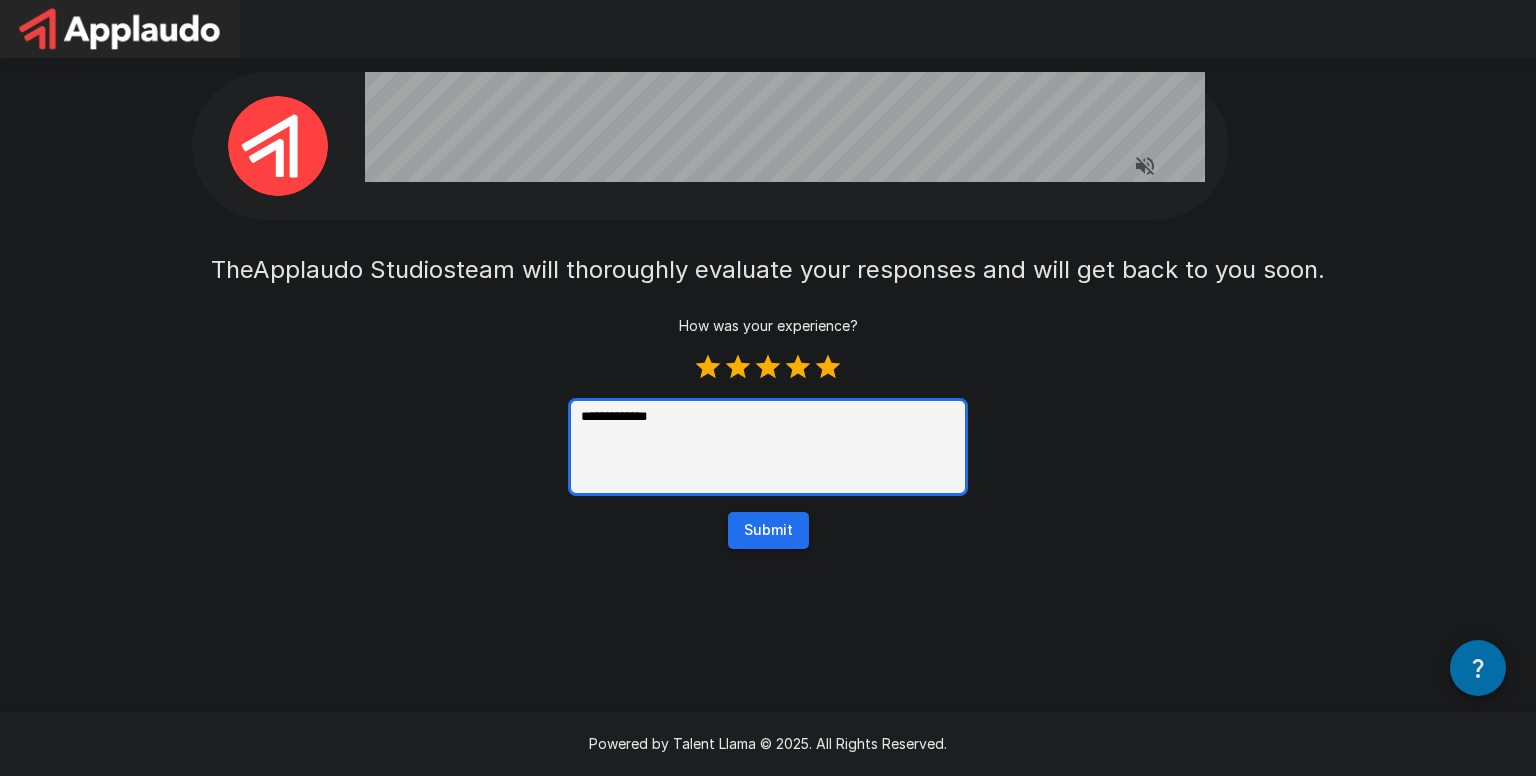 type on "*" 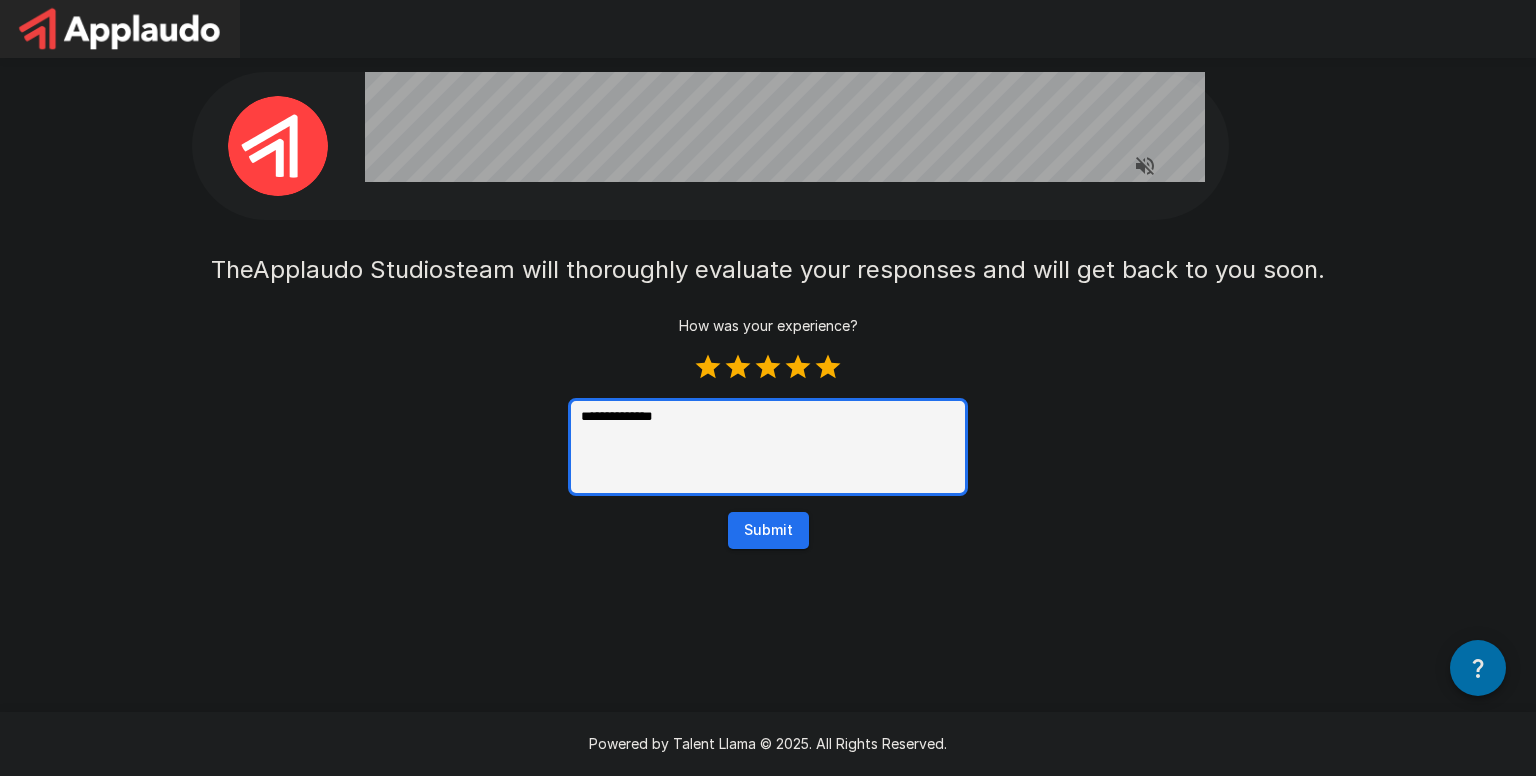 type on "**********" 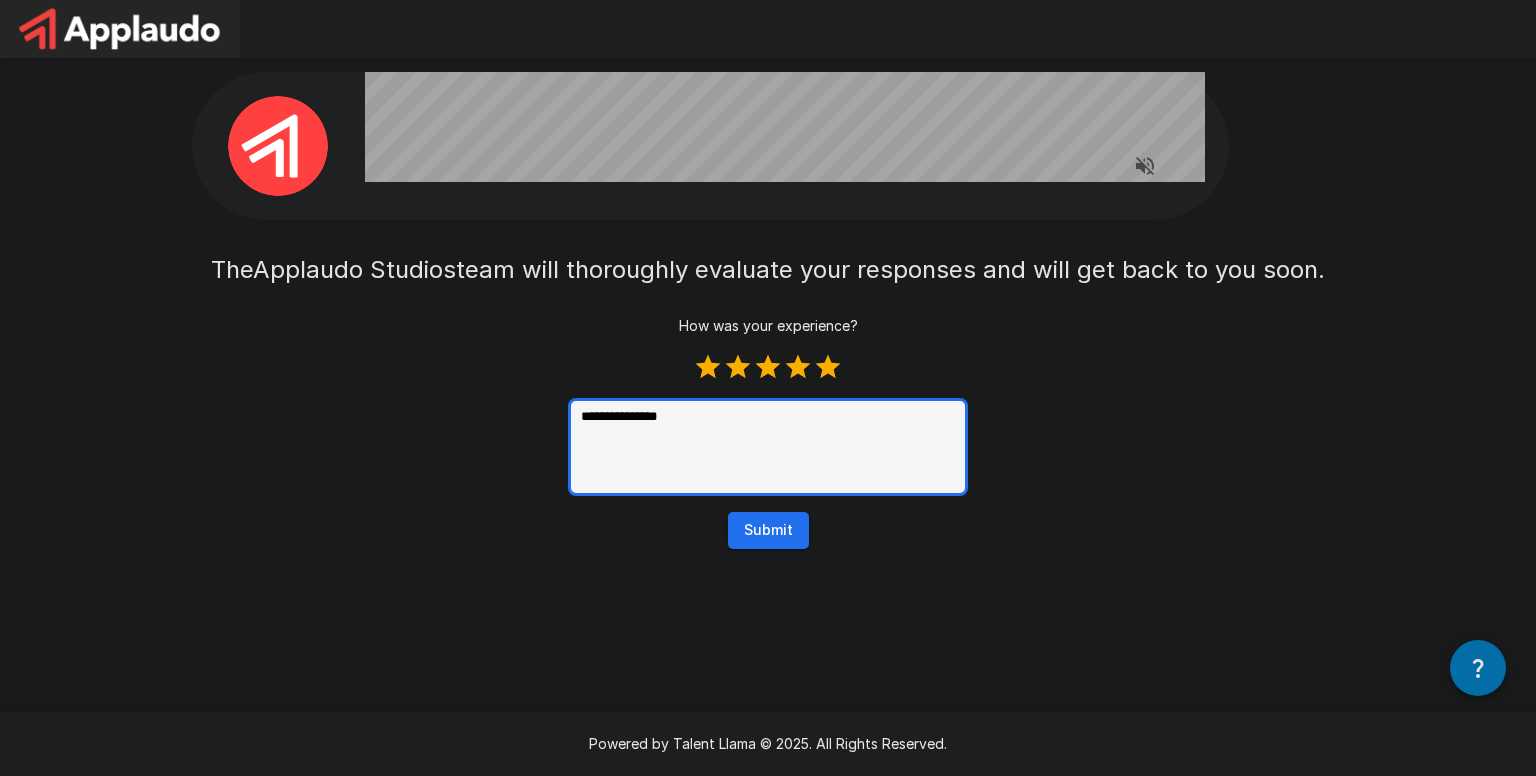 type on "**********" 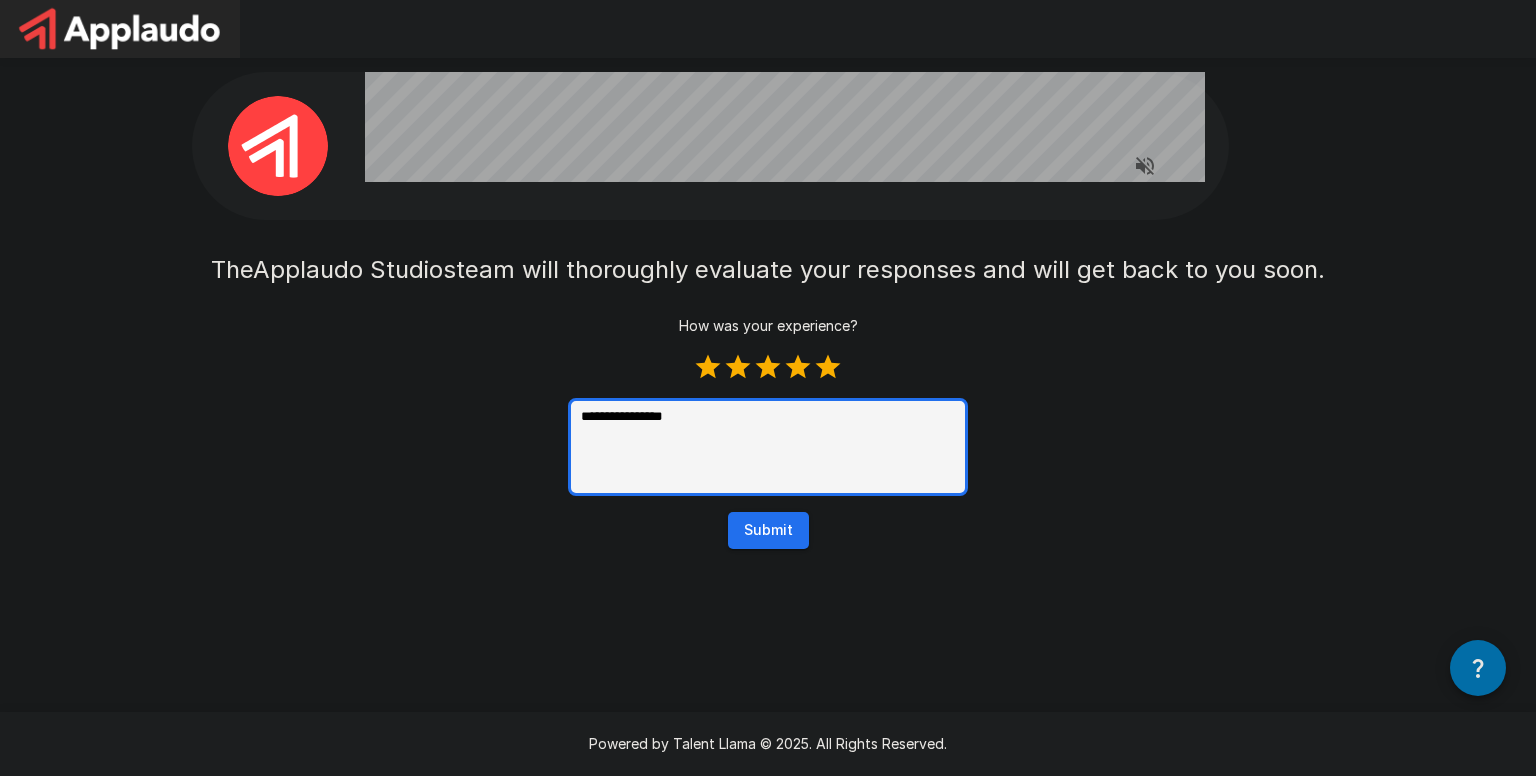 type on "*" 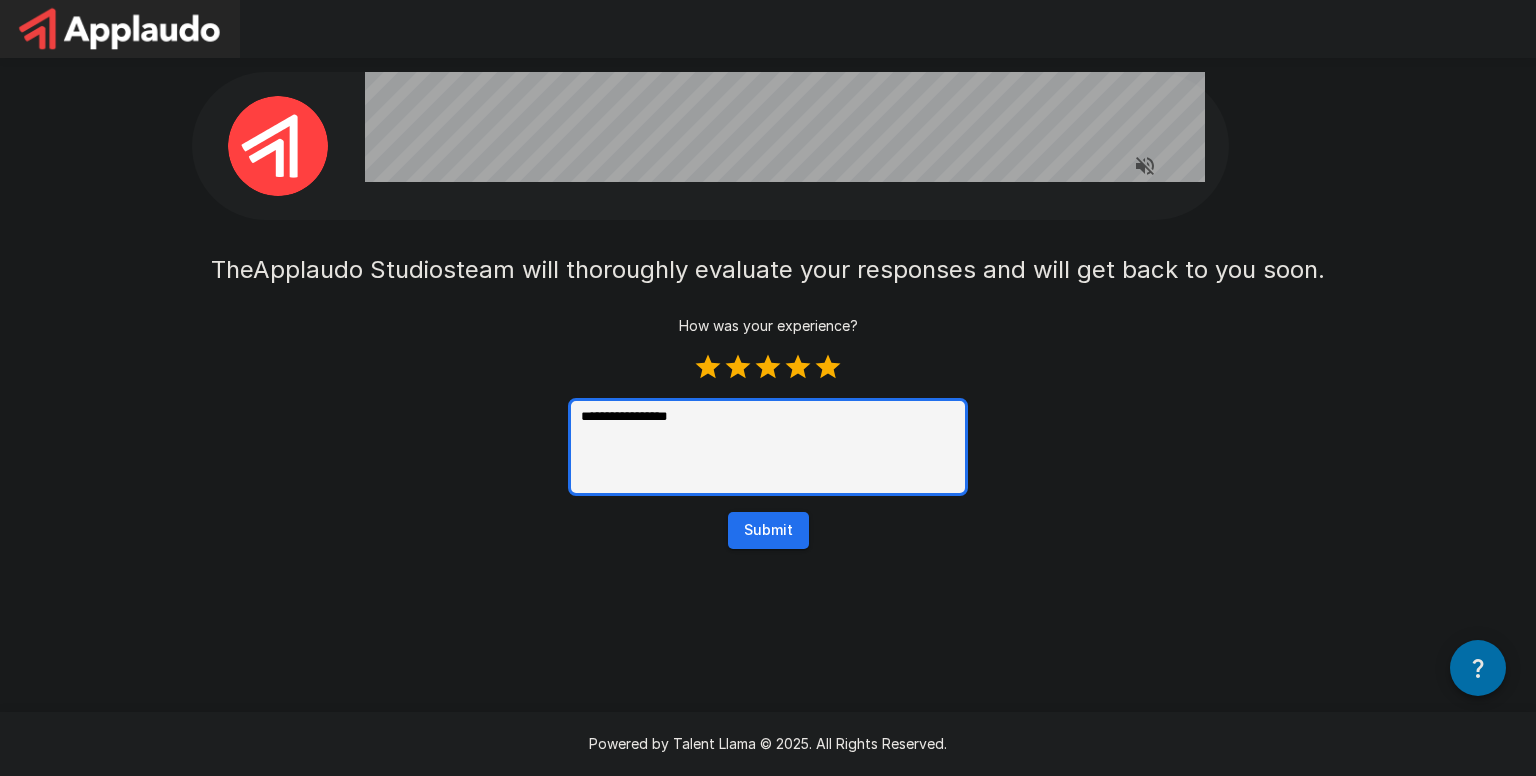 type on "**********" 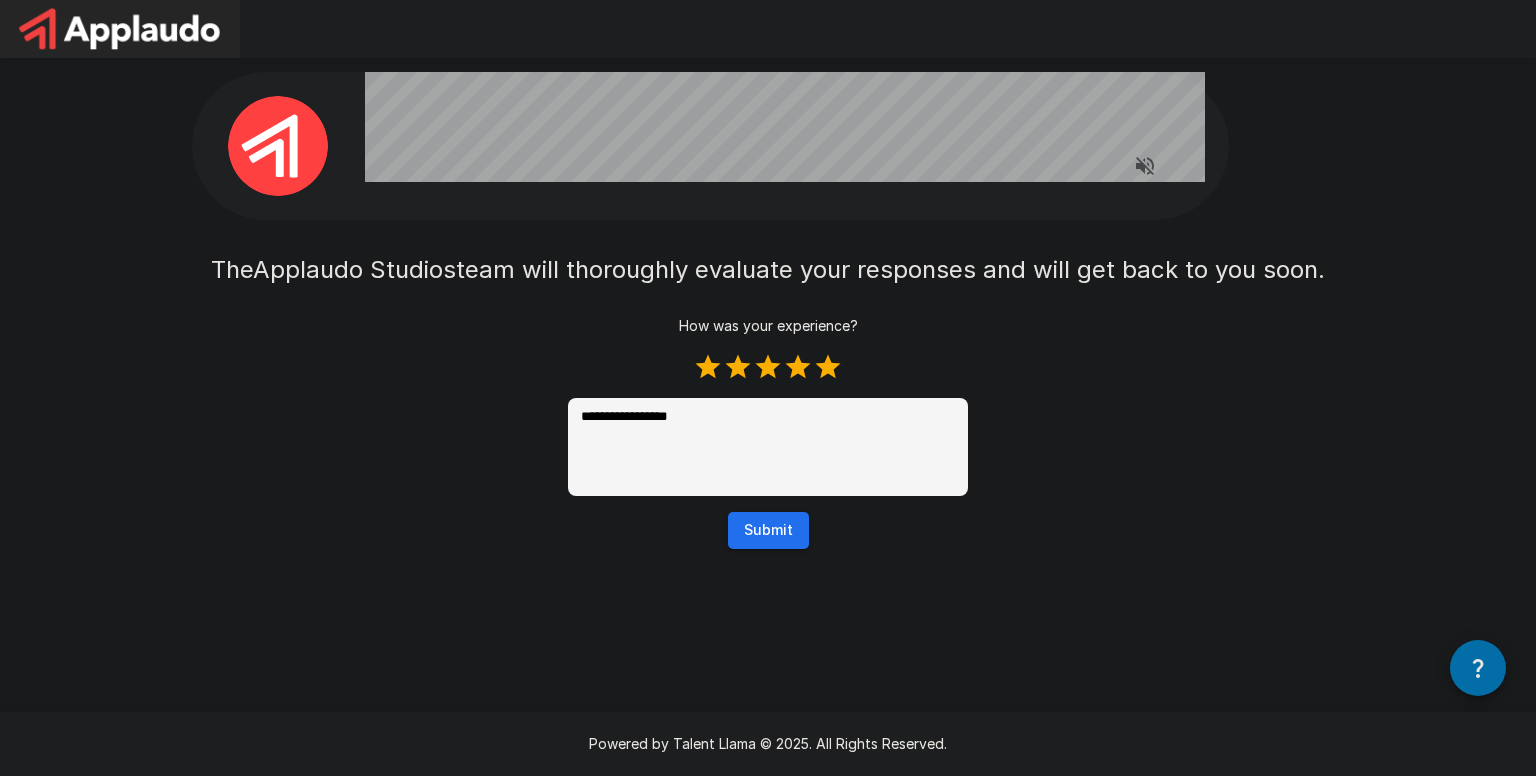 type on "*" 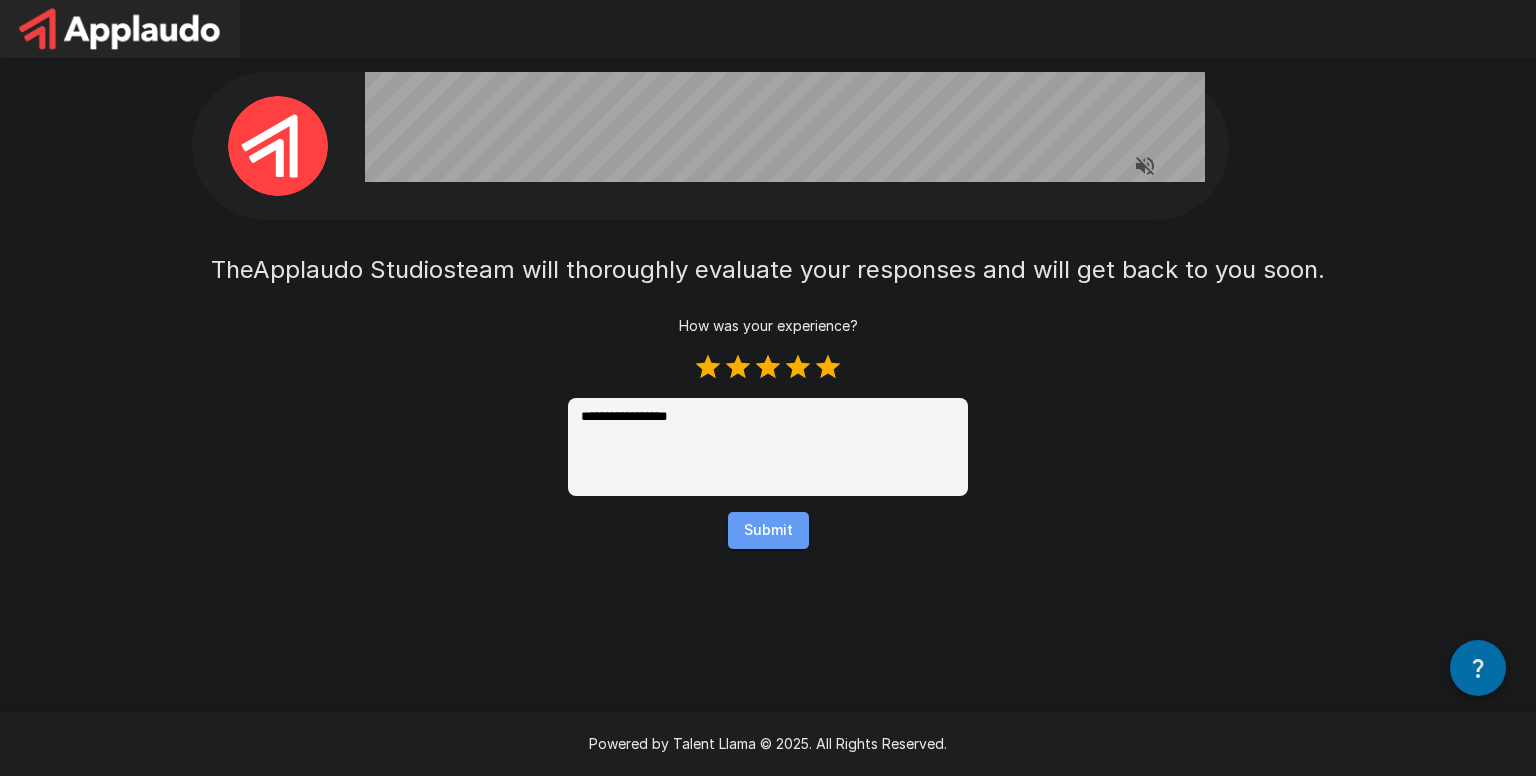 click on "Submit" at bounding box center (768, 530) 